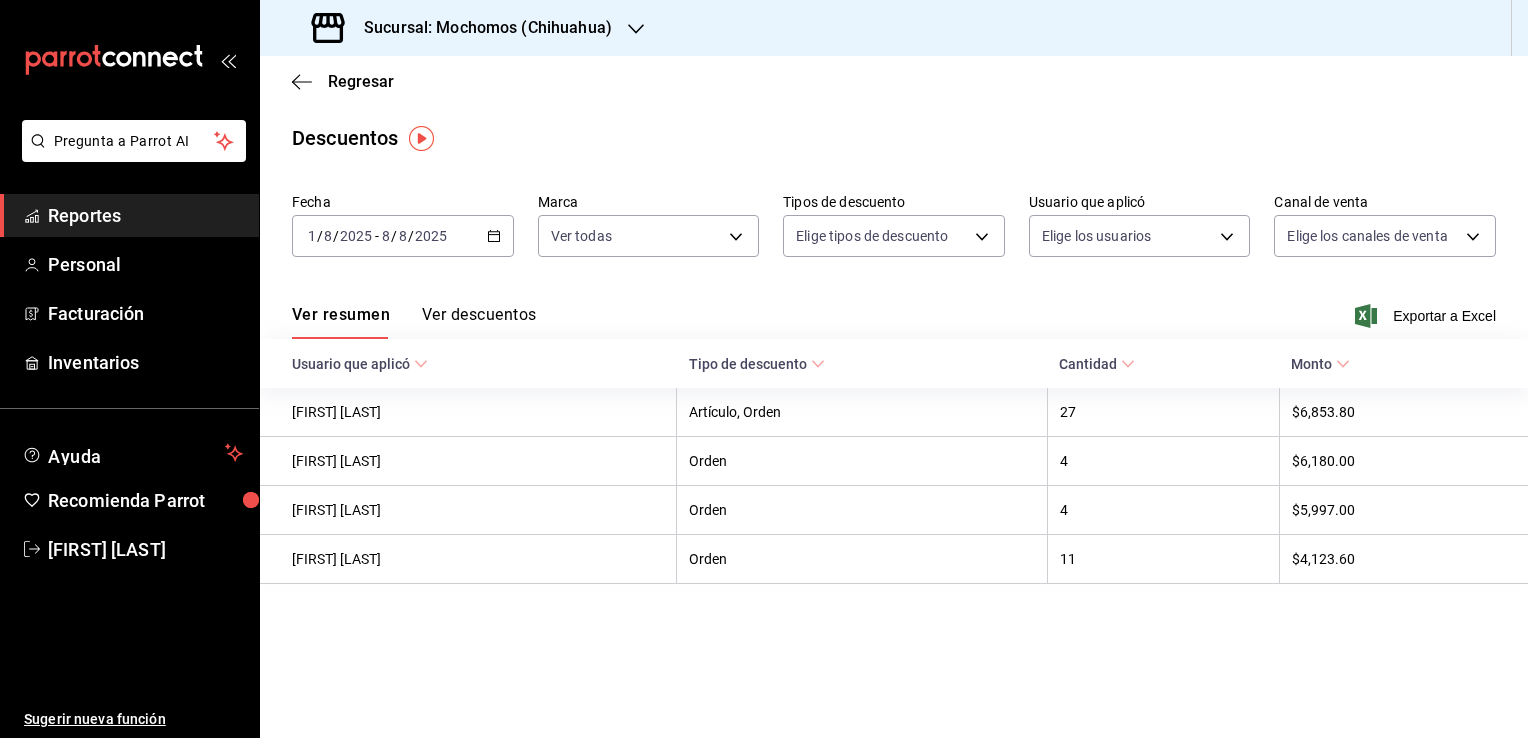 scroll, scrollTop: 0, scrollLeft: 0, axis: both 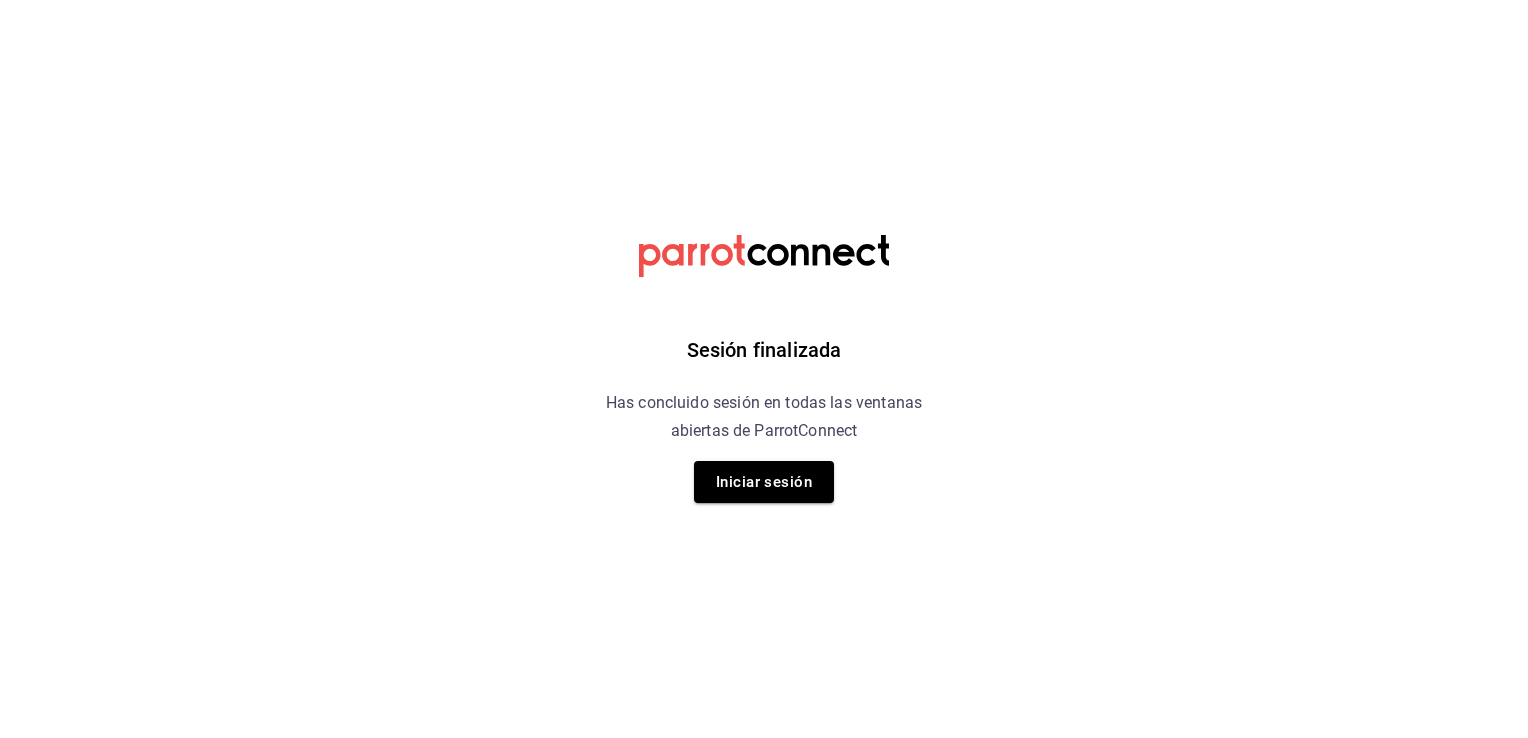 click on "Sesión finalizada Has concluido sesión en todas las ventanas abiertas de ParrotConnect Iniciar sesión" at bounding box center (764, 0) 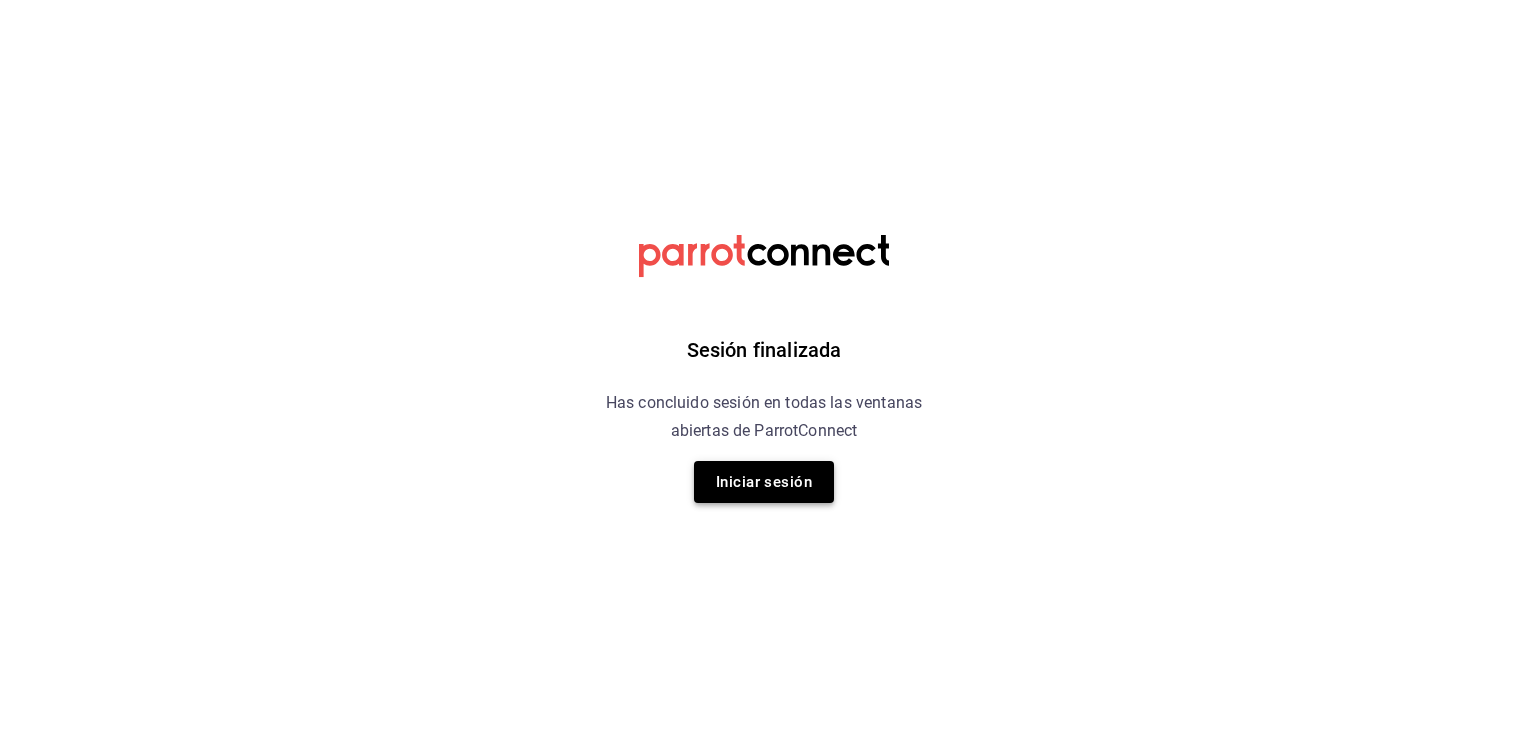 click on "Iniciar sesión" at bounding box center [764, 482] 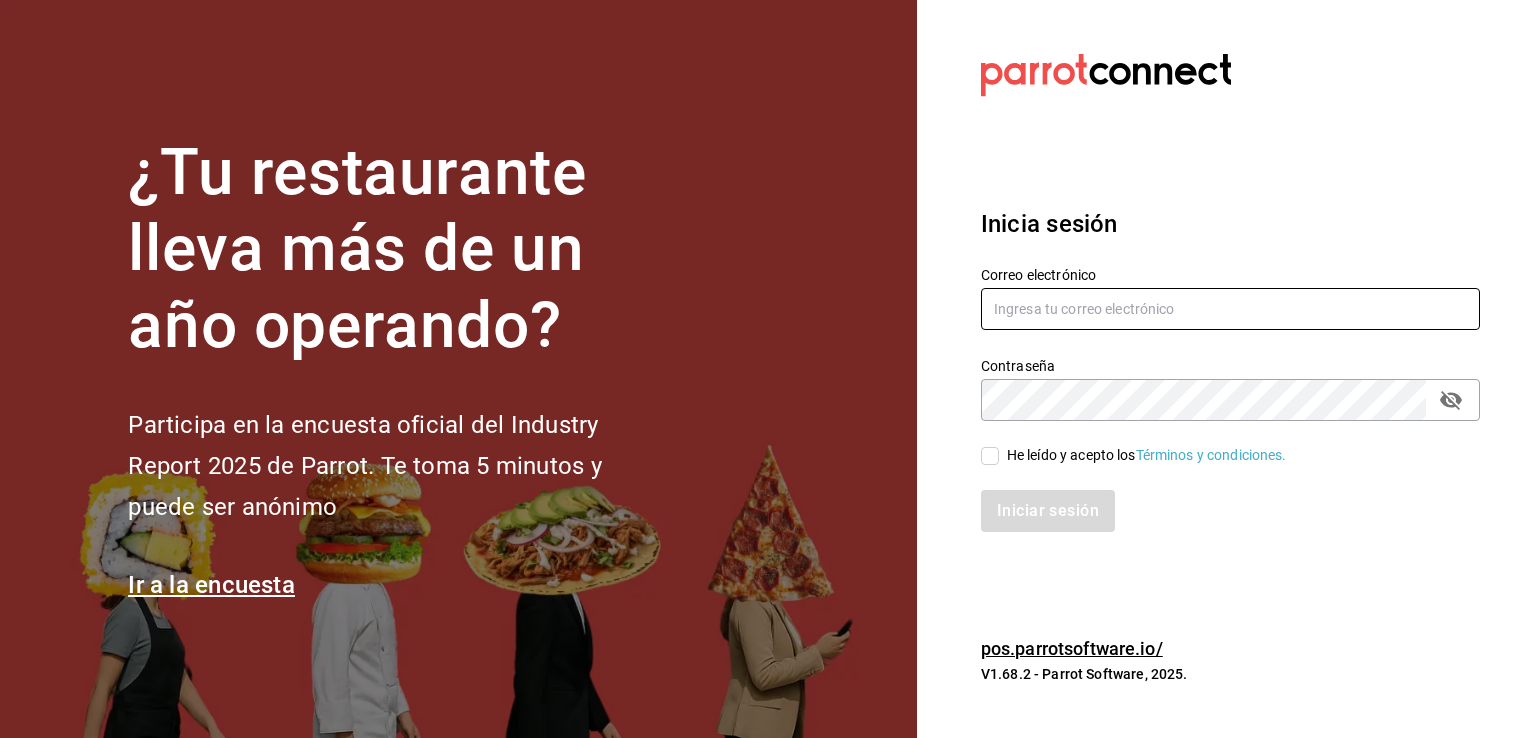 type on "[EMAIL]" 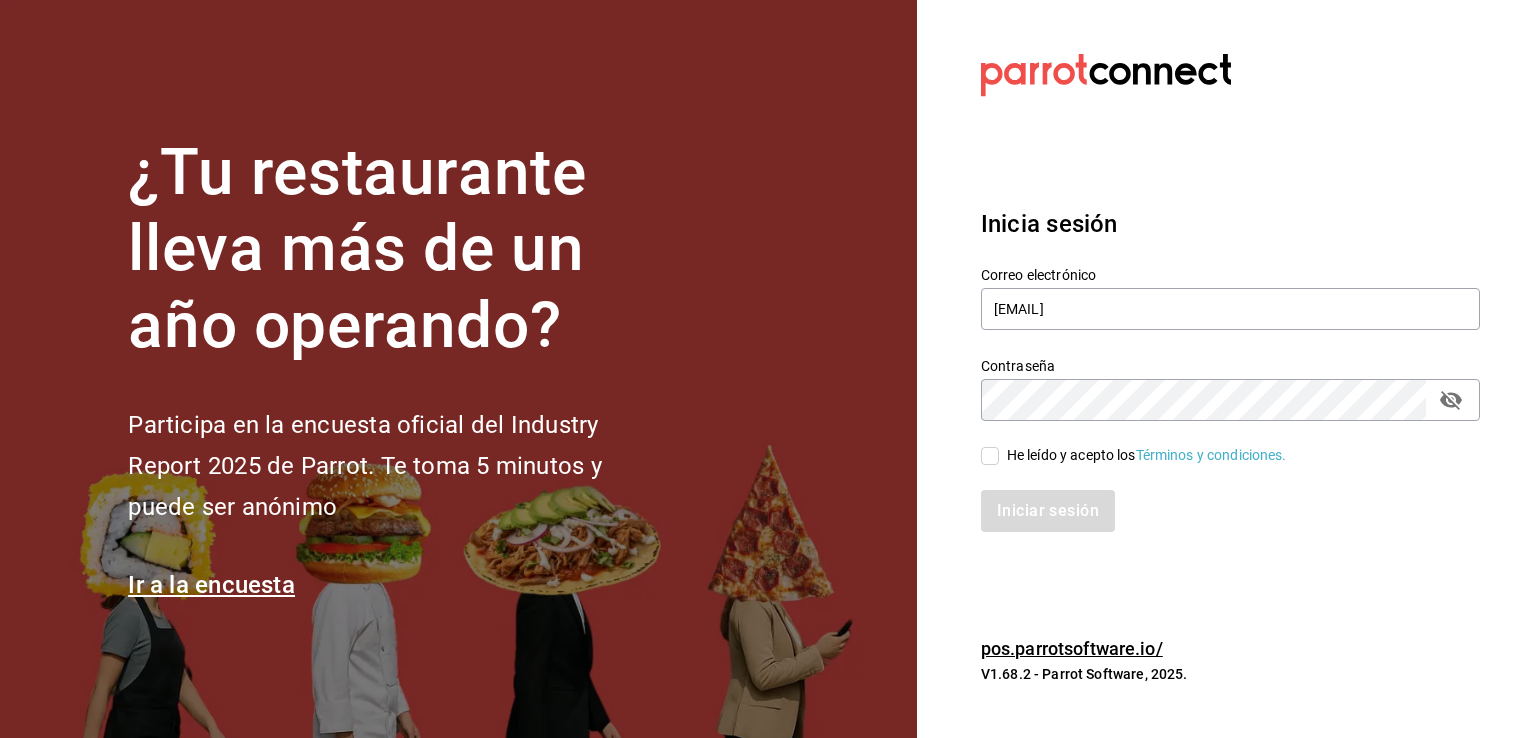 click on "He leído y acepto los  Términos y condiciones." at bounding box center [1147, 455] 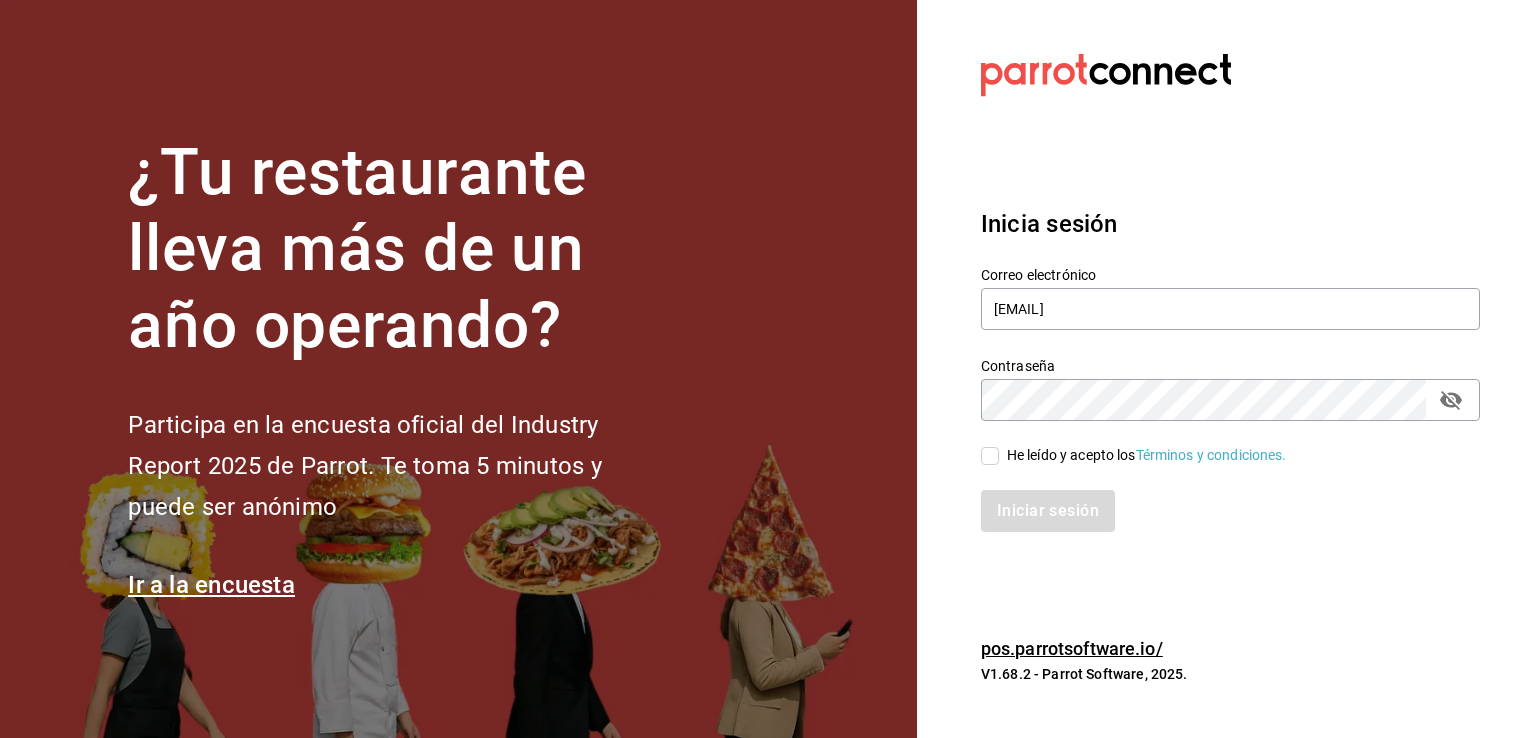 checkbox on "true" 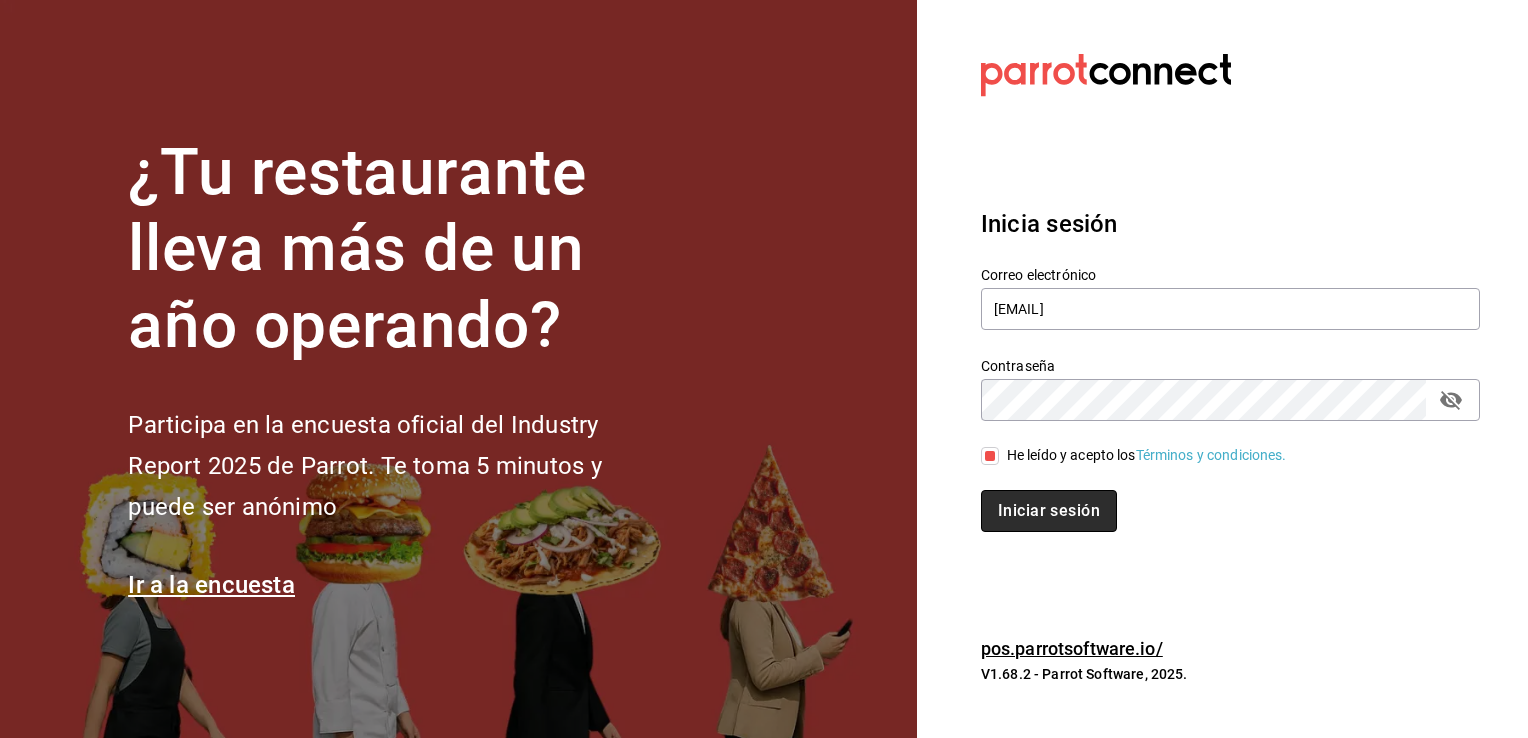 click on "Iniciar sesión" at bounding box center (1049, 511) 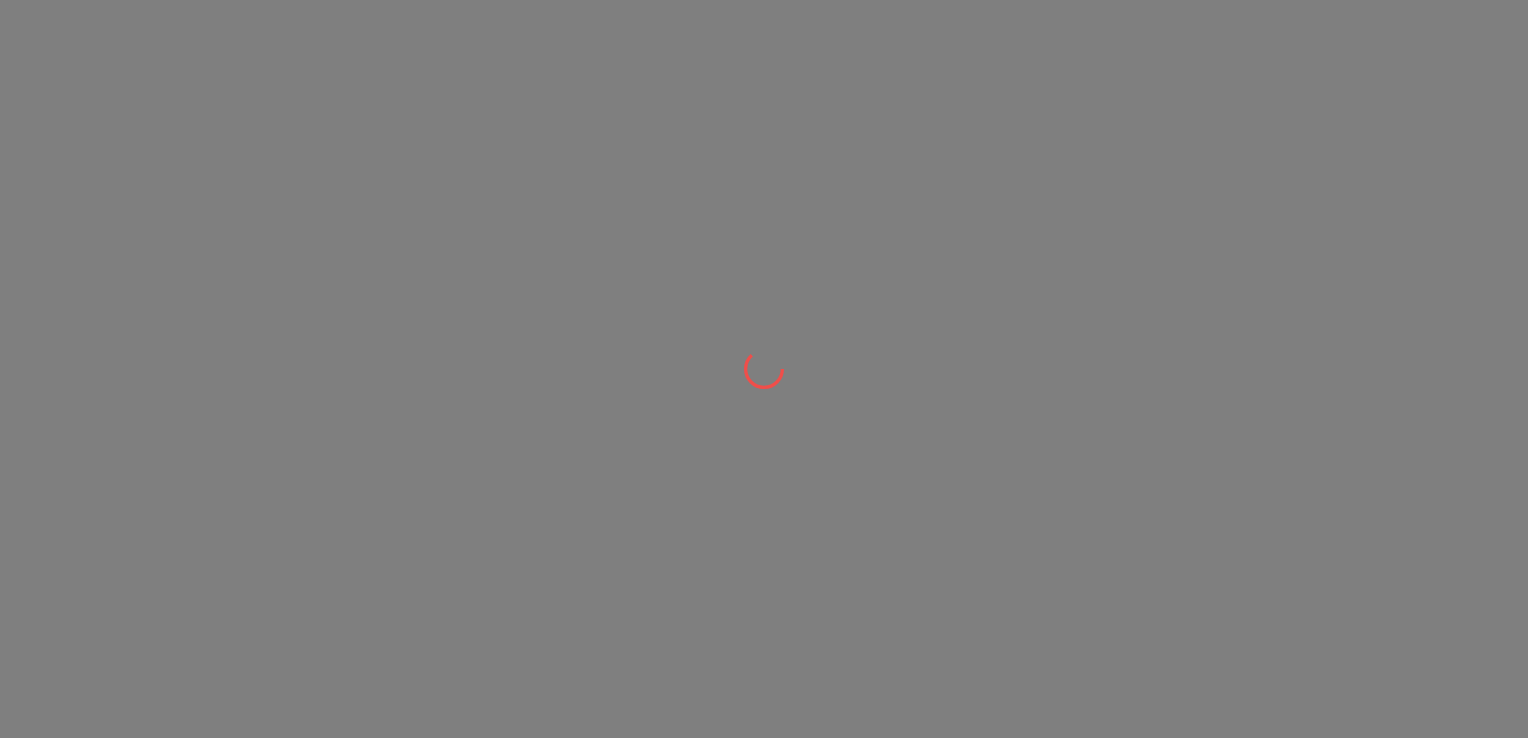 scroll, scrollTop: 0, scrollLeft: 0, axis: both 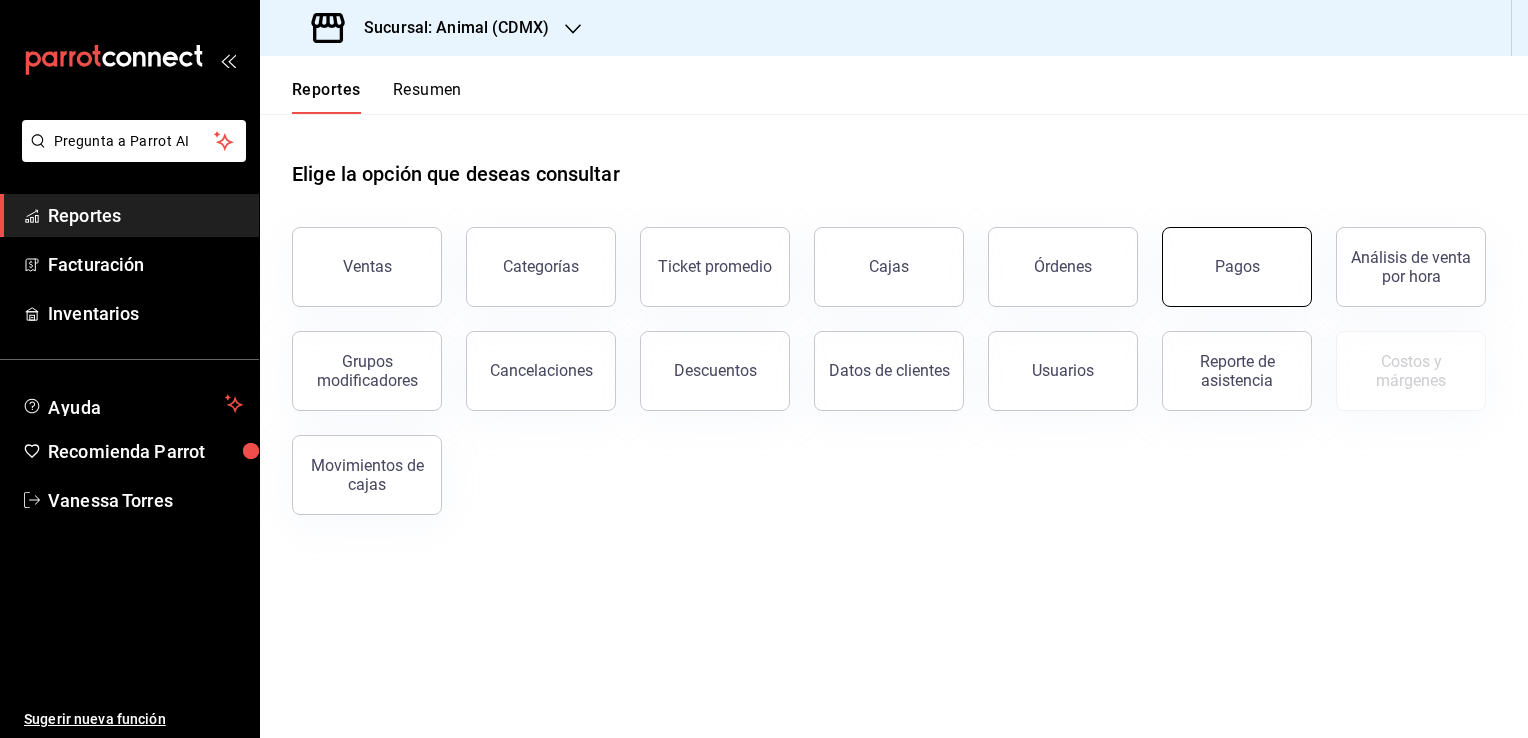 click on "Pagos" at bounding box center (1237, 266) 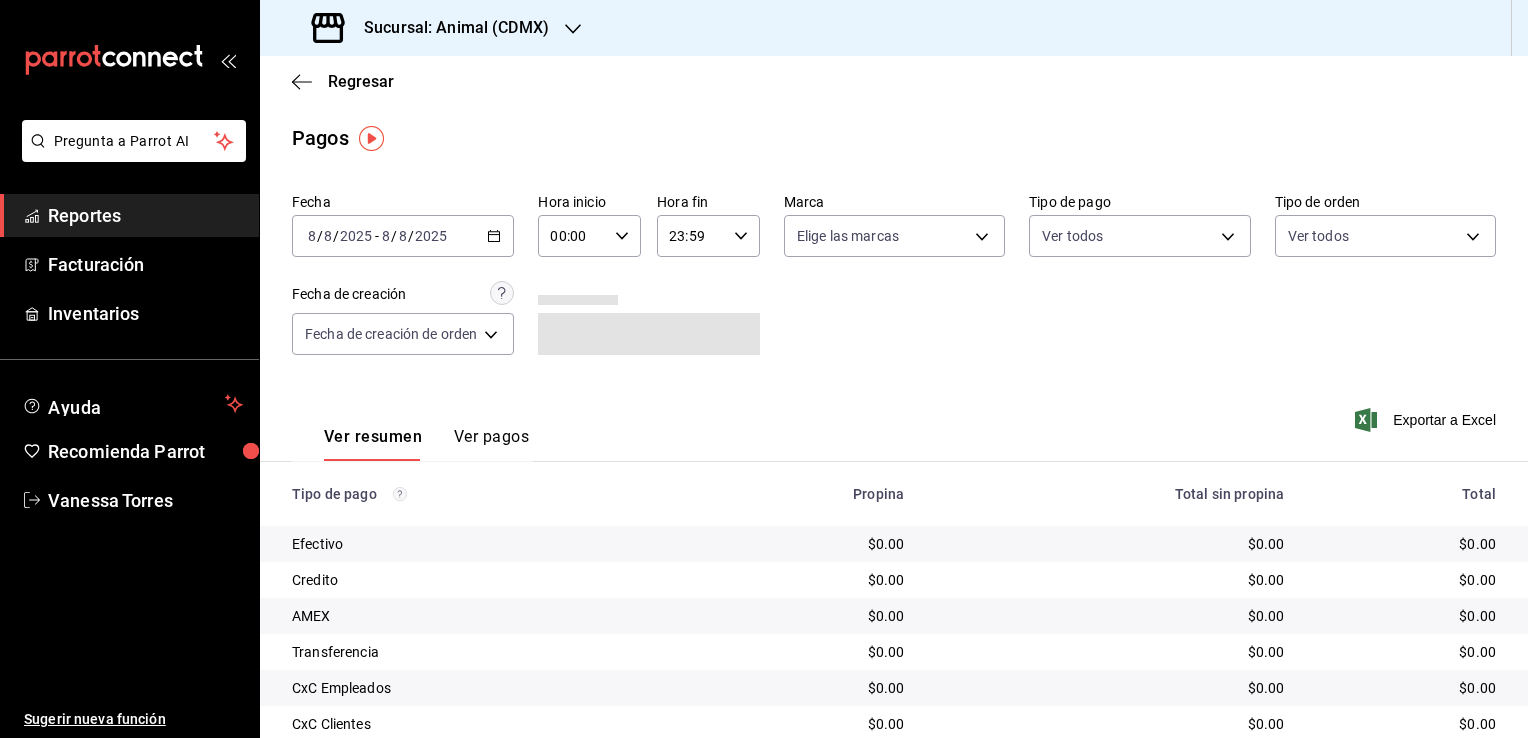 click on "Sucursal: Animal (CDMX)" at bounding box center [432, 28] 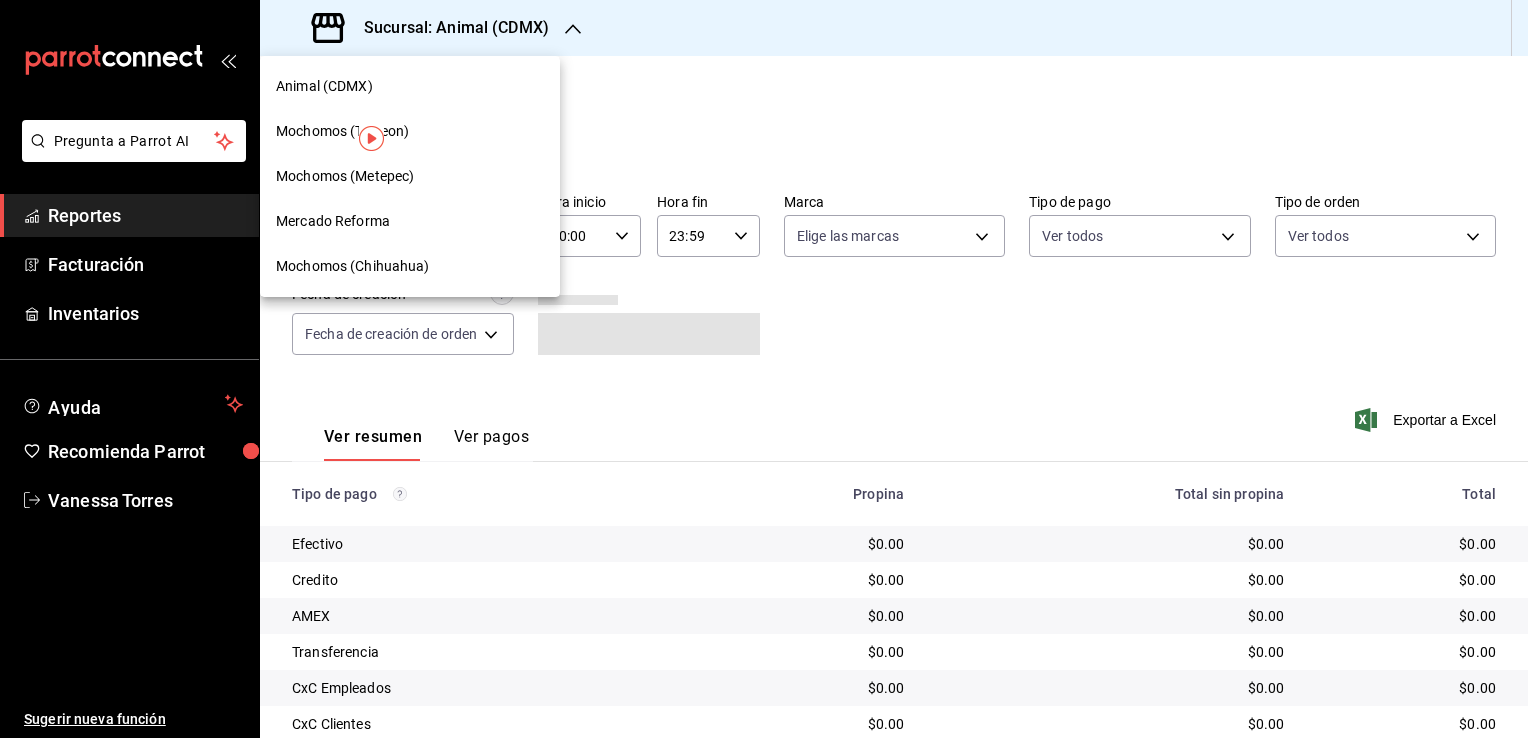 click on "Mochomos (Torreon)" at bounding box center [410, 131] 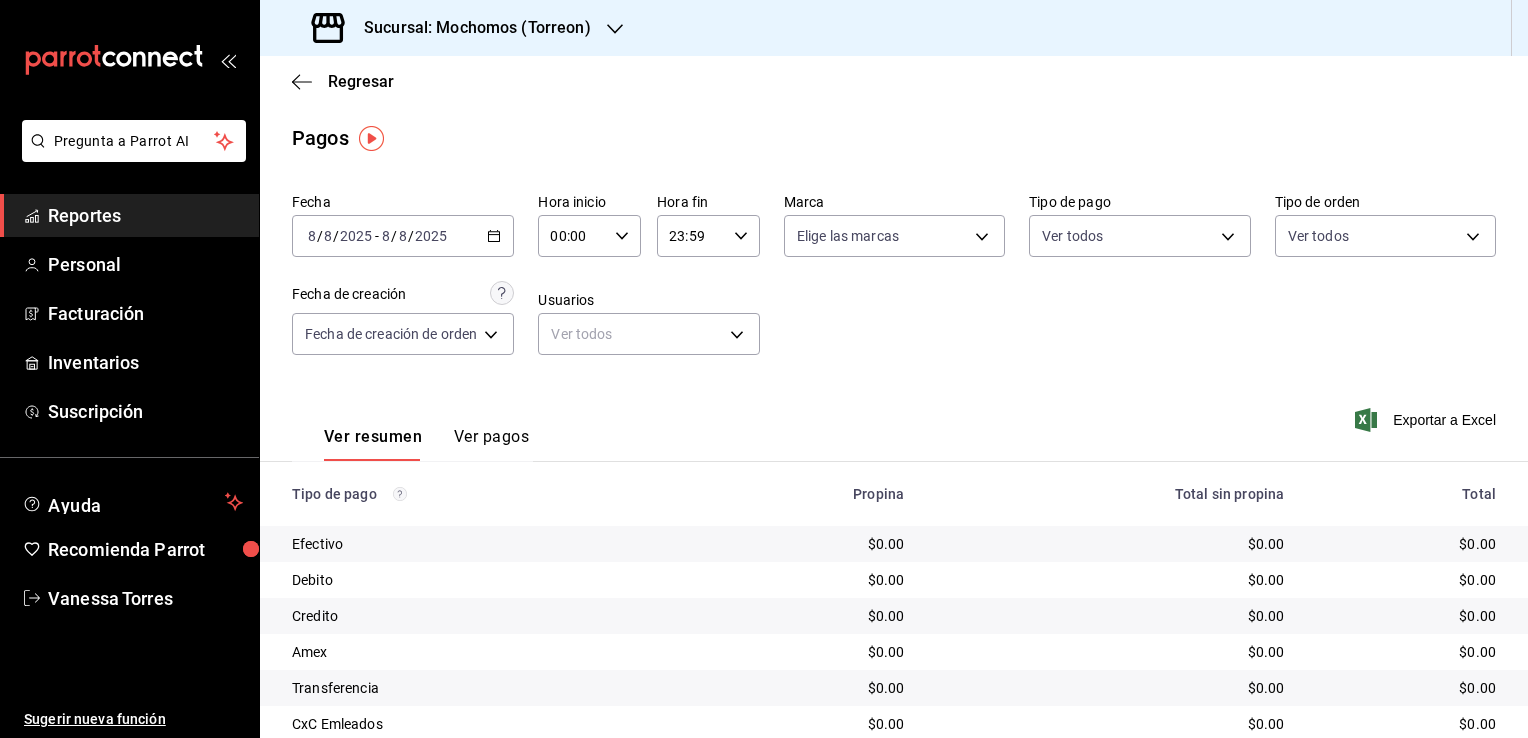 click 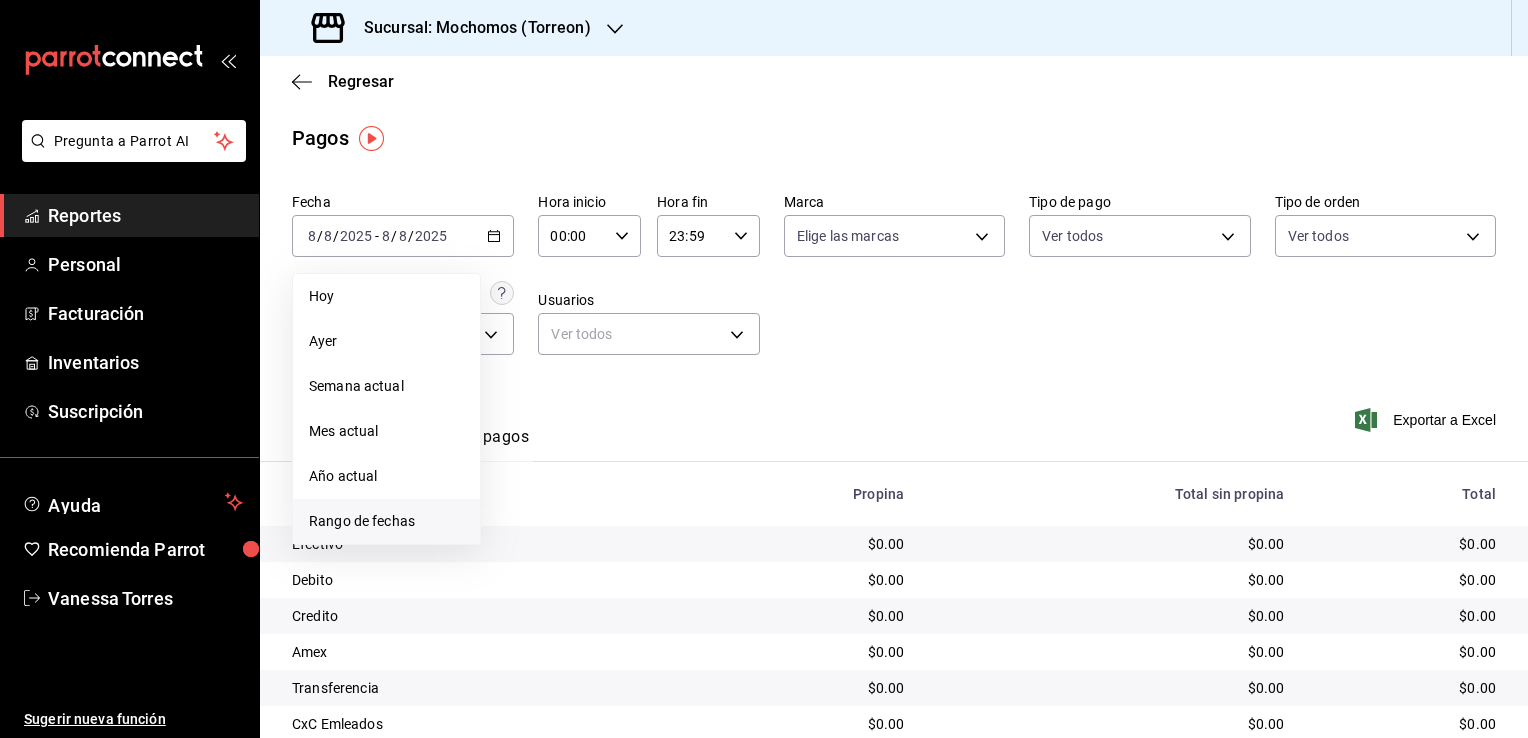 click on "Rango de fechas" at bounding box center [386, 521] 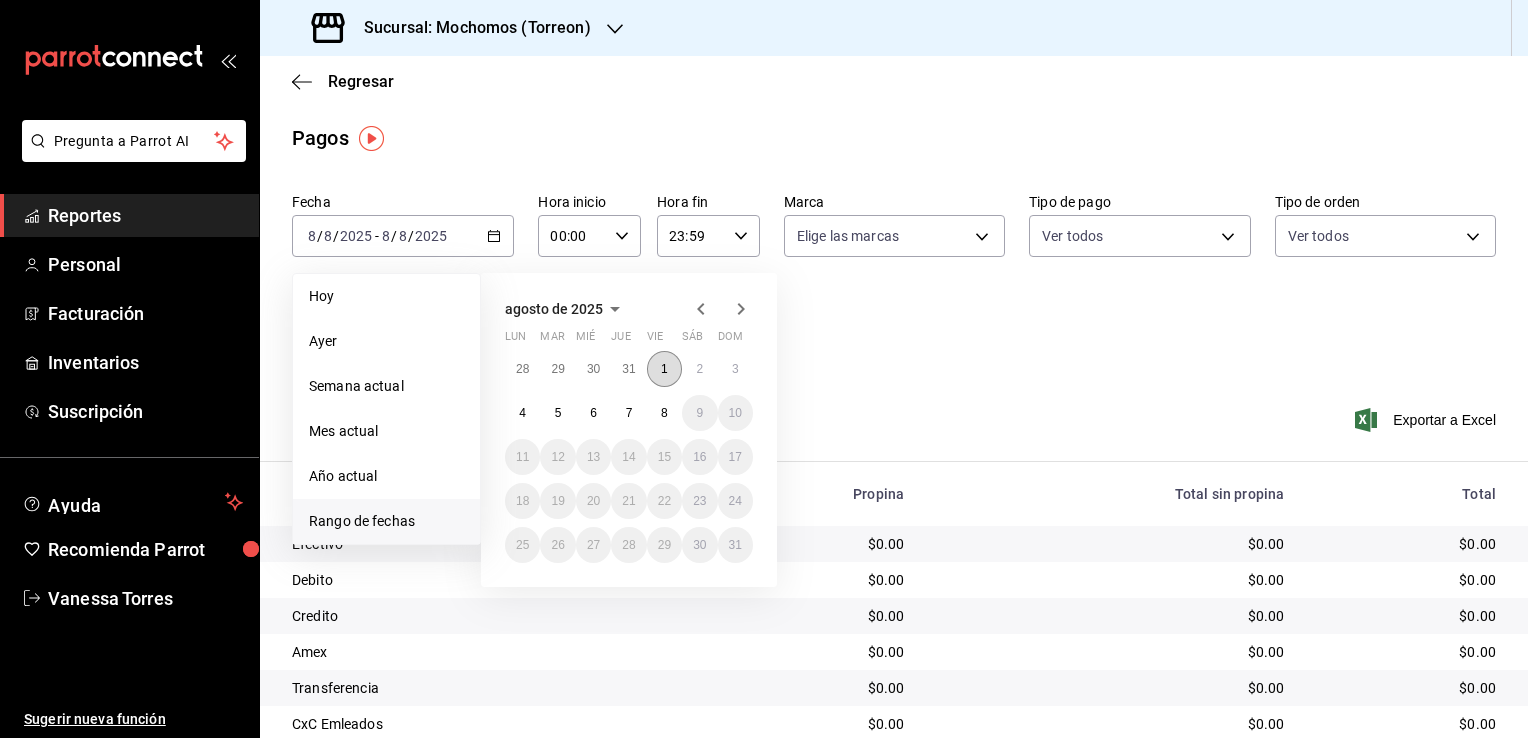 click on "1" at bounding box center [664, 369] 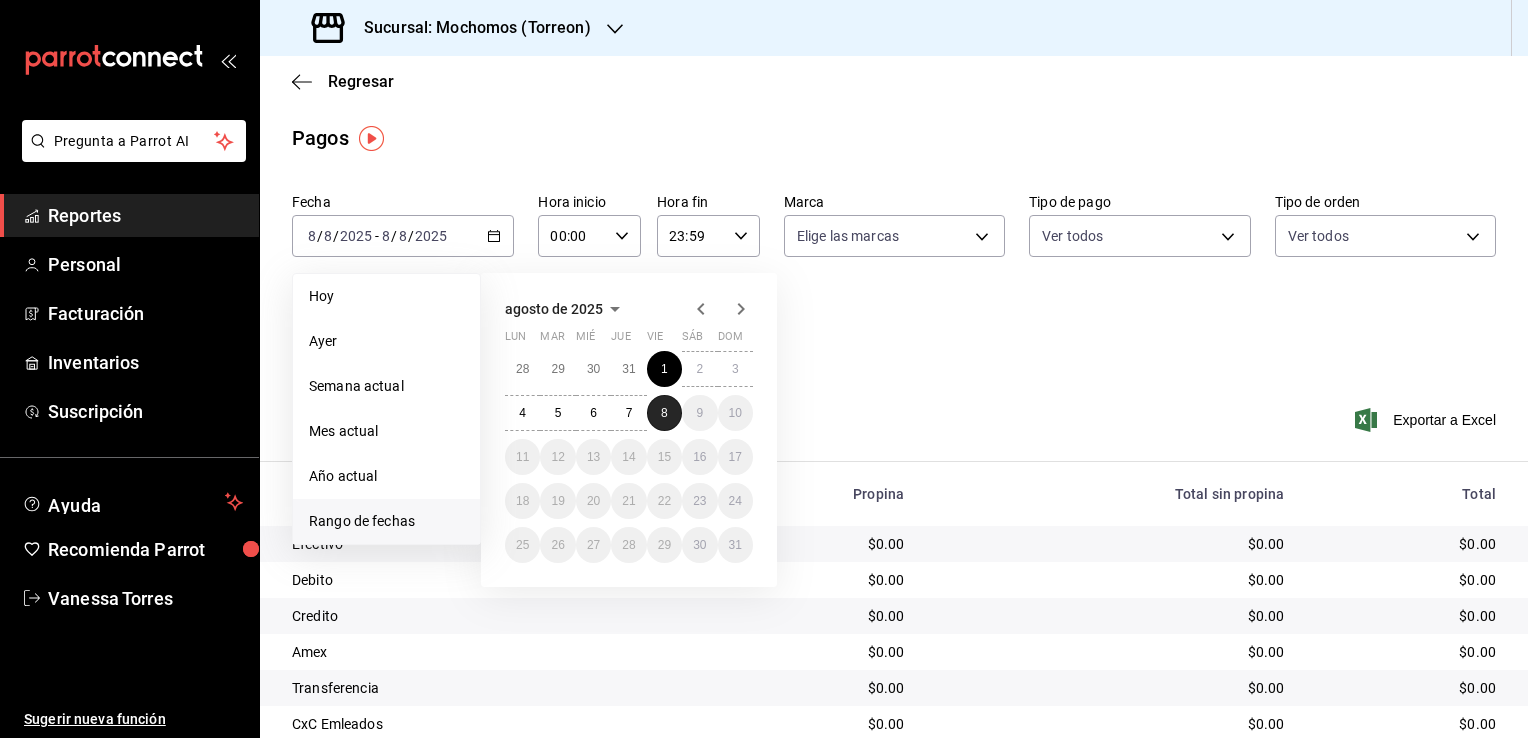 click on "8" at bounding box center (664, 413) 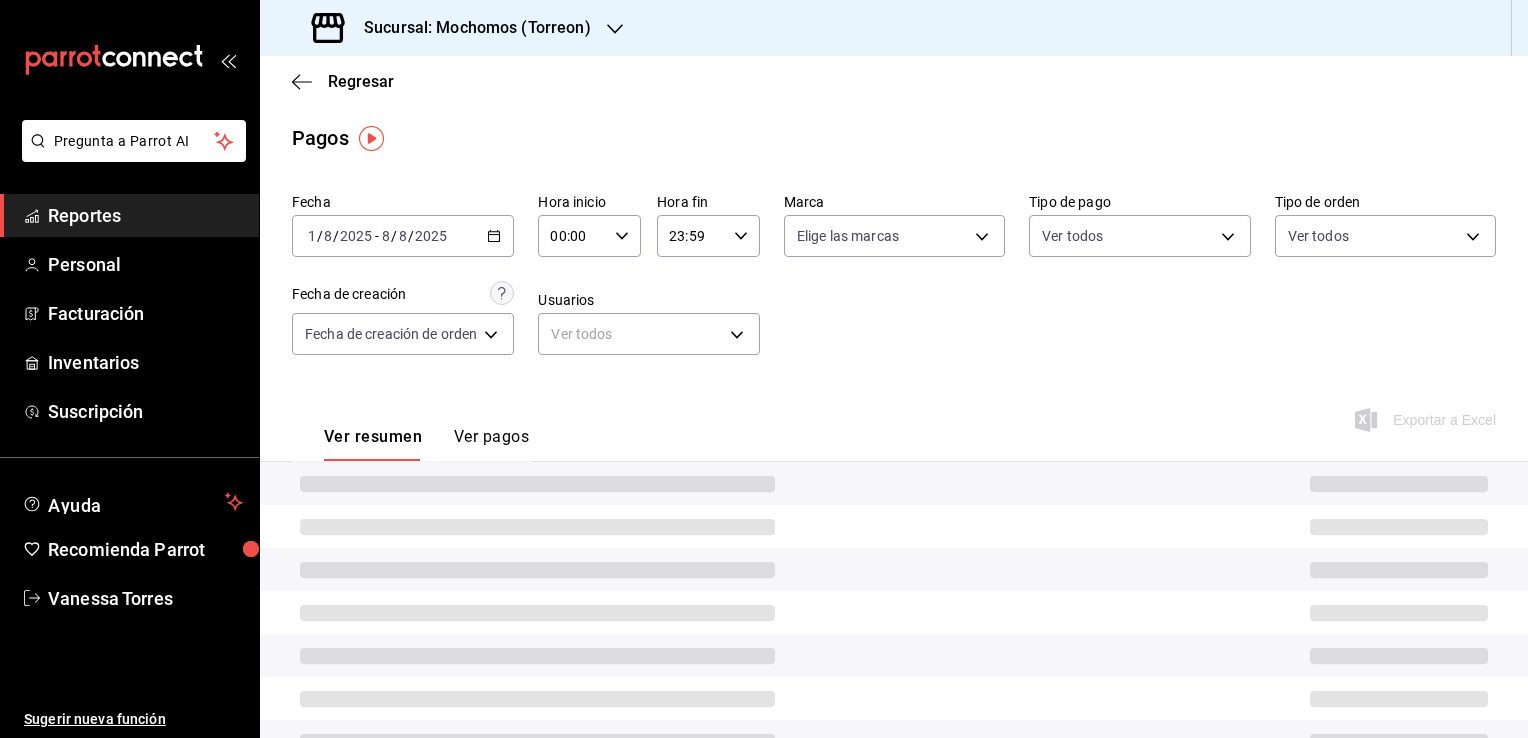 click 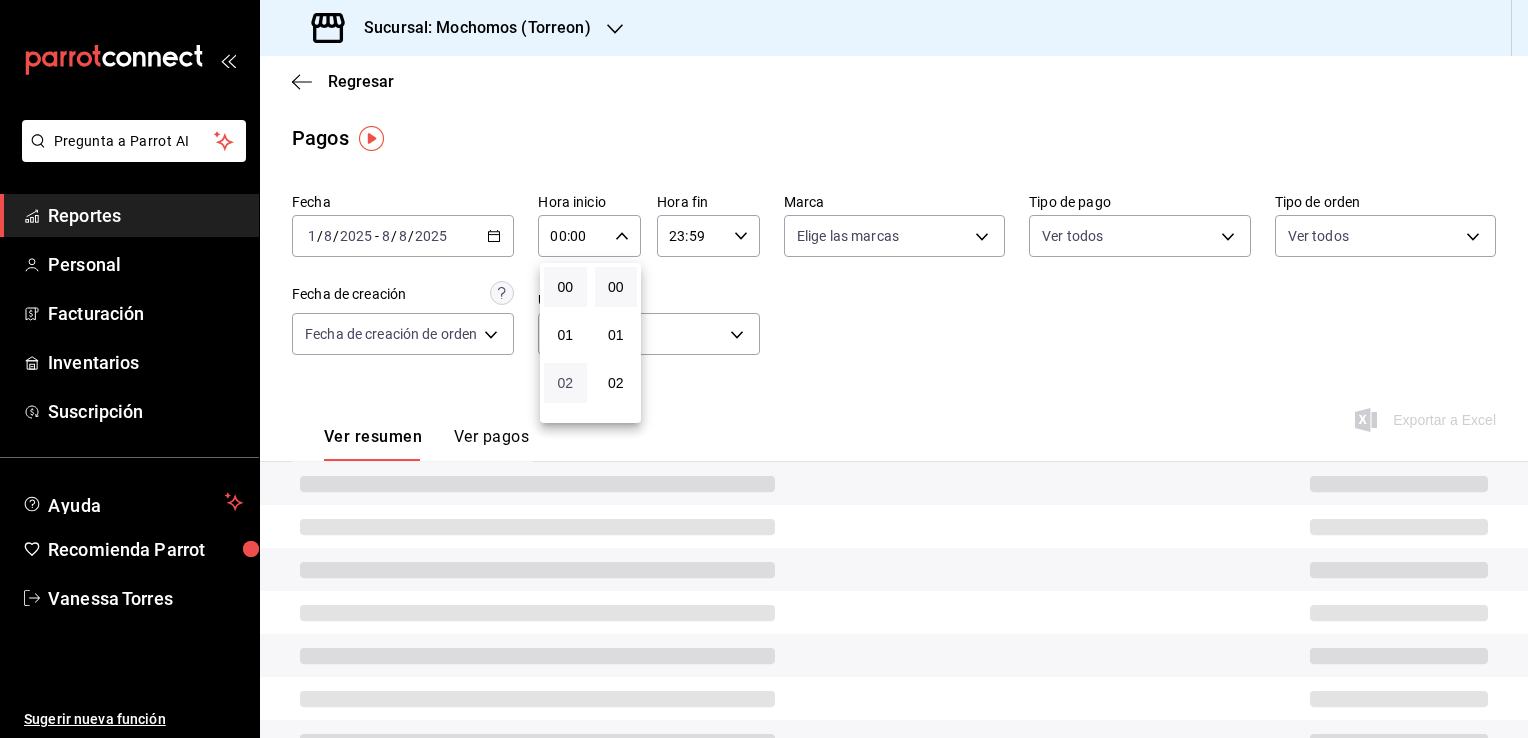 click on "02" at bounding box center [565, 383] 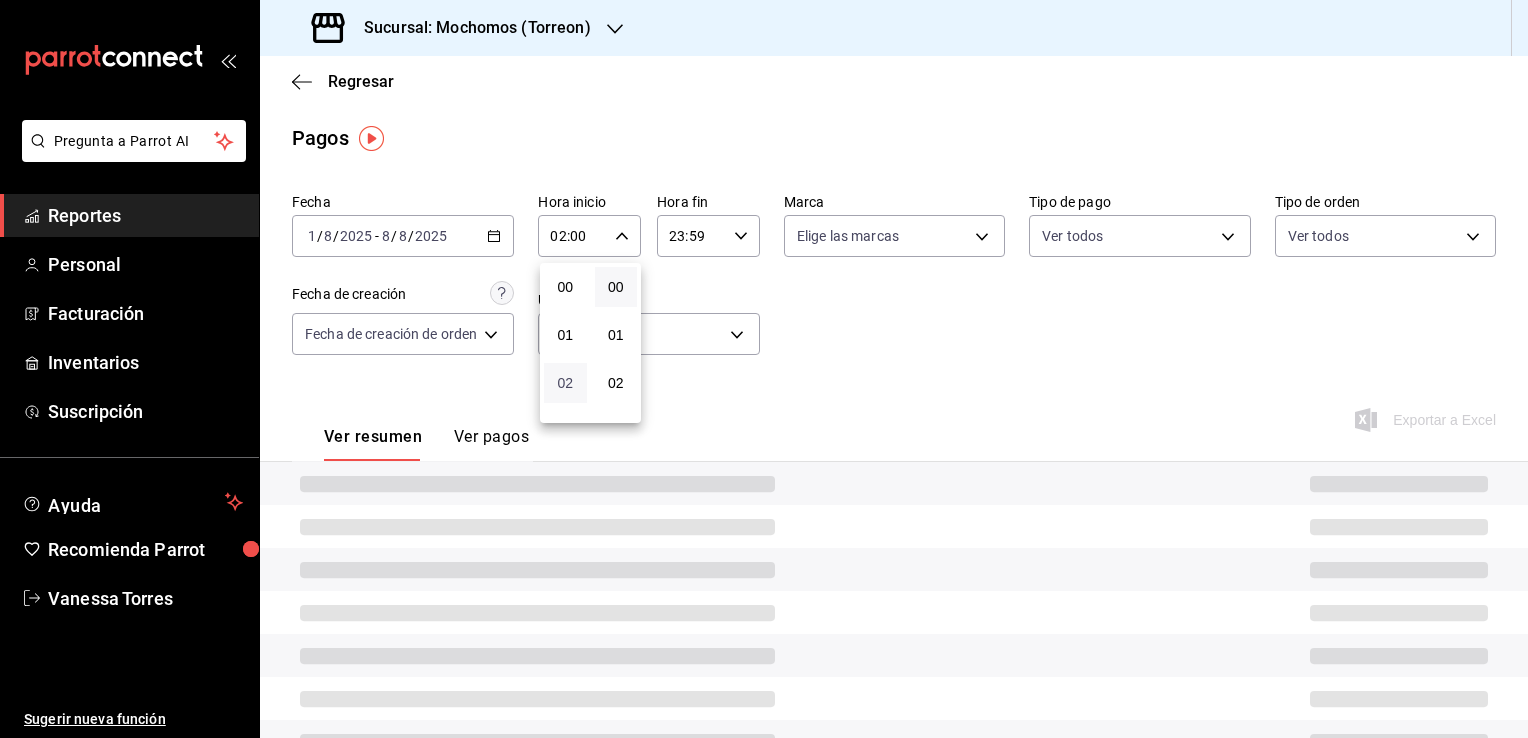 type 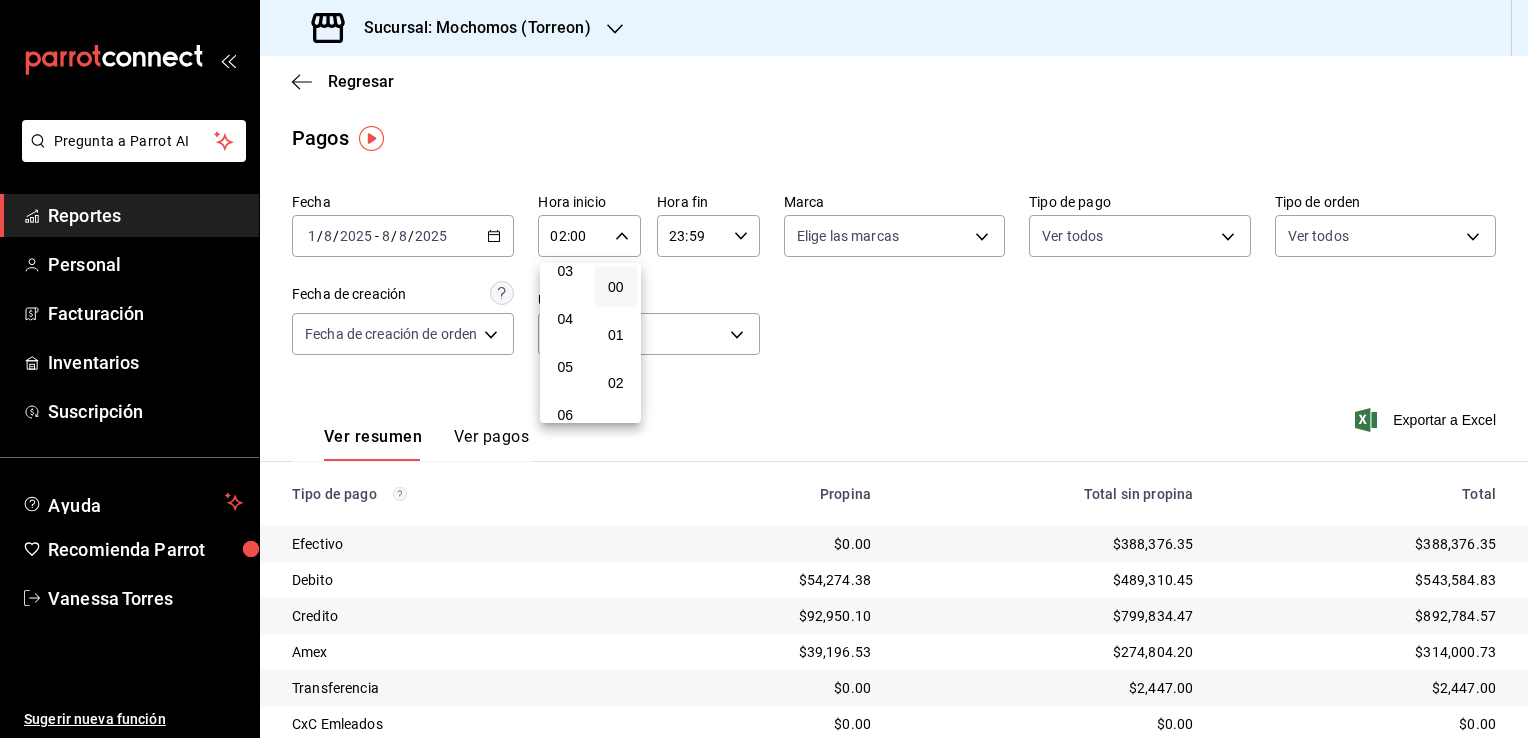 scroll, scrollTop: 200, scrollLeft: 0, axis: vertical 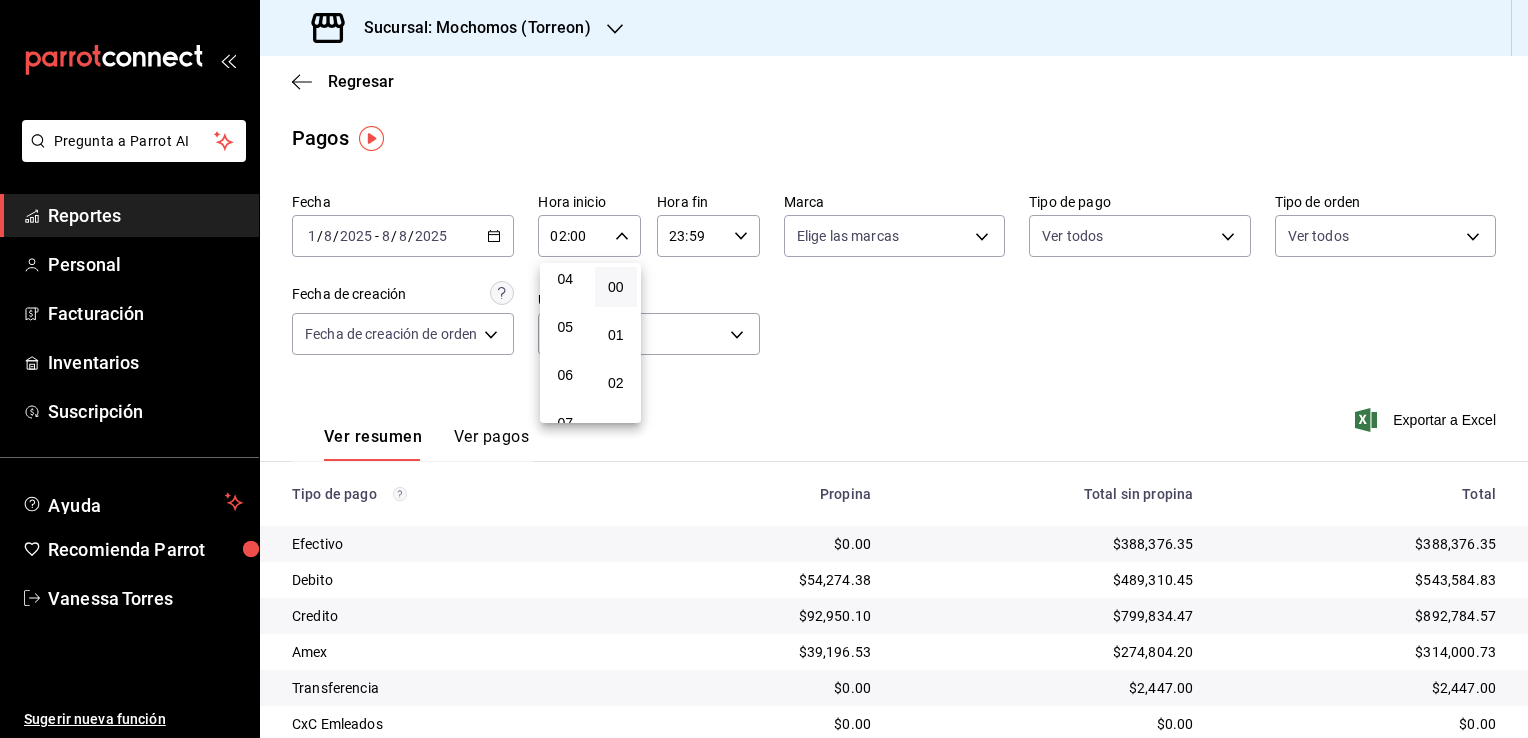 click on "06" at bounding box center (565, 375) 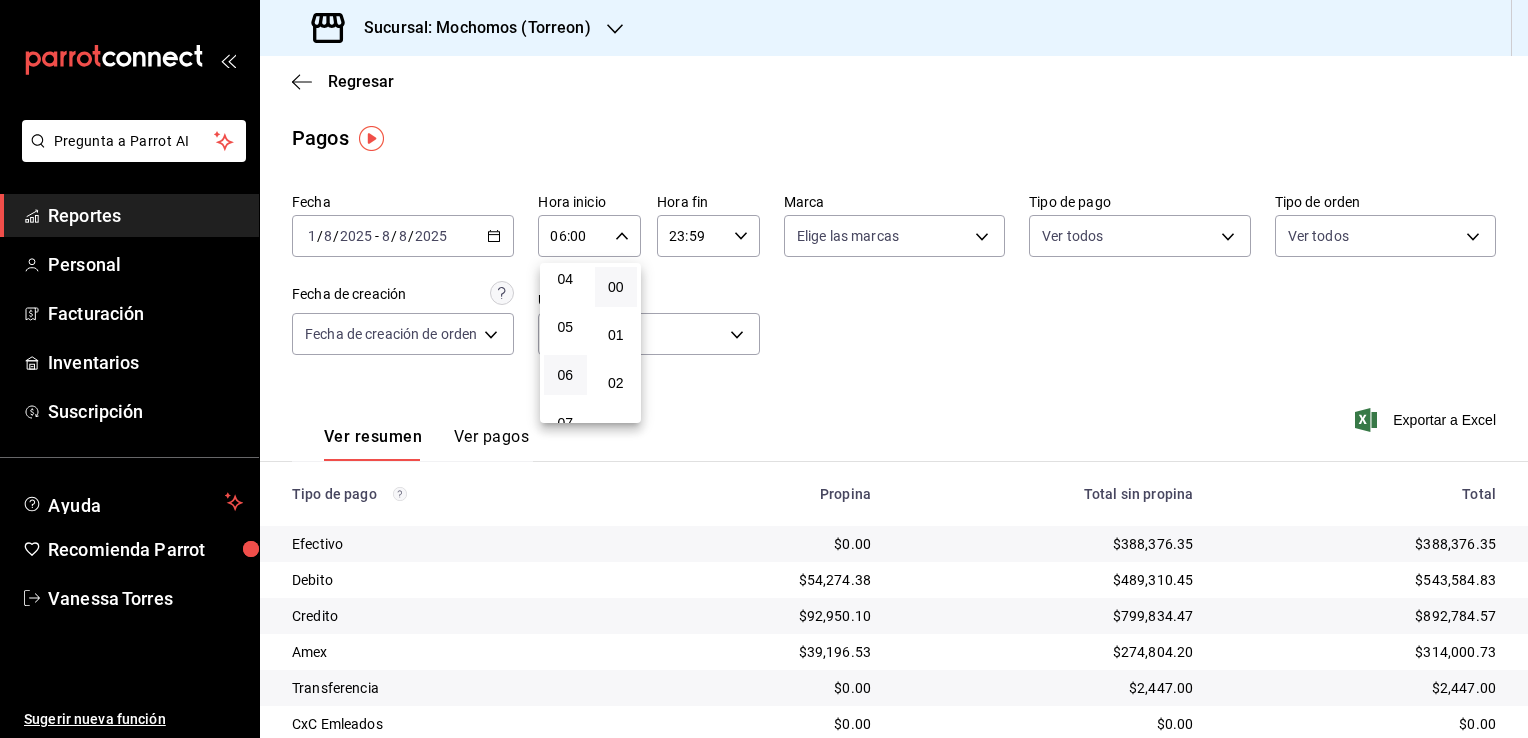 click at bounding box center (764, 369) 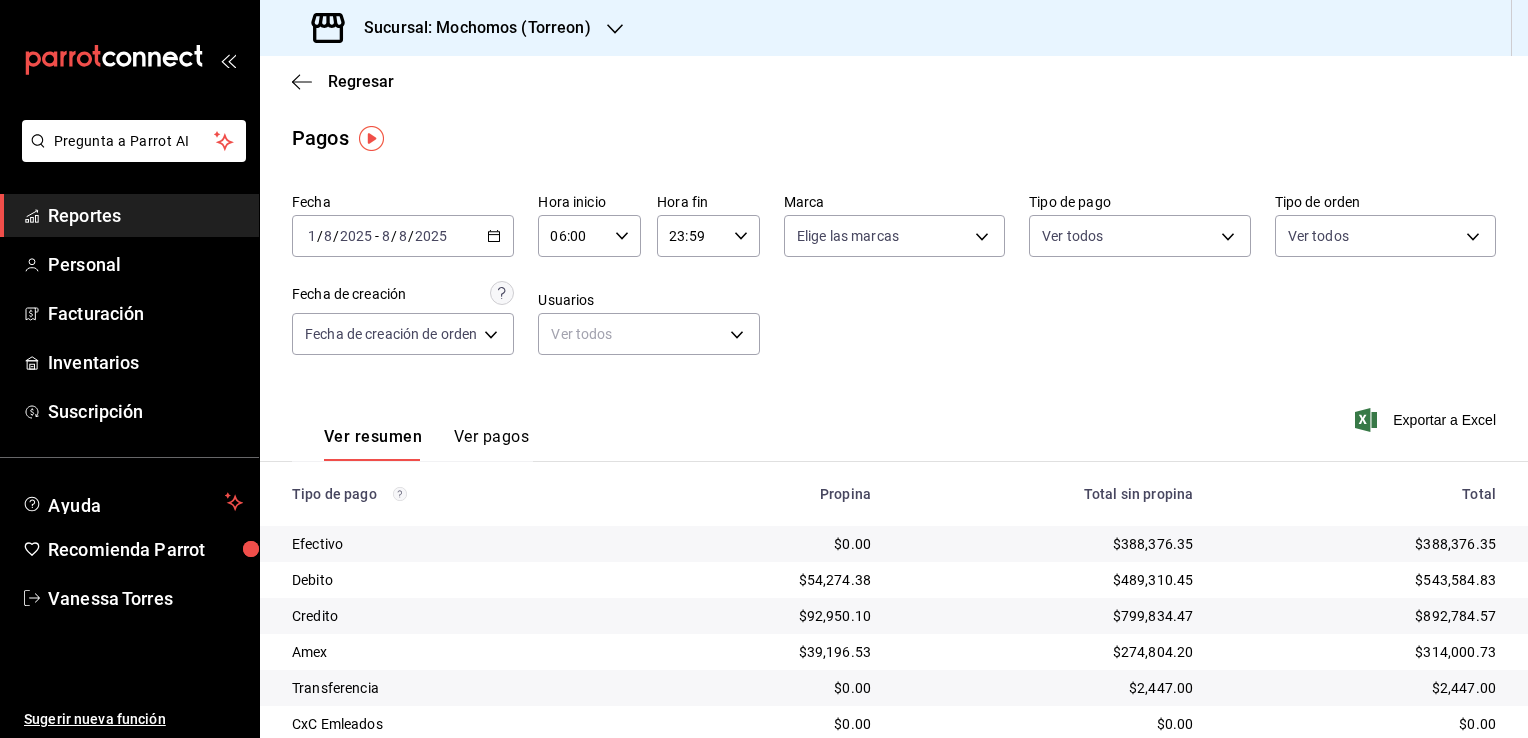 click on "23:59 Hora fin" at bounding box center [708, 236] 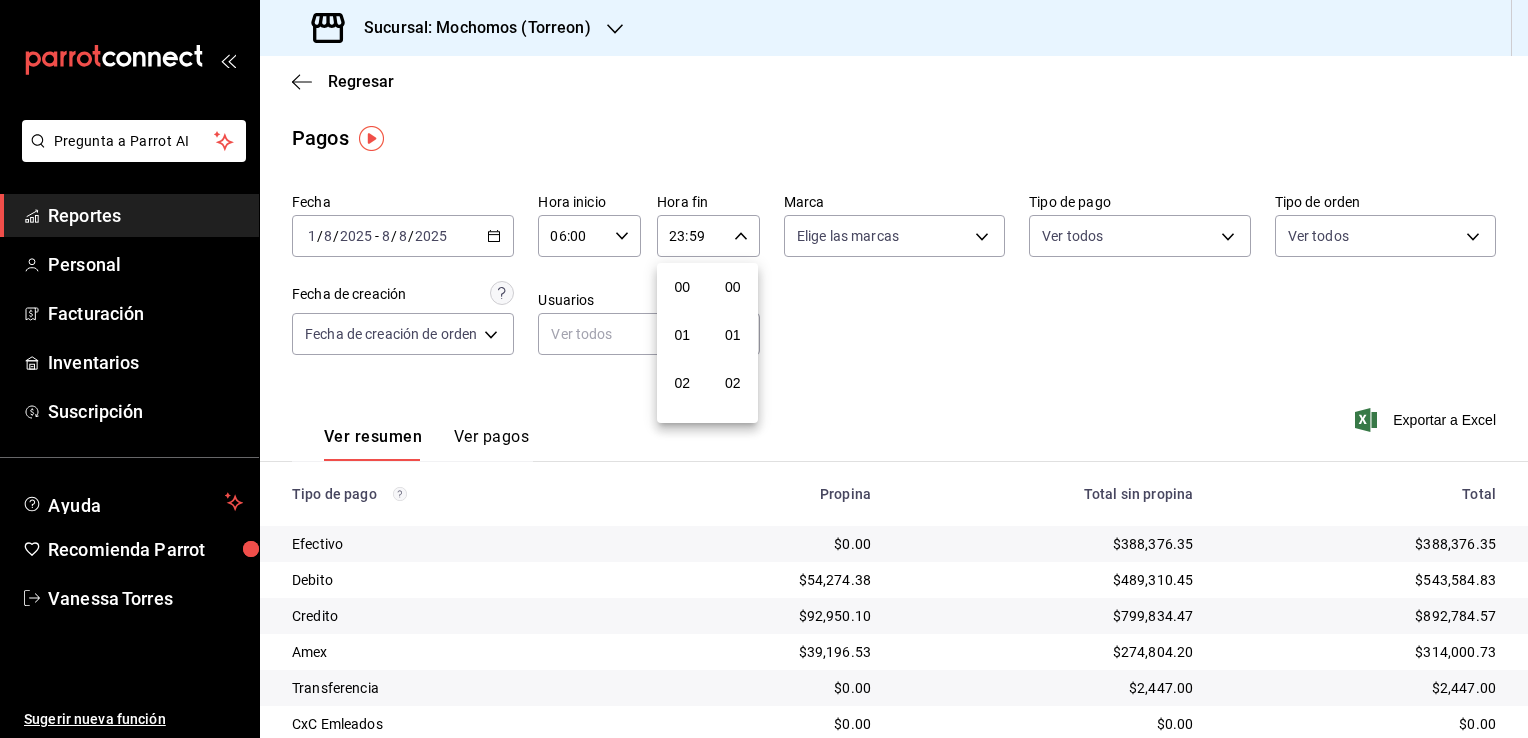 scroll, scrollTop: 1011, scrollLeft: 0, axis: vertical 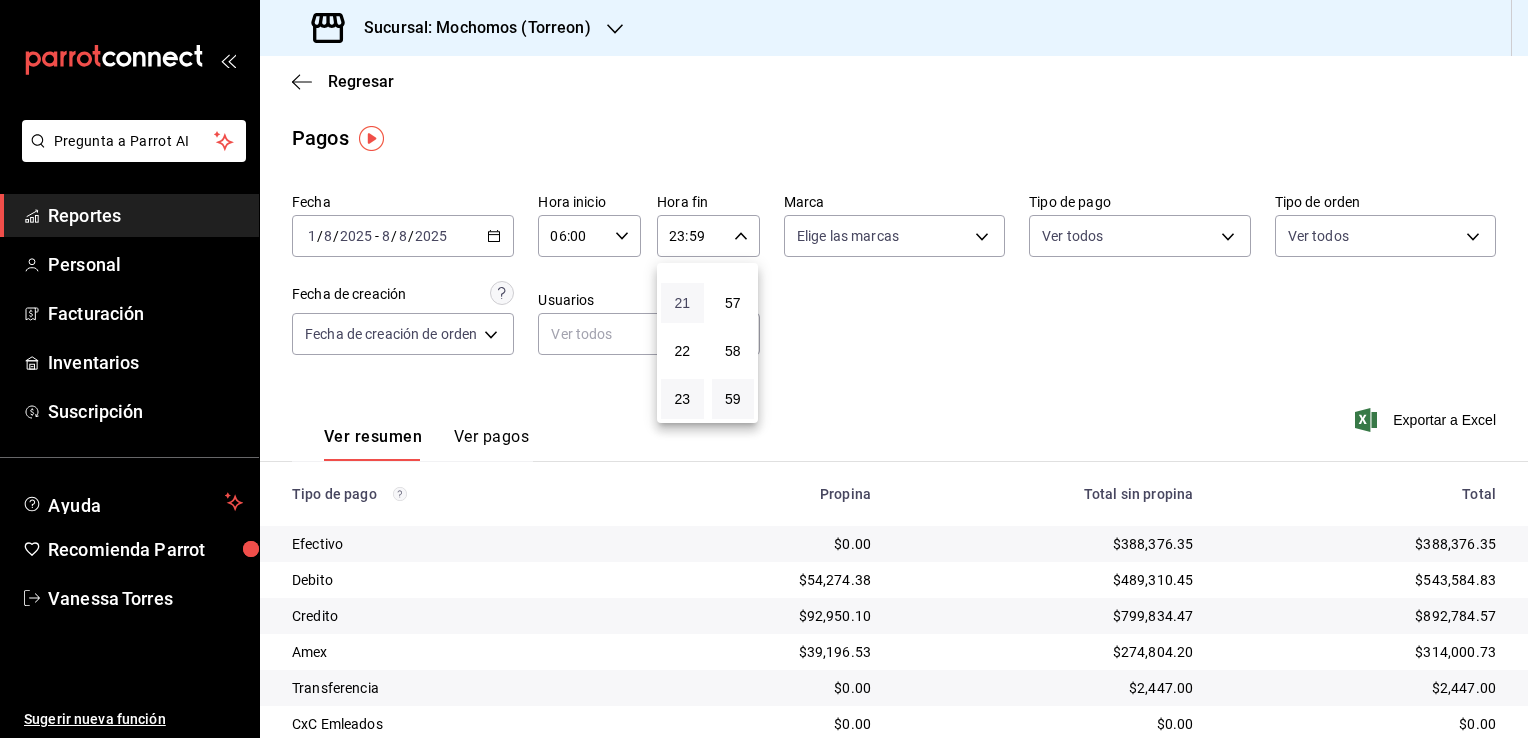 click on "21" at bounding box center [682, 303] 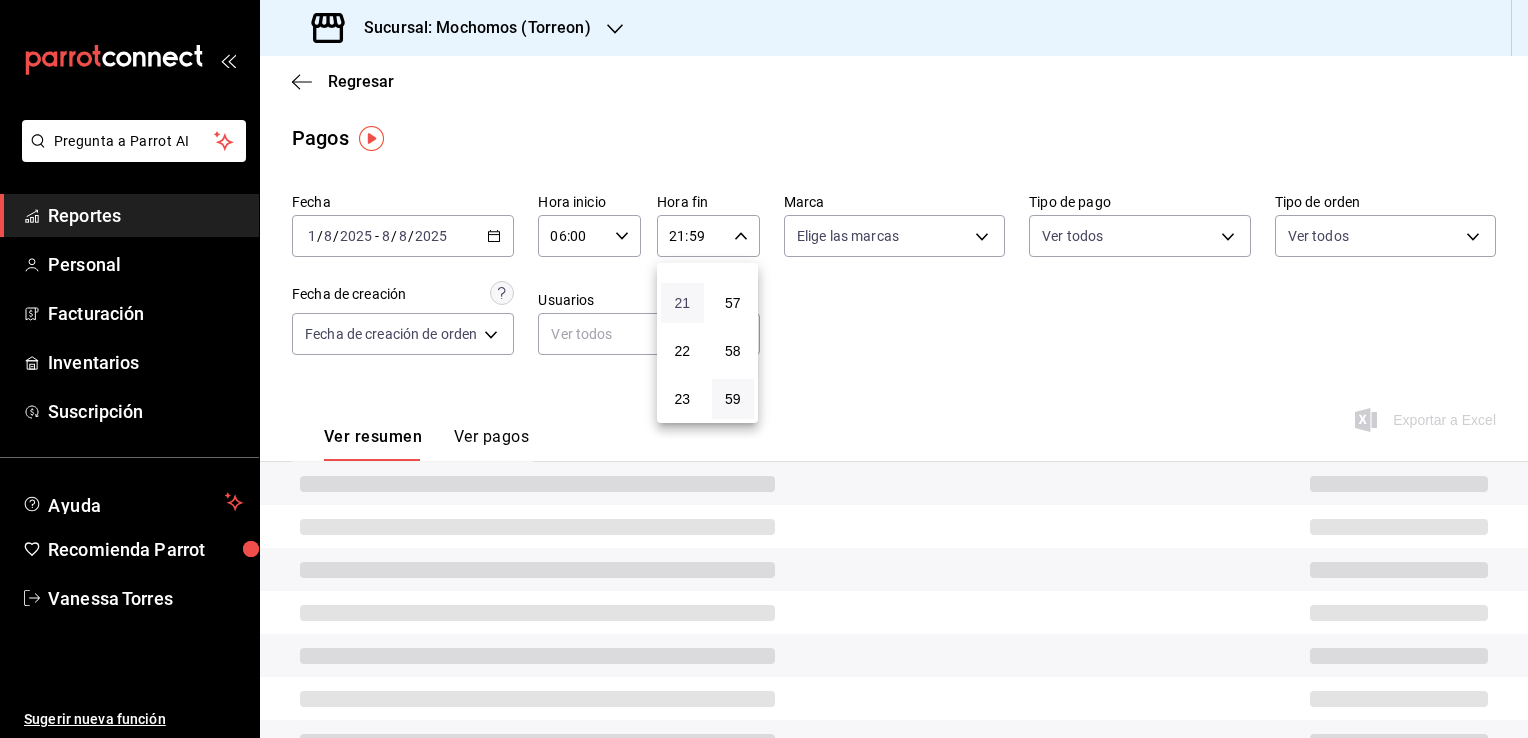 type 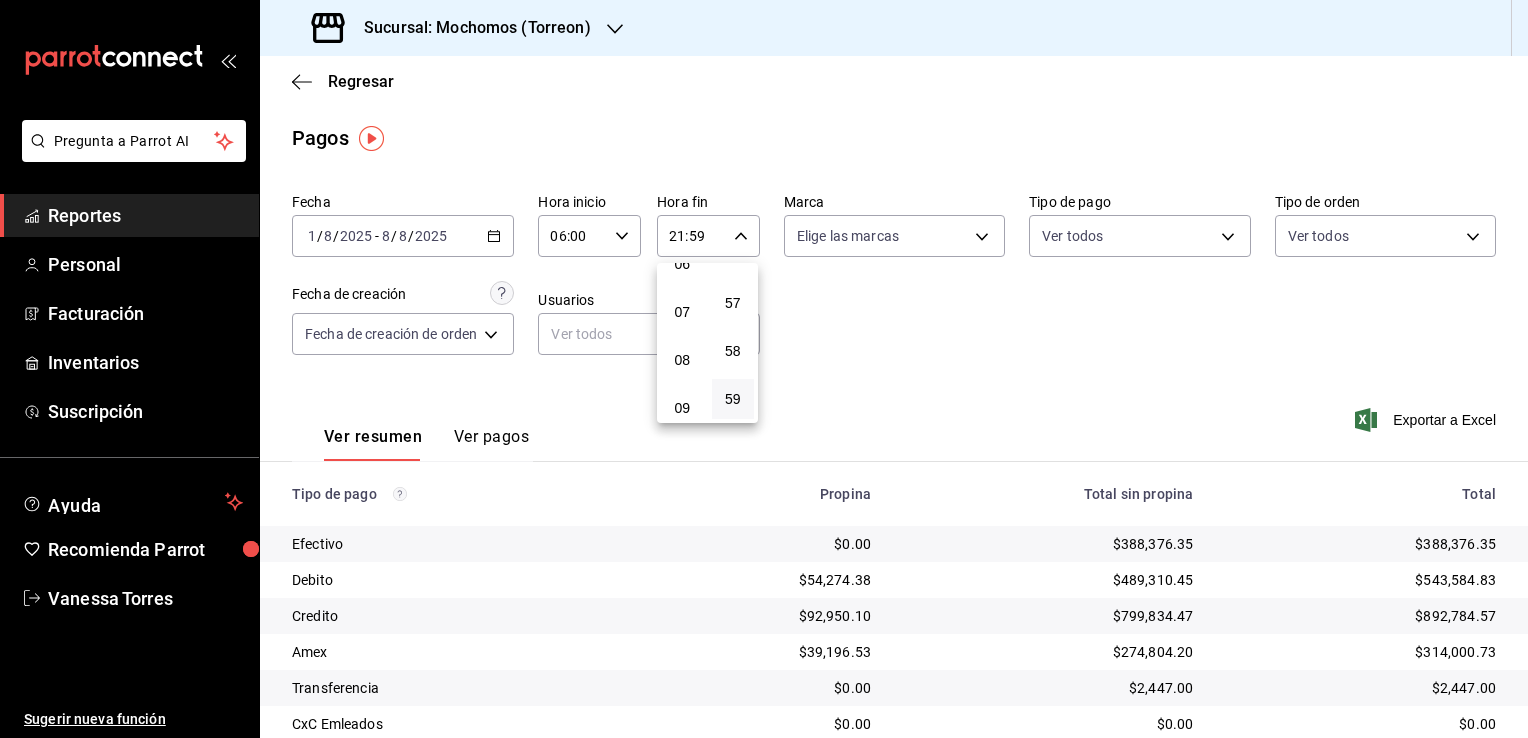 scroll, scrollTop: 171, scrollLeft: 0, axis: vertical 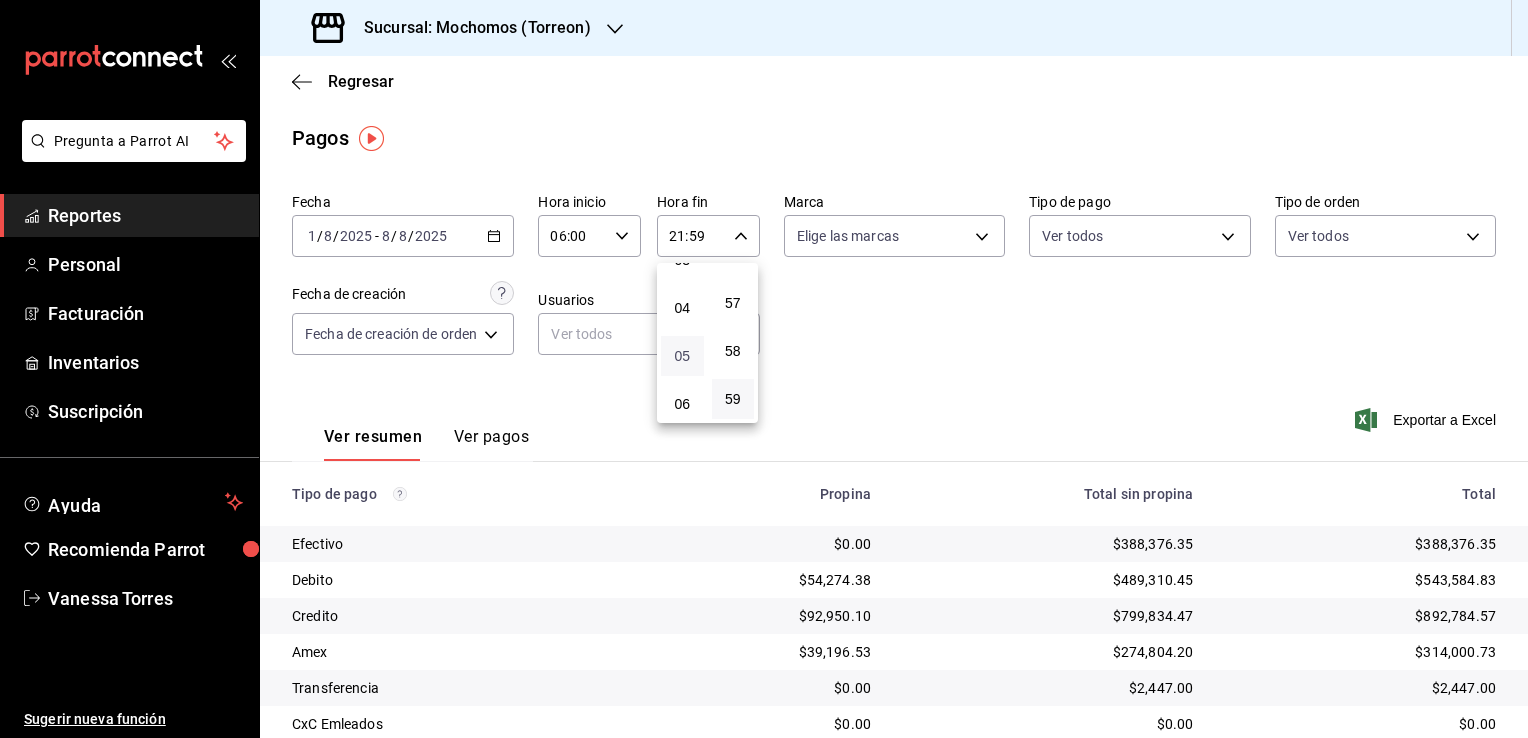 click on "05" at bounding box center [682, 356] 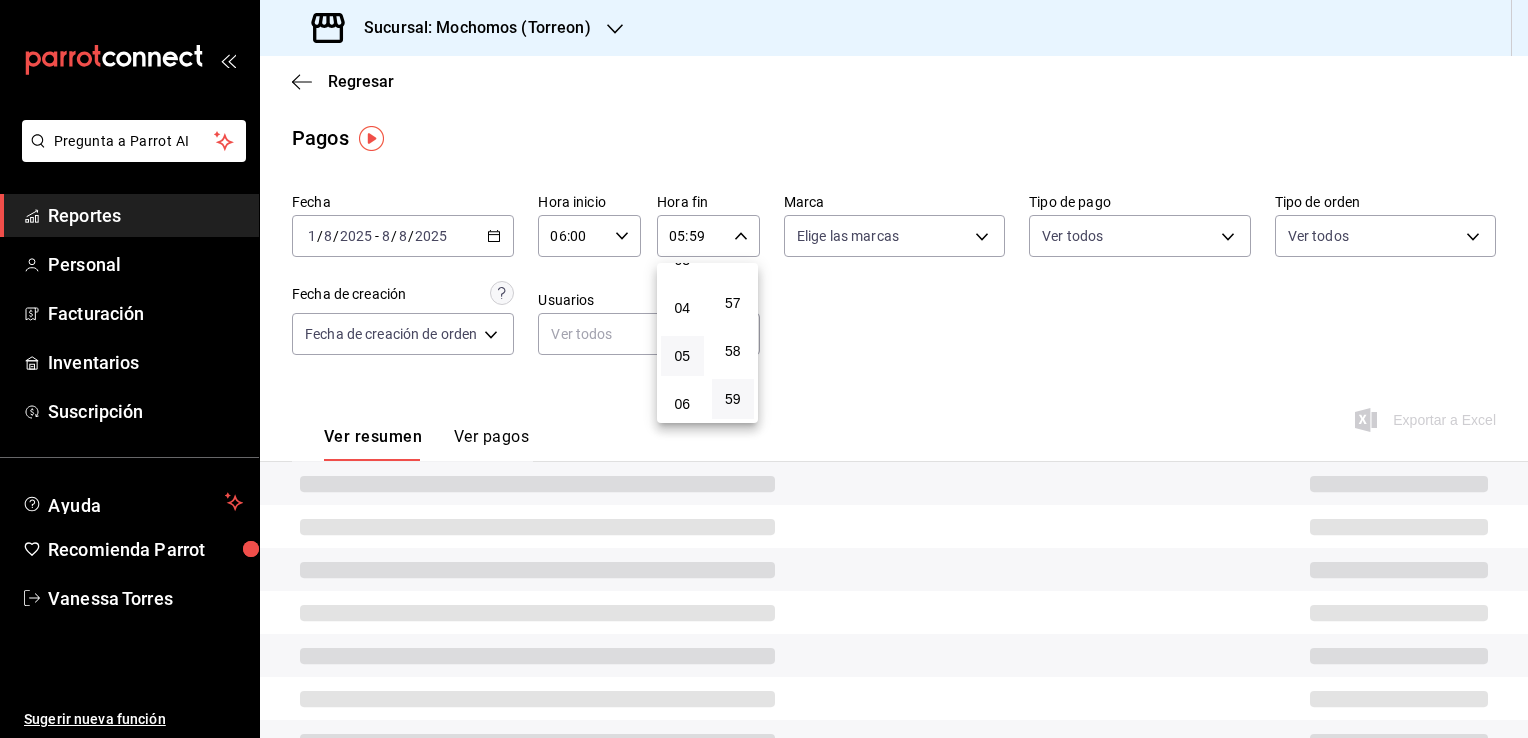 click at bounding box center [764, 369] 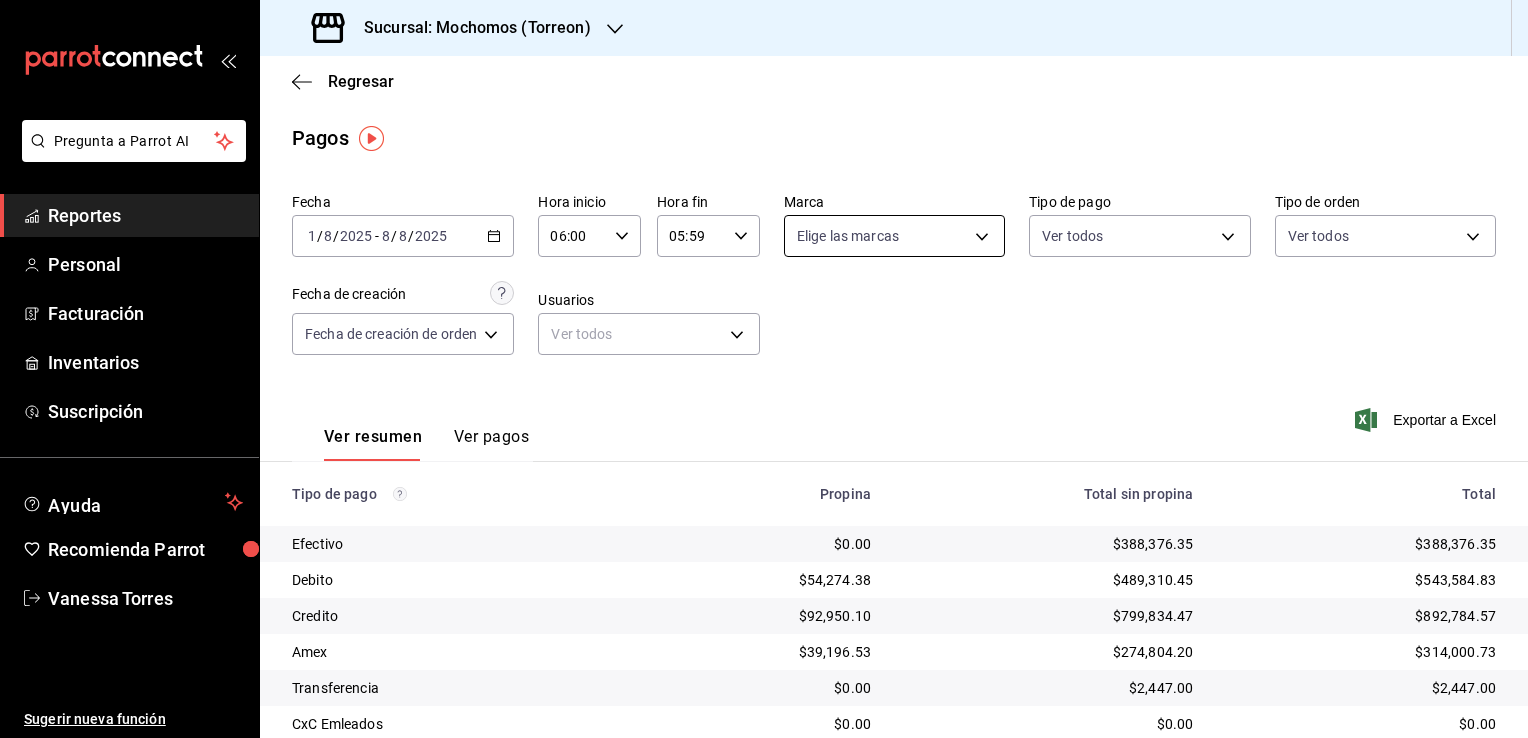 click on "Pregunta a Parrot AI Reportes   Personal   Facturación   Inventarios   Suscripción   Ayuda Recomienda Parrot   Vanessa Torres   Sugerir nueva función   Sucursal: Mochomos ([CITY]) Regresar Pagos Fecha [DATE] [DATE] - [DATE] [DATE] Hora inicio [TIME] Hora inicio Hora fin [TIME] Hora fin Marca Elige las marcas Tipo de pago Ver todos Tipo de orden Ver todos Fecha de creación   Fecha de creación de orden ORDER Usuarios Ver todos null Ver resumen Ver pagos Exportar a Excel Tipo de pago   Propina Total sin propina Total Efectivo $0.00 $388,376.35 $388,376.35 Debito $54,274.38 $489,310.45 $543,584.83 Credito $92,950.10 $799,834.47 $892,784.57 Amex $39,196.53 $274,804.20 $314,000.73 Transferencia $0.00 $2,447.00 $2,447.00 CxC Emleados $0.00 $0.00 $0.00 CxC Clientes $0.00 $0.00 $0.00 Total $186,421.01 $1,954,772.47 $2,141,193.48 GANA 1 MES GRATIS EN TU SUSCRIPCIÓN AQUÍ Ver video tutorial Ir a video Pregunta a Parrot AI Reportes   Personal   Facturación   Inventarios   Suscripción   Ayuda" at bounding box center [764, 369] 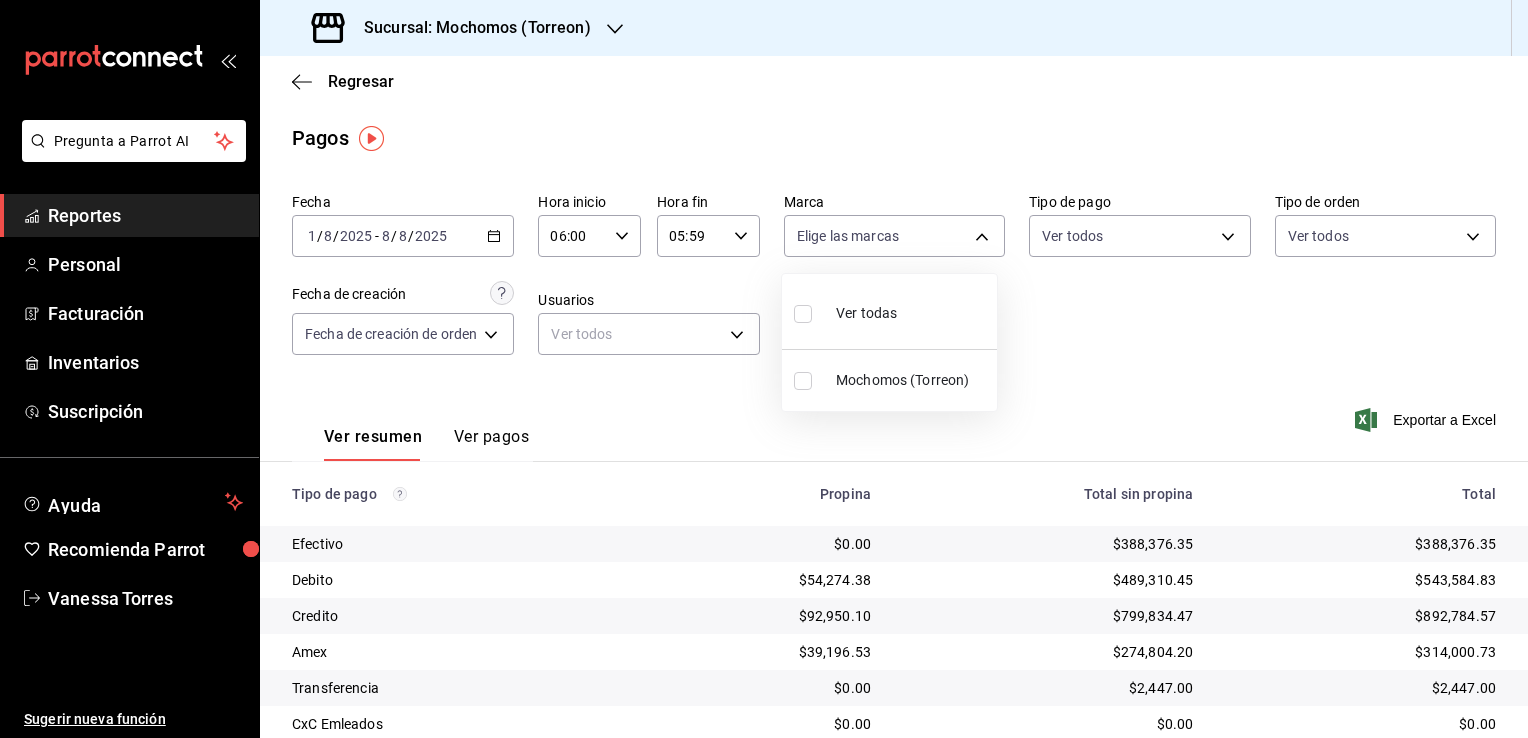click on "Ver todas" at bounding box center [889, 311] 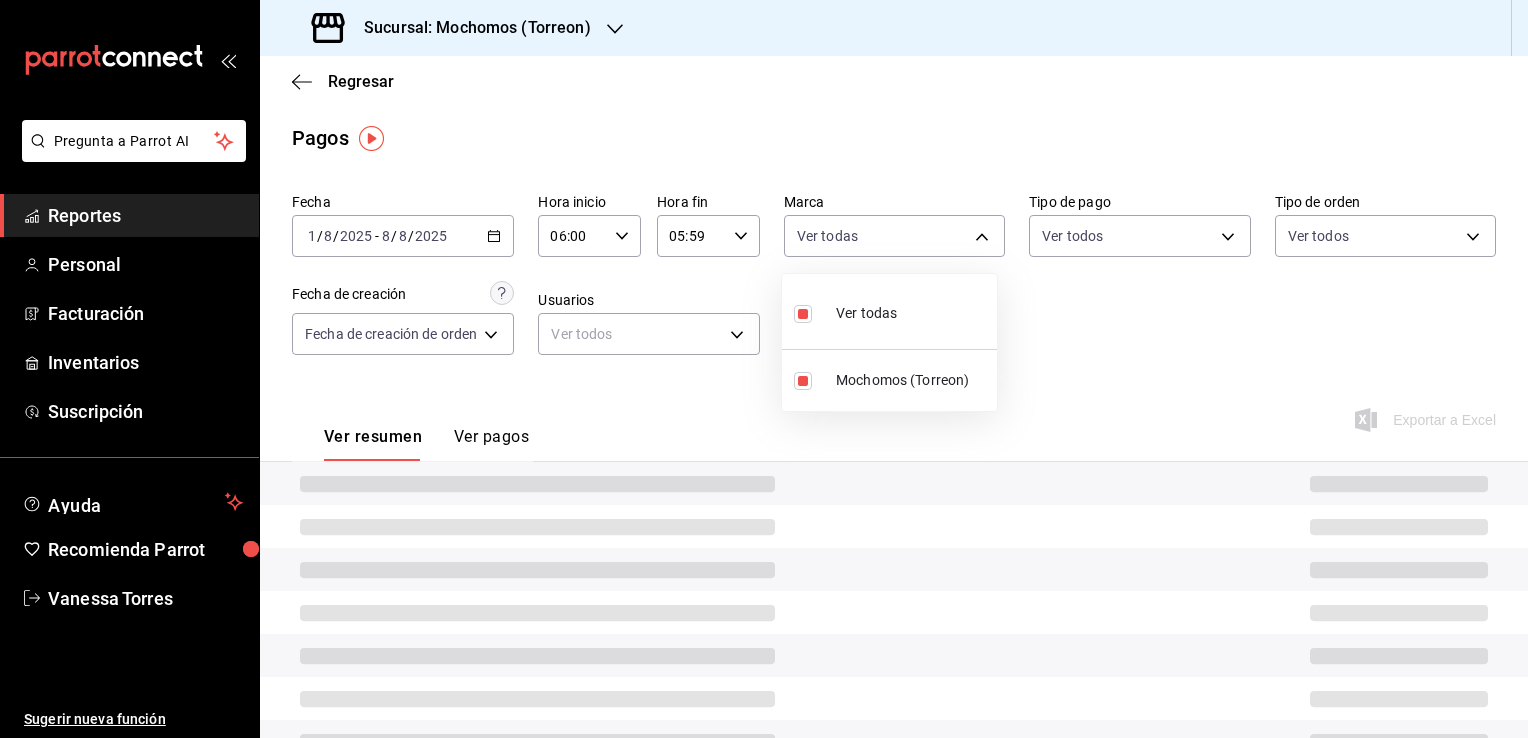 click at bounding box center (764, 369) 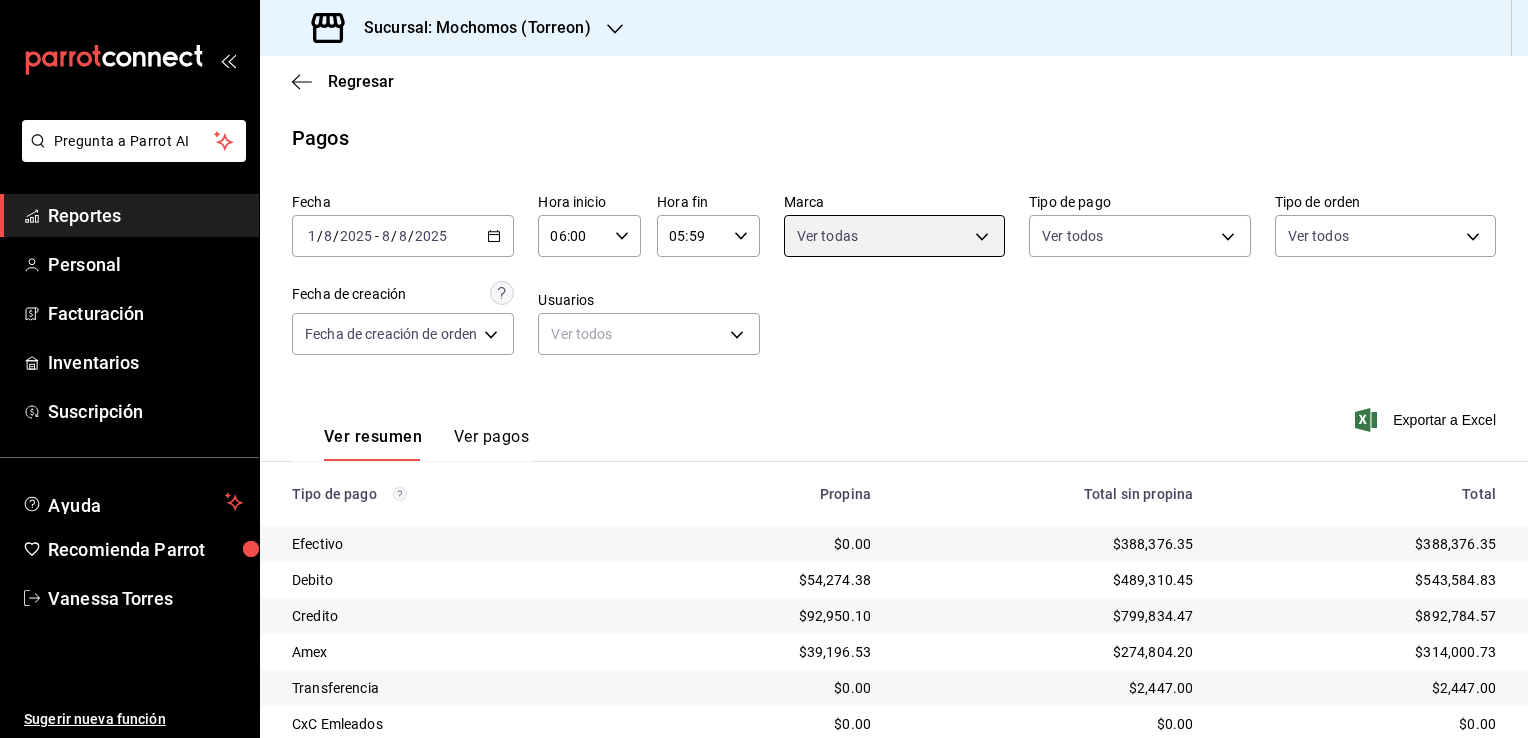 scroll, scrollTop: 108, scrollLeft: 0, axis: vertical 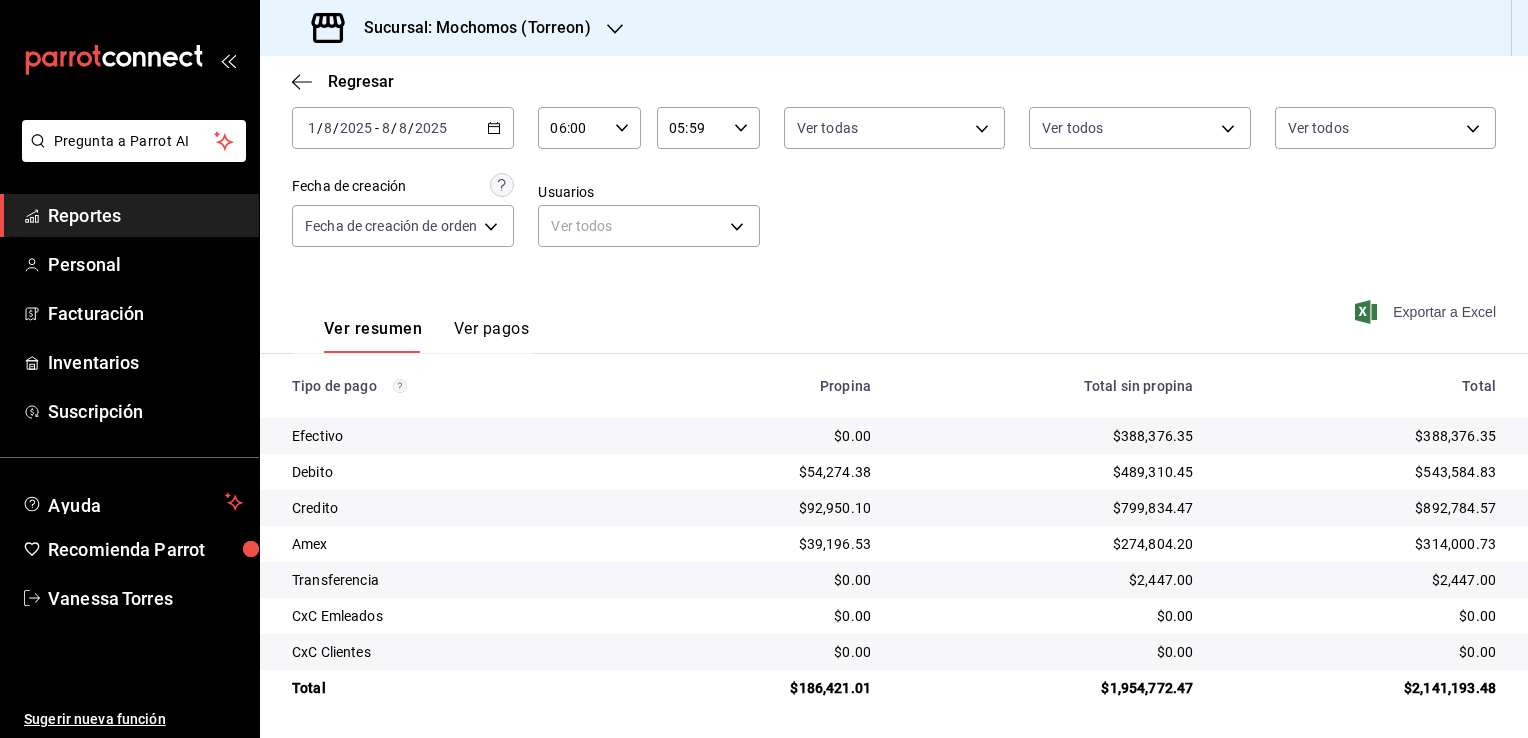 click on "Exportar a Excel" at bounding box center [1427, 312] 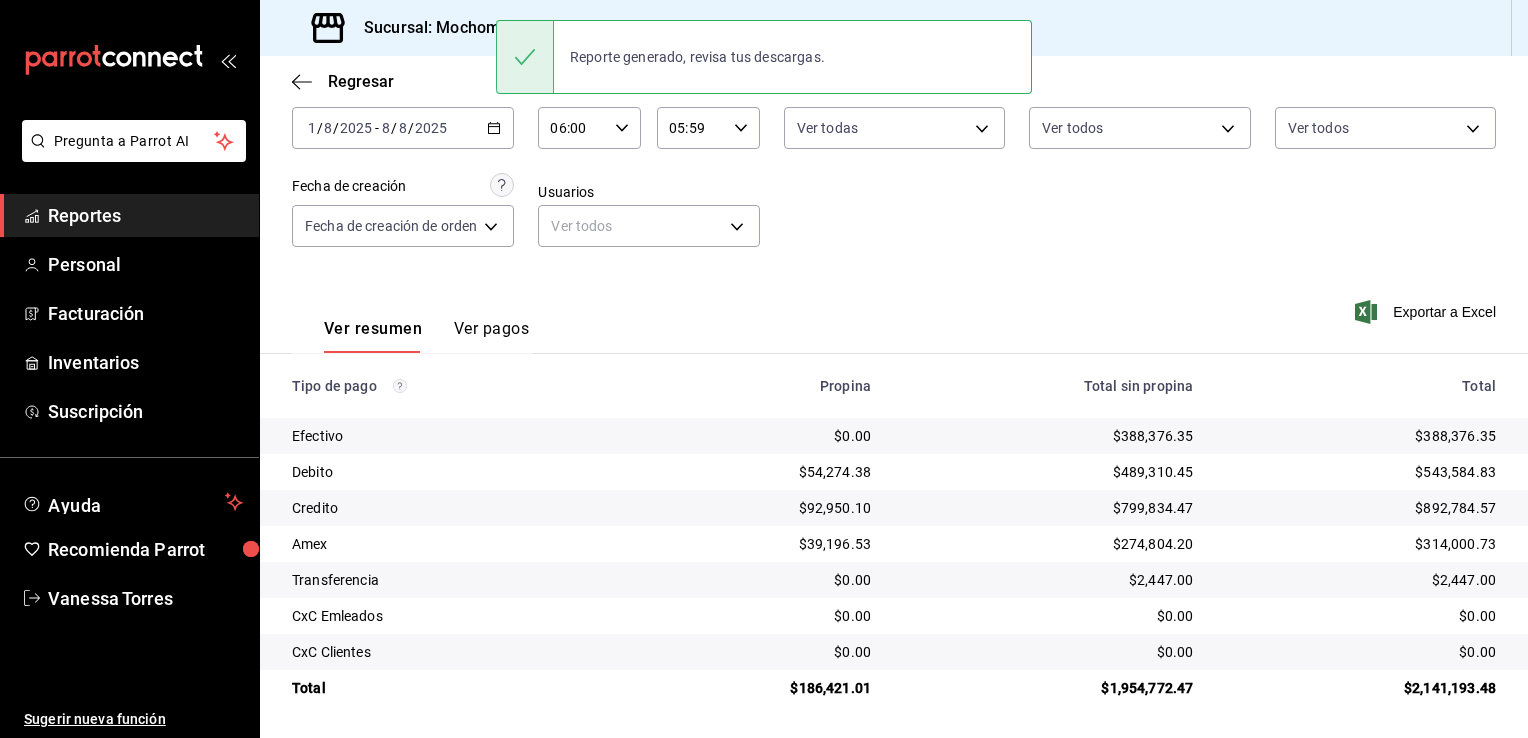 click on "Fecha [DATE] [DATE] - [DATE] [DATE] Hora inicio [TIME] Hora inicio Hora fin [TIME] Hora fin Marca Ver todas [UUID] Tipo de pago Ver todos Tipo de orden Ver todos Fecha de creación   Fecha de creación de orden ORDER Usuarios Ver todos null" at bounding box center (894, 174) 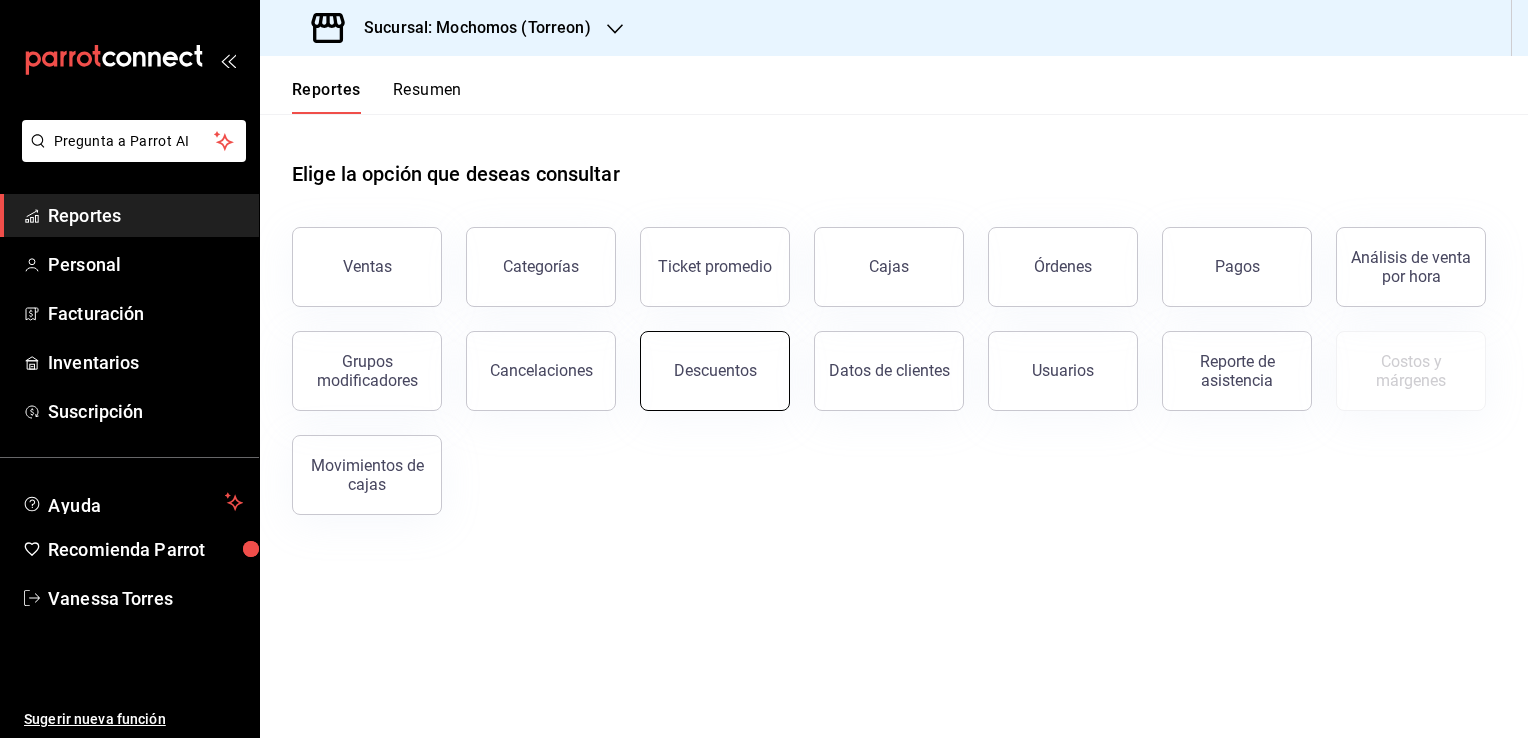 click on "Descuentos" at bounding box center [715, 371] 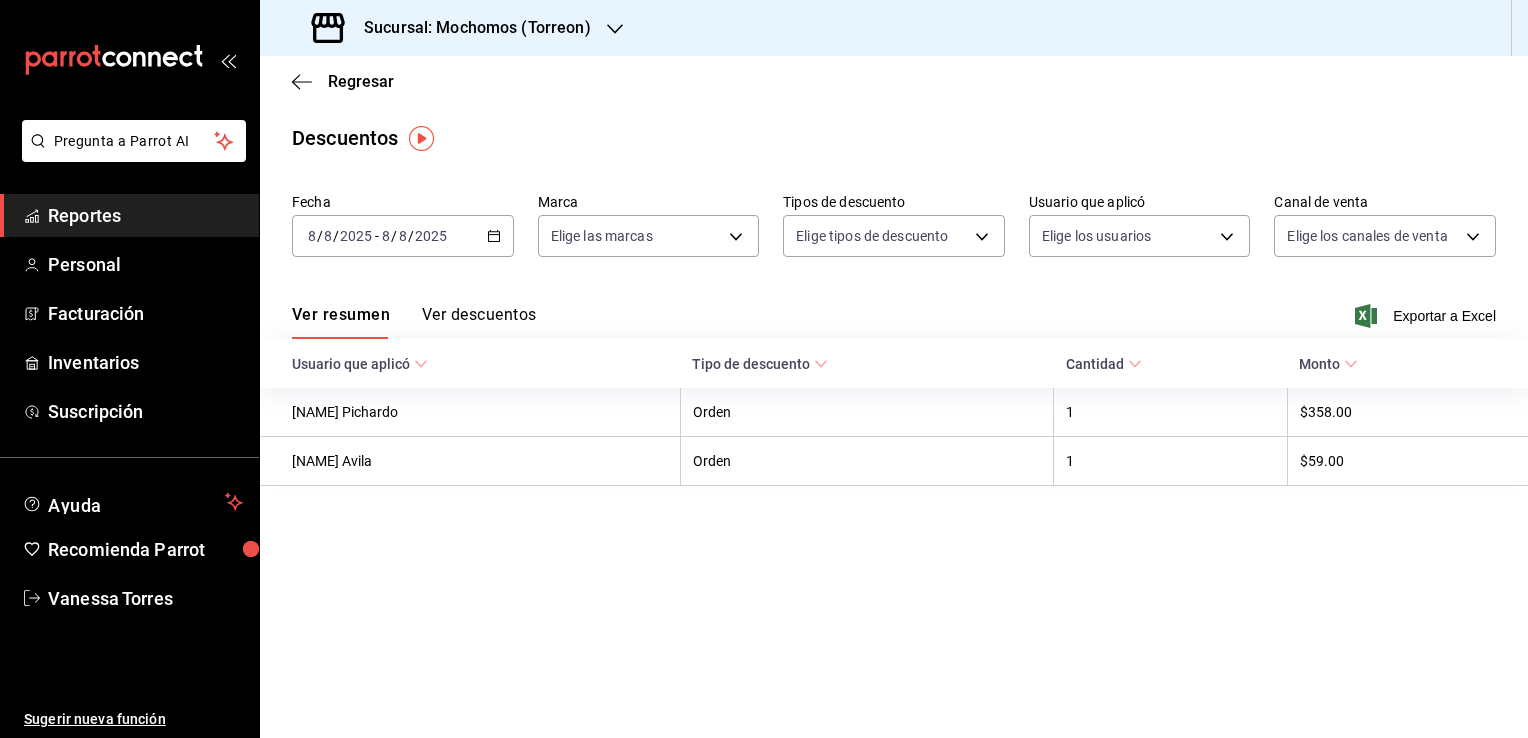 click 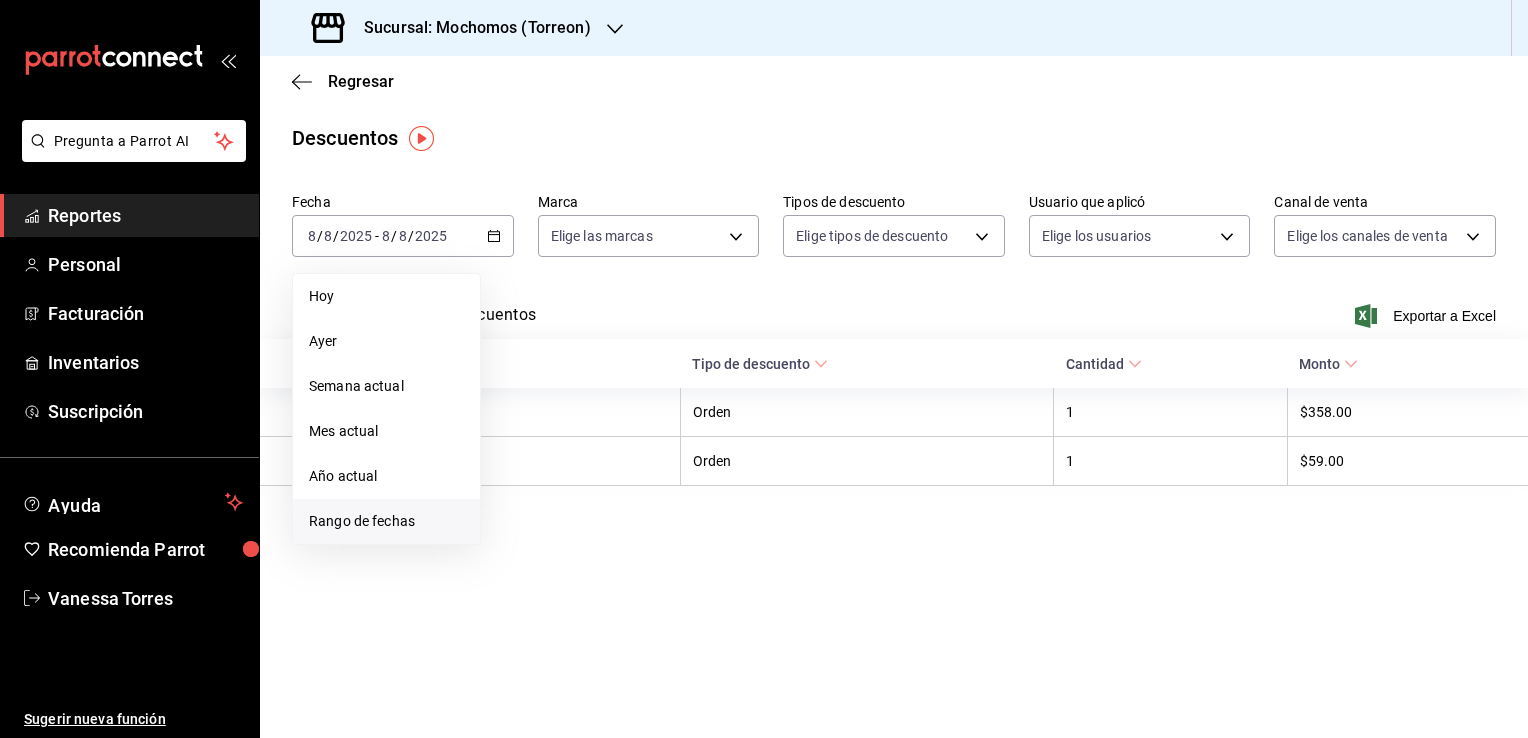 click on "Rango de fechas" at bounding box center [386, 521] 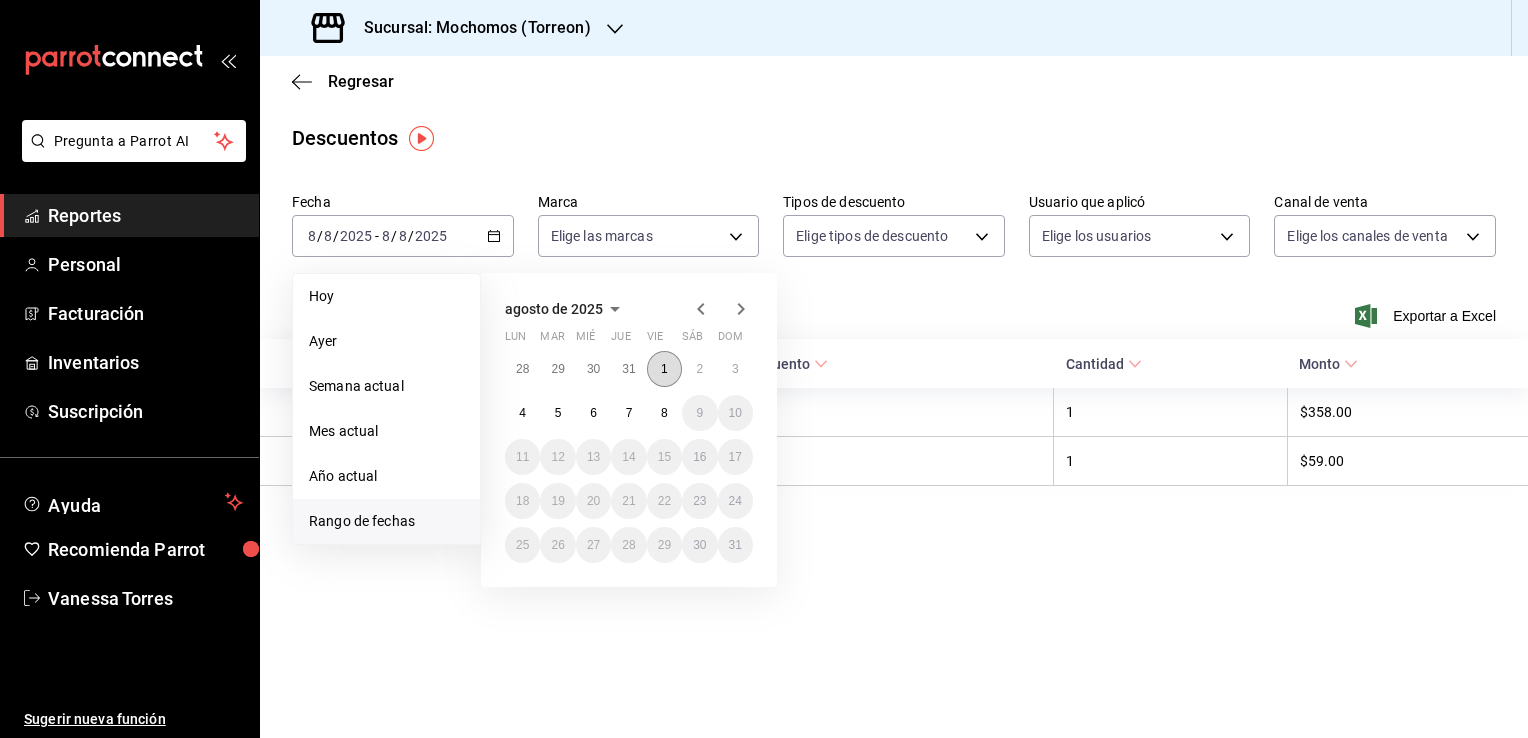 click on "1" at bounding box center (664, 369) 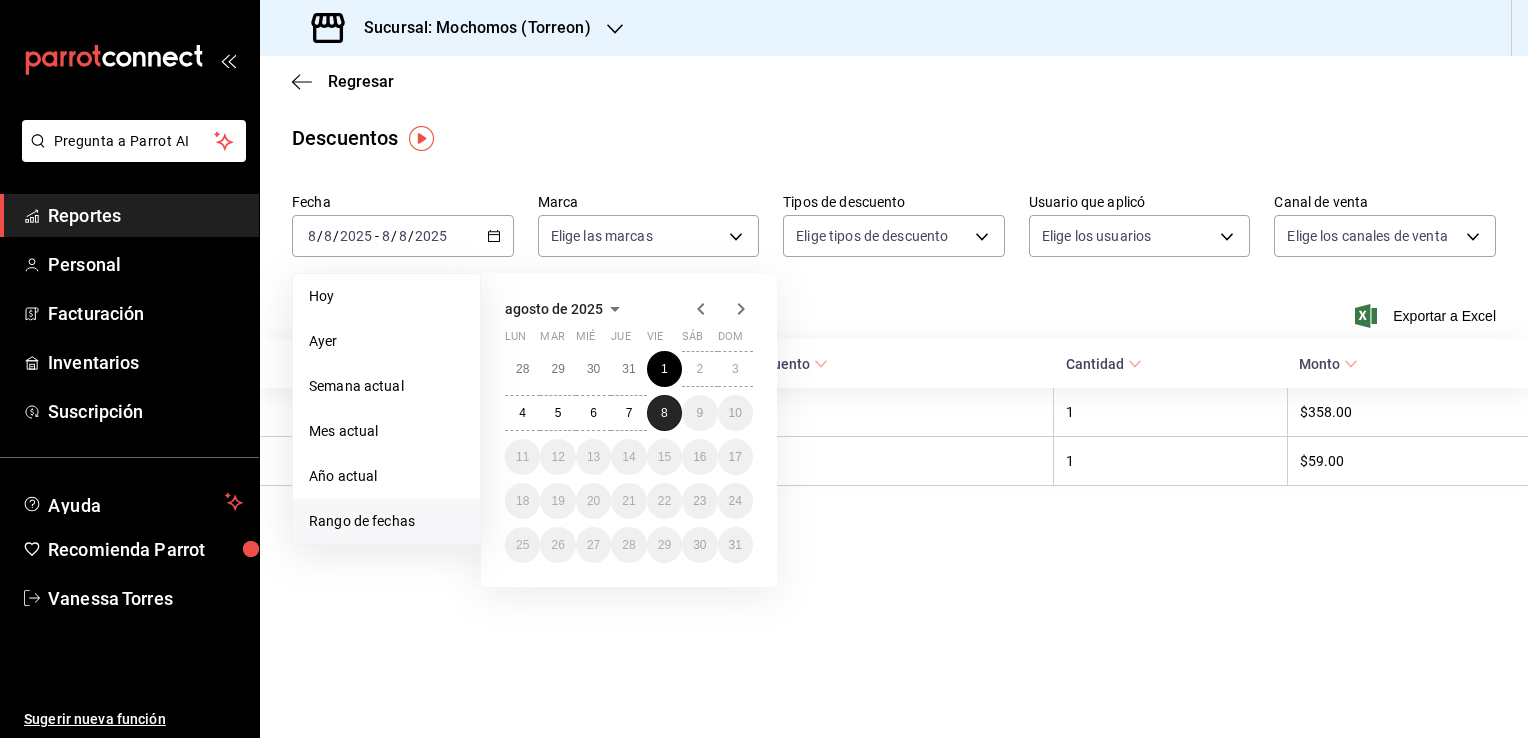 click on "8" at bounding box center (664, 413) 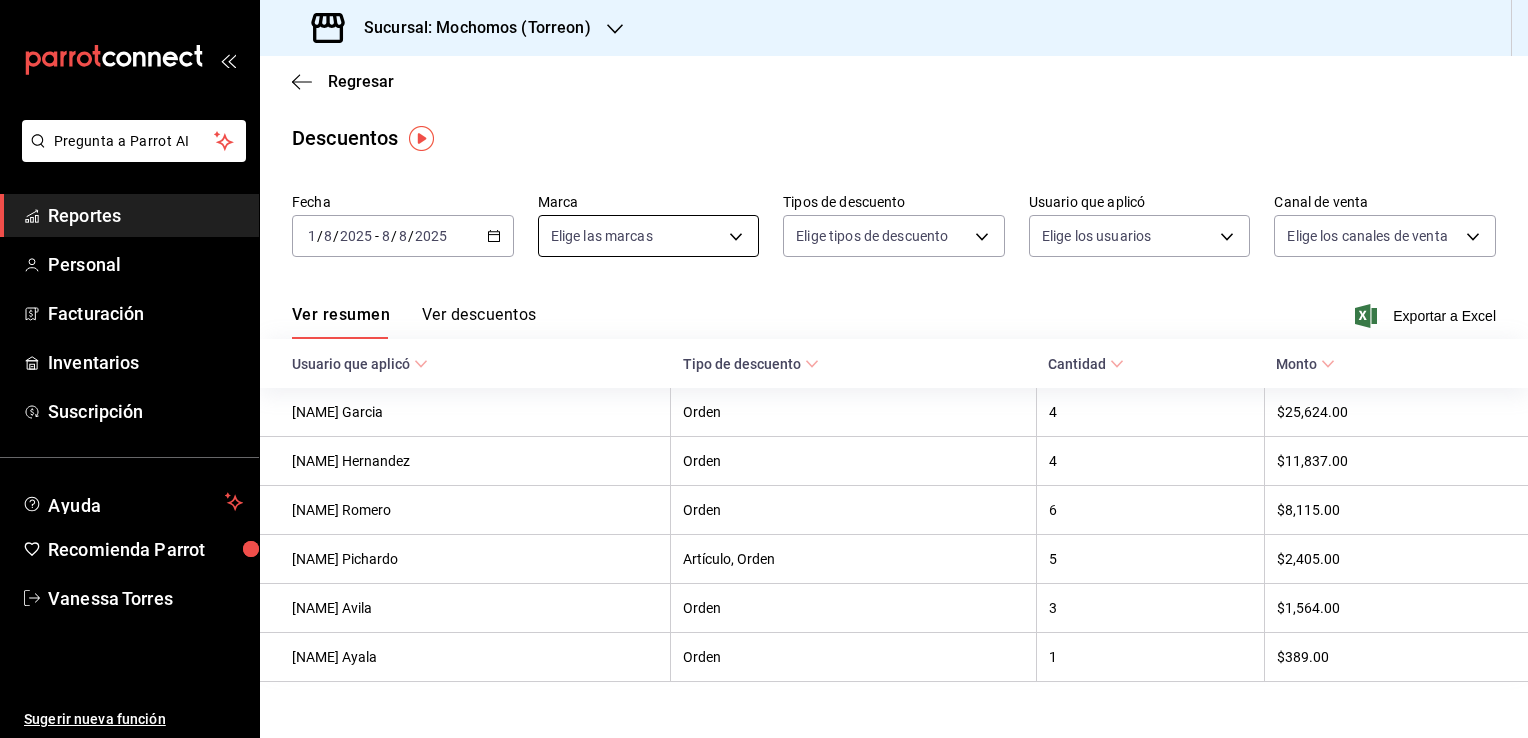 click on "Pregunta a Parrot AI Reportes   Personal   Facturación   Inventarios   Suscripción   Ayuda Recomienda Parrot   Vanessa Torres   Sugerir nueva función   Sucursal: Mochomos ([CITY]) Regresar Descuentos Fecha [DATE] [DATE] - [DATE] [DATE] Marca Elige las marcas Tipos de descuento Elige tipos de descuento Usuario que aplicó Elige los usuarios Canal de venta Elige los canales de venta Ver resumen Ver descuentos Exportar a Excel Usuario que aplicó Tipo de descuento Cantidad Monto Efren Garcia Orden 4 $25,624.00 Uziel Hernandez Orden 4 $11,837.00 Carmen Romero Orden 6 $8,115.00 Dario Pichardo Artículo, Orden 5 $2,405.00 Tamara Avila Orden 3 $1,564.00 Pavel Ayala Orden 1 $389.00 GANA 1 MES GRATIS EN TU SUSCRIPCIÓN AQUÍ ¿Recuerdas cómo empezó tu restaurante?
Hoy puedes ayudar a un colega a tener el mismo cambio que tú viviste.
Recomienda Parrot directamente desde tu Portal Administrador.
Es fácil y rápido.
🎁 Por cada restaurante que se una, ganas 1 mes gratis. Ir a video" at bounding box center (764, 369) 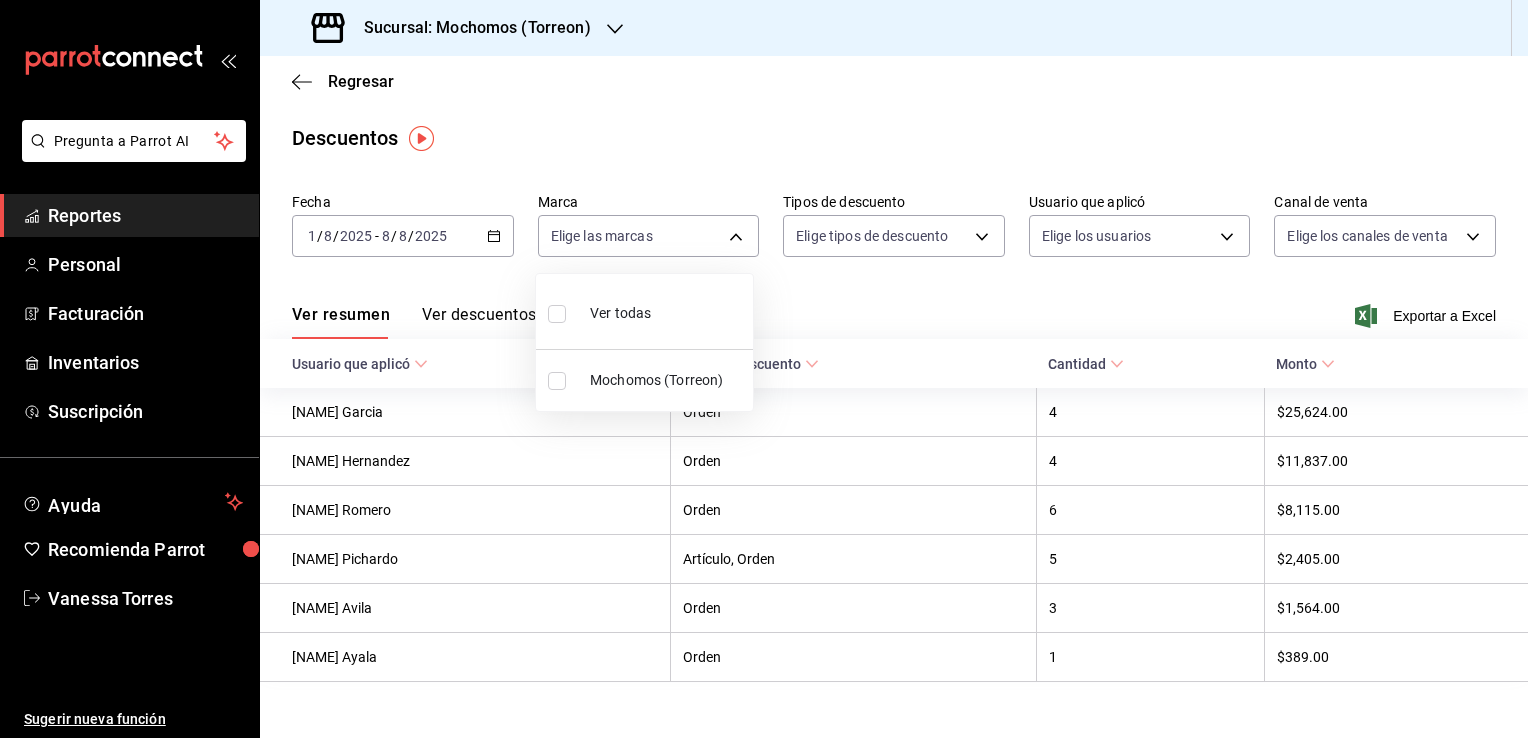 click on "Ver todas" at bounding box center [644, 311] 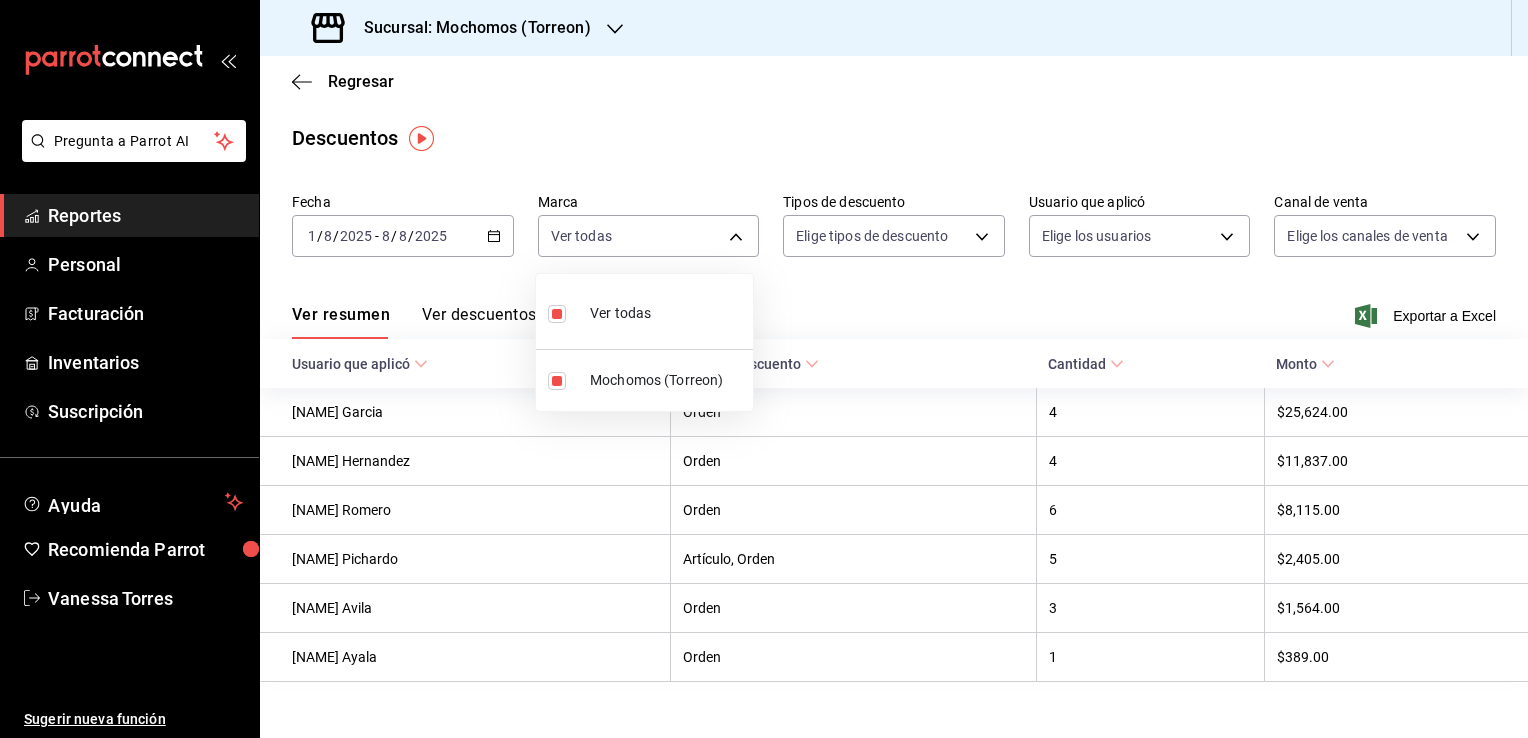 click at bounding box center [764, 369] 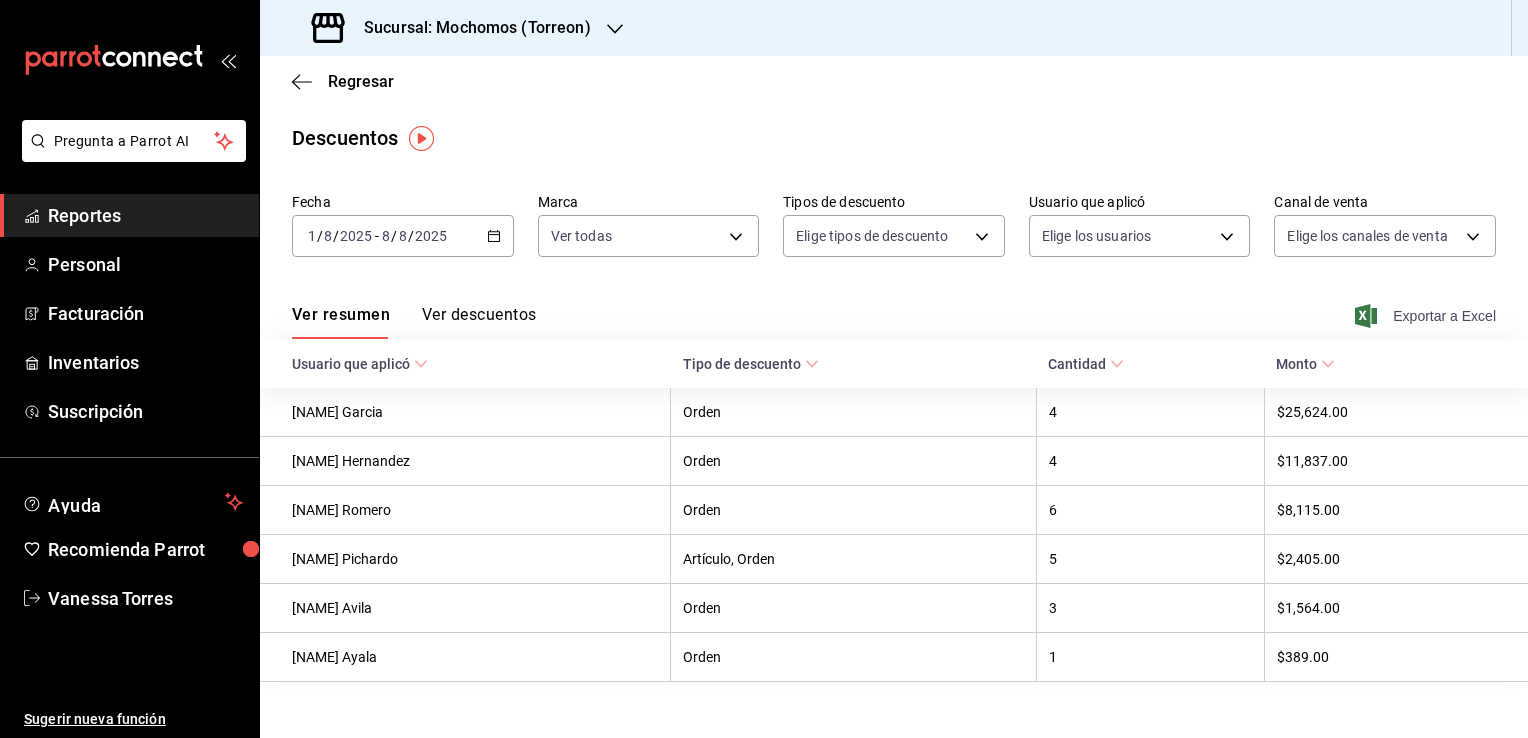 click on "Exportar a Excel" at bounding box center (1427, 316) 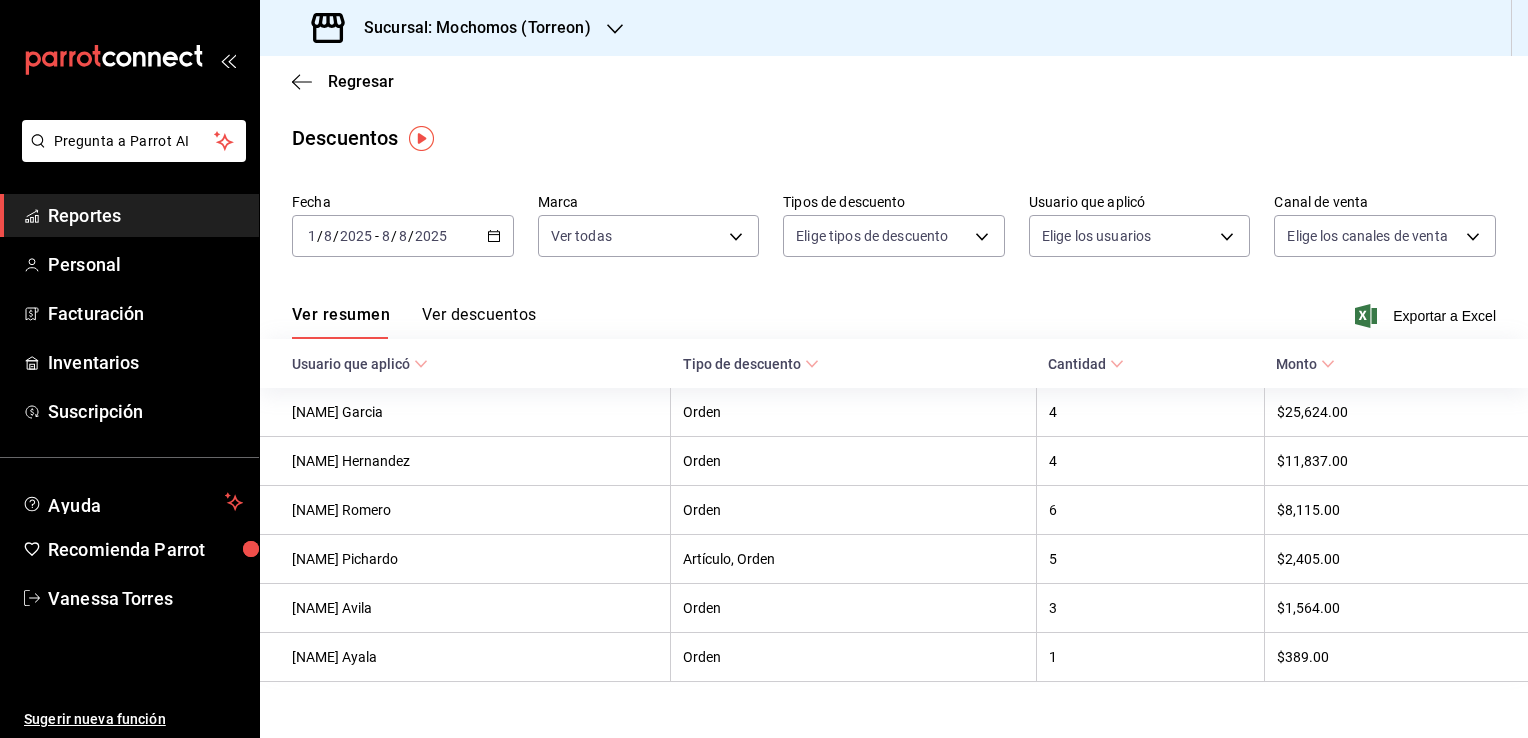 click on "Reportes" at bounding box center [145, 215] 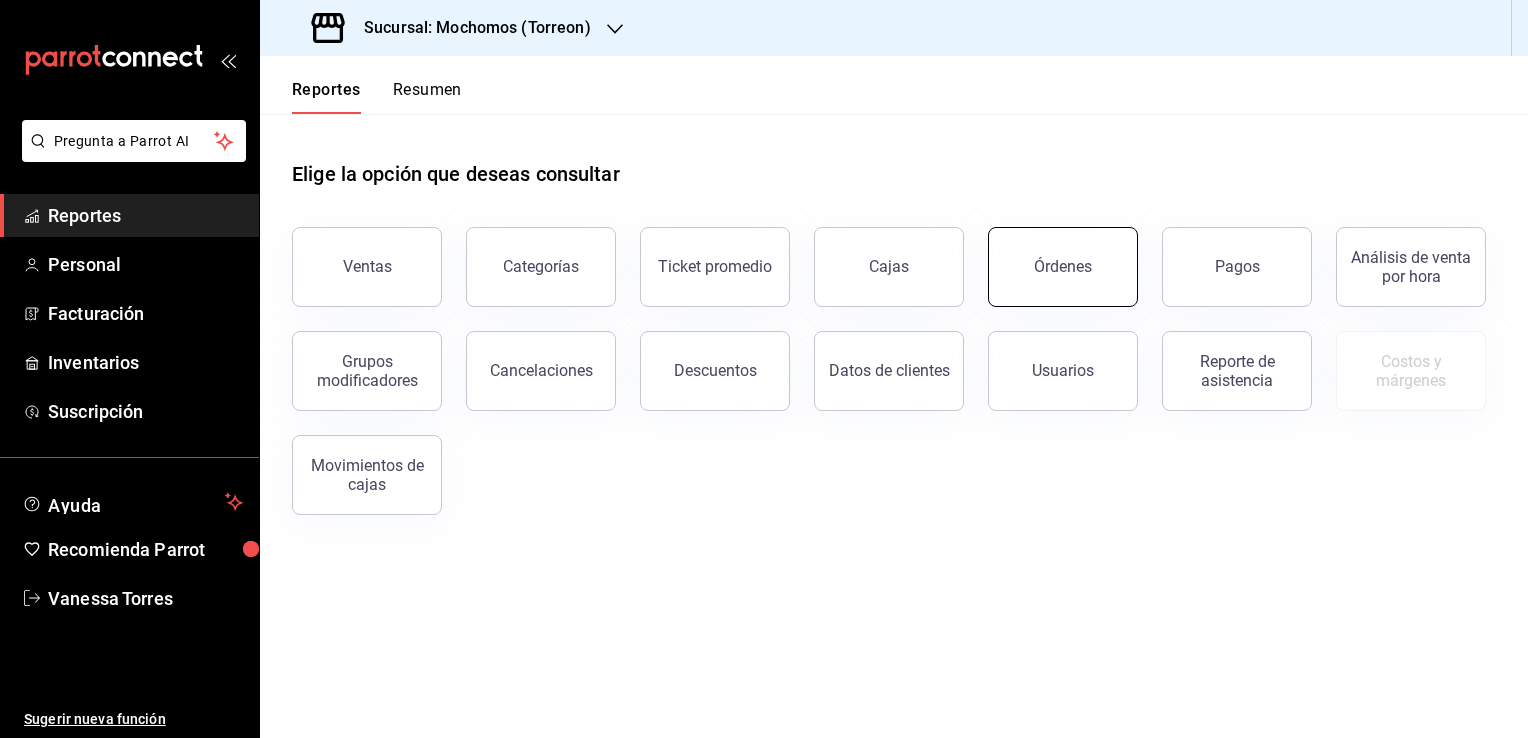 click on "Órdenes" at bounding box center (1063, 267) 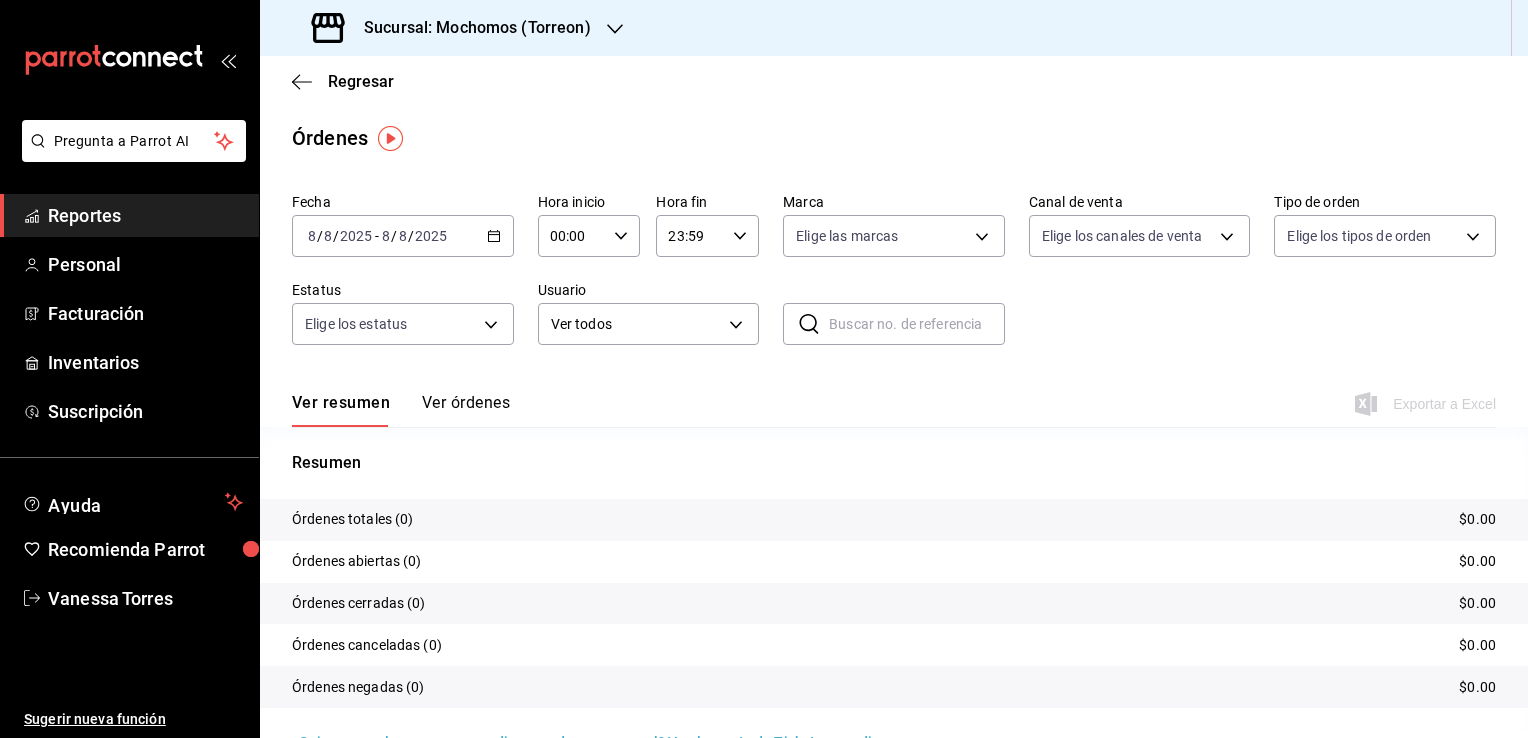 click 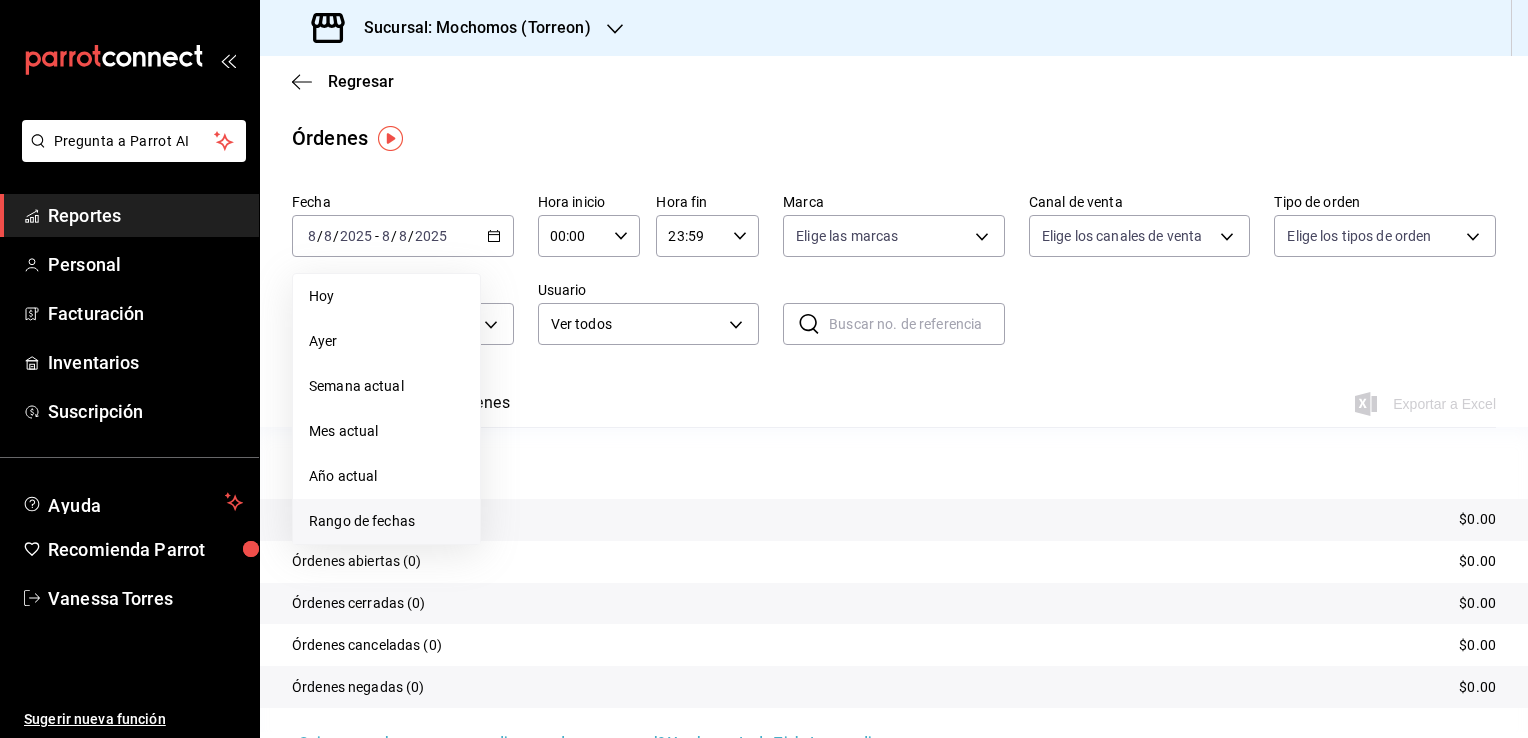 click on "Rango de fechas" at bounding box center (386, 521) 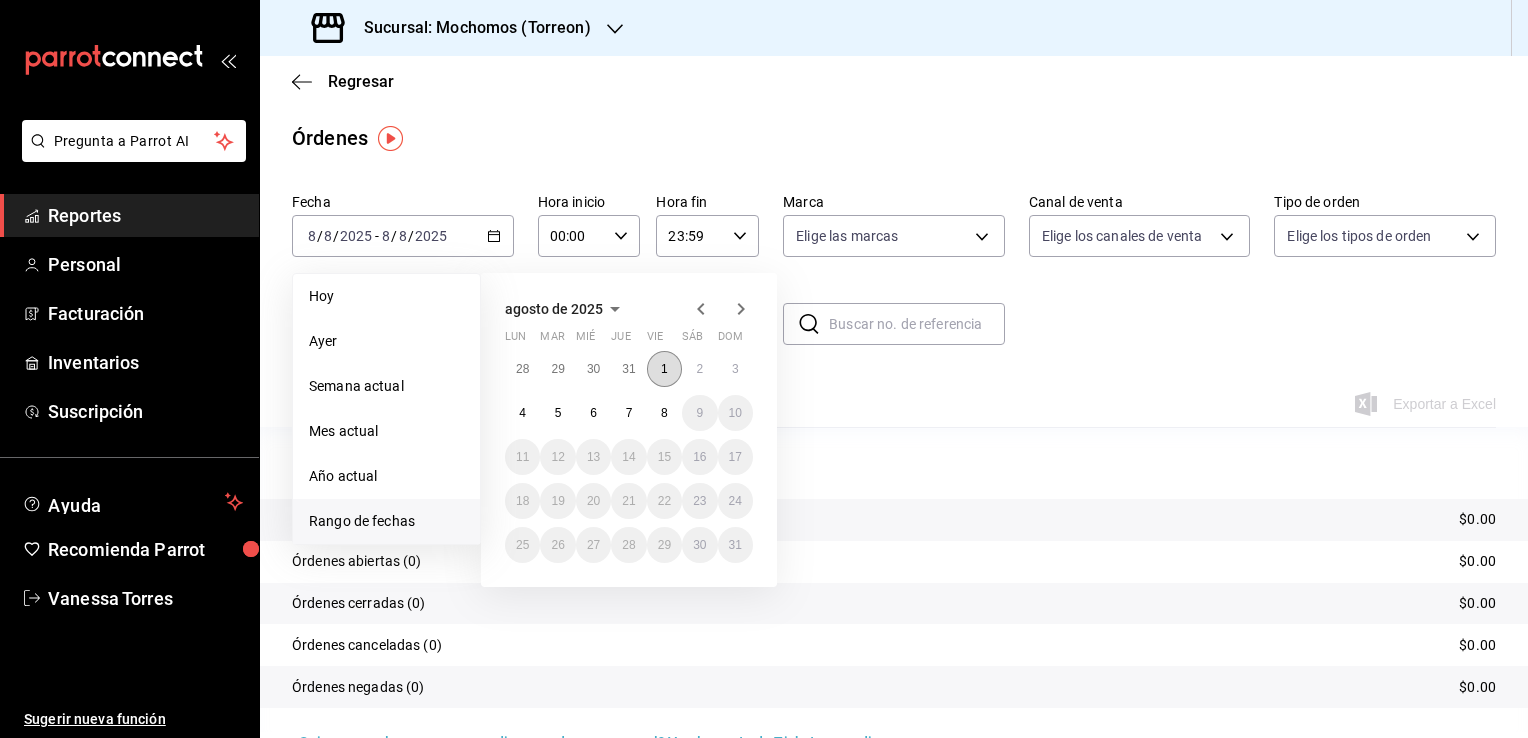 click on "1" at bounding box center [664, 369] 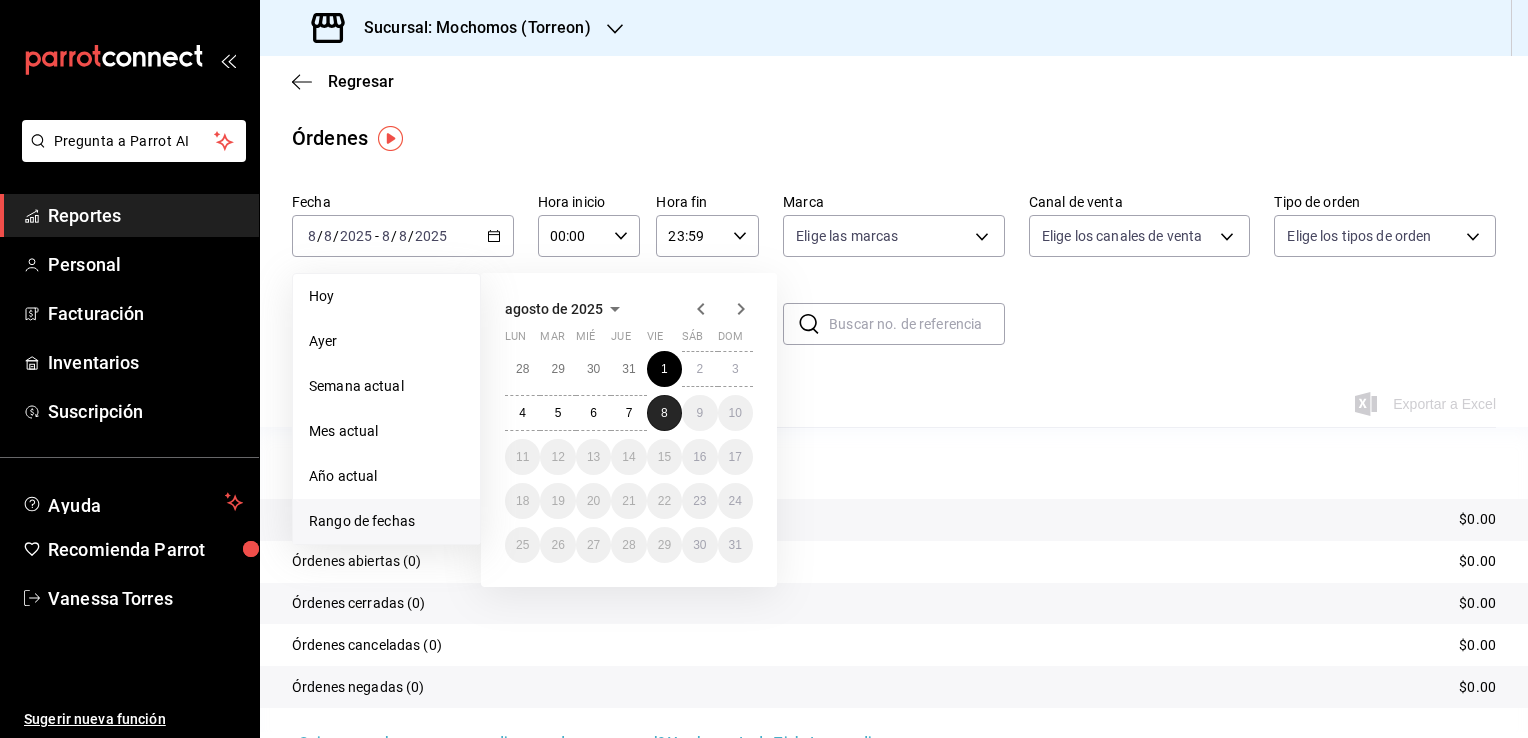 click on "8" at bounding box center (664, 413) 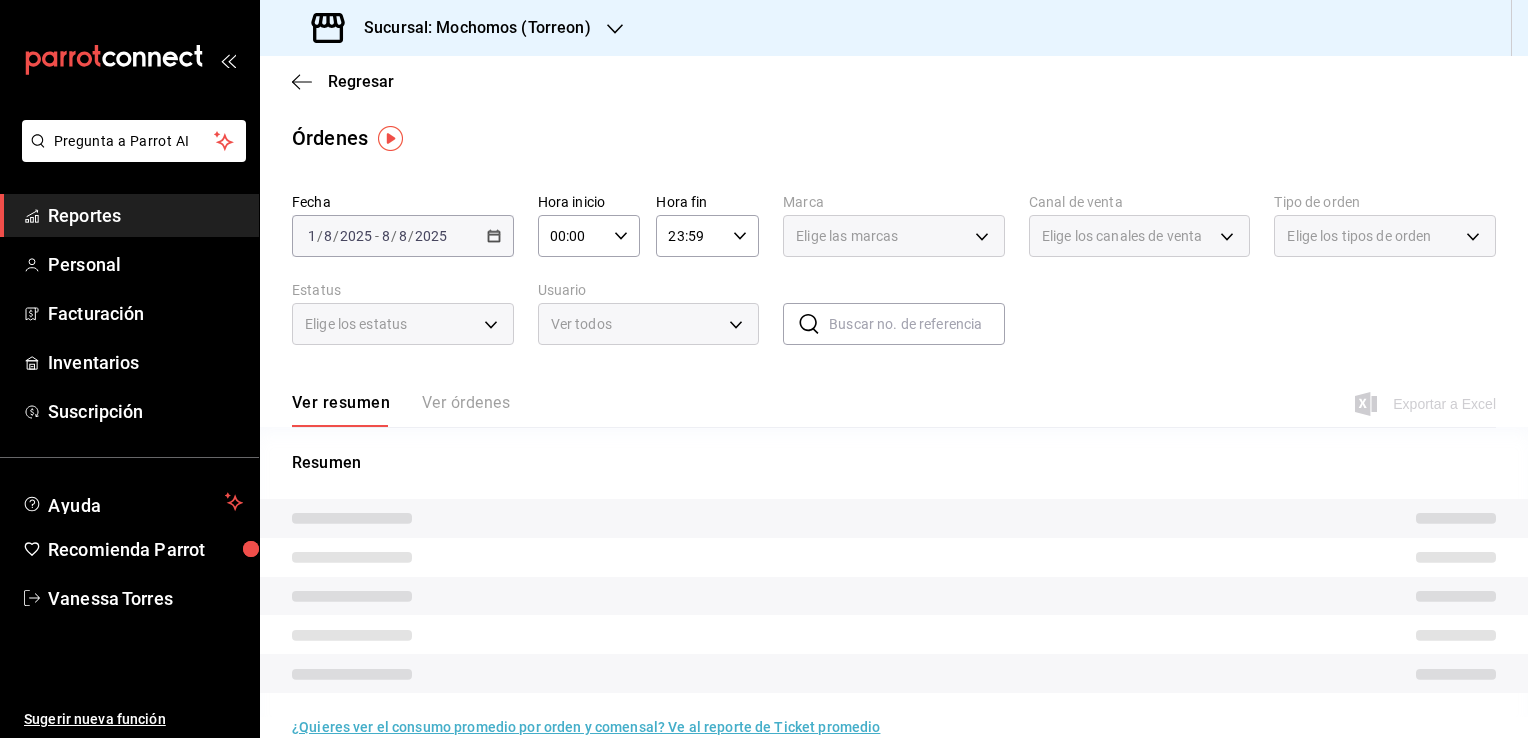 click 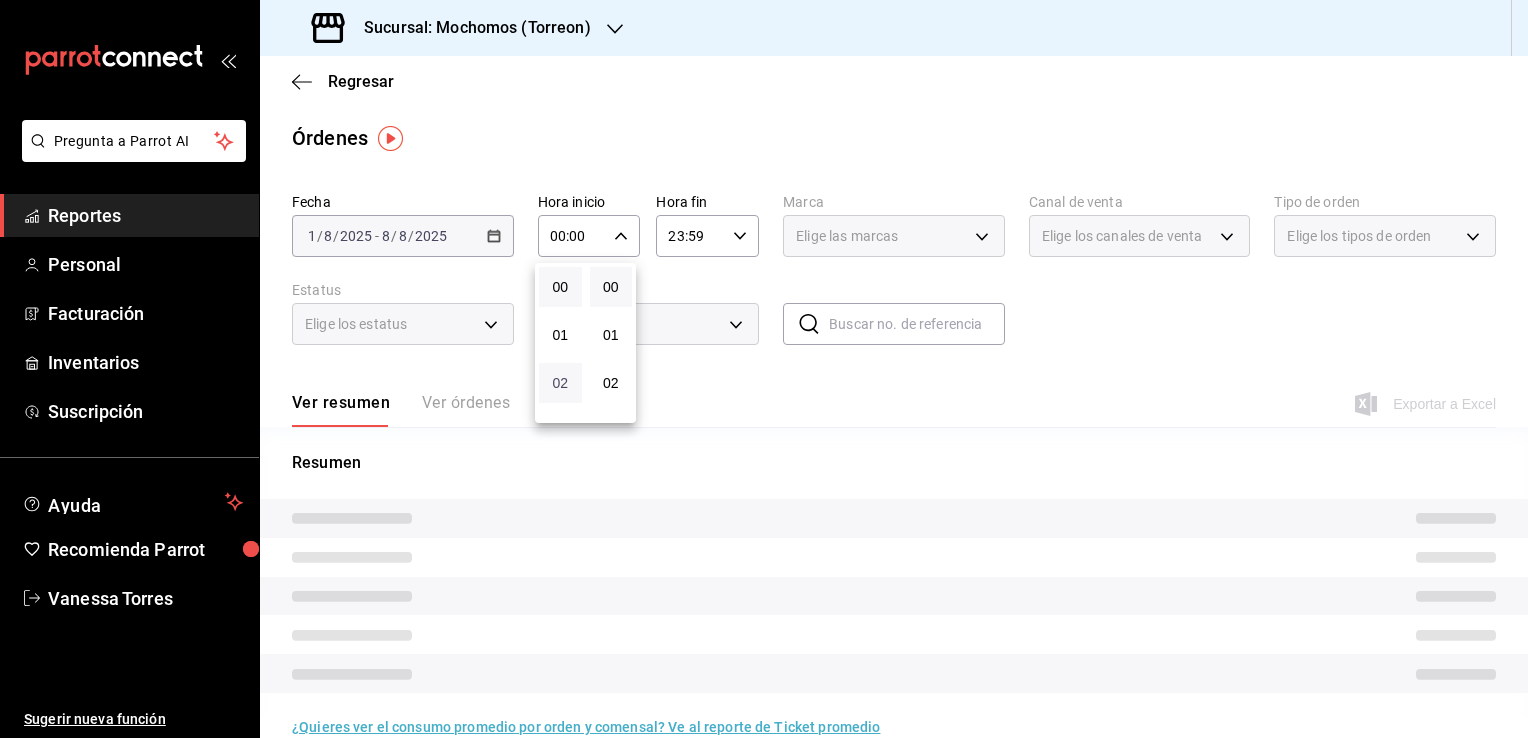 click on "02" at bounding box center (560, 383) 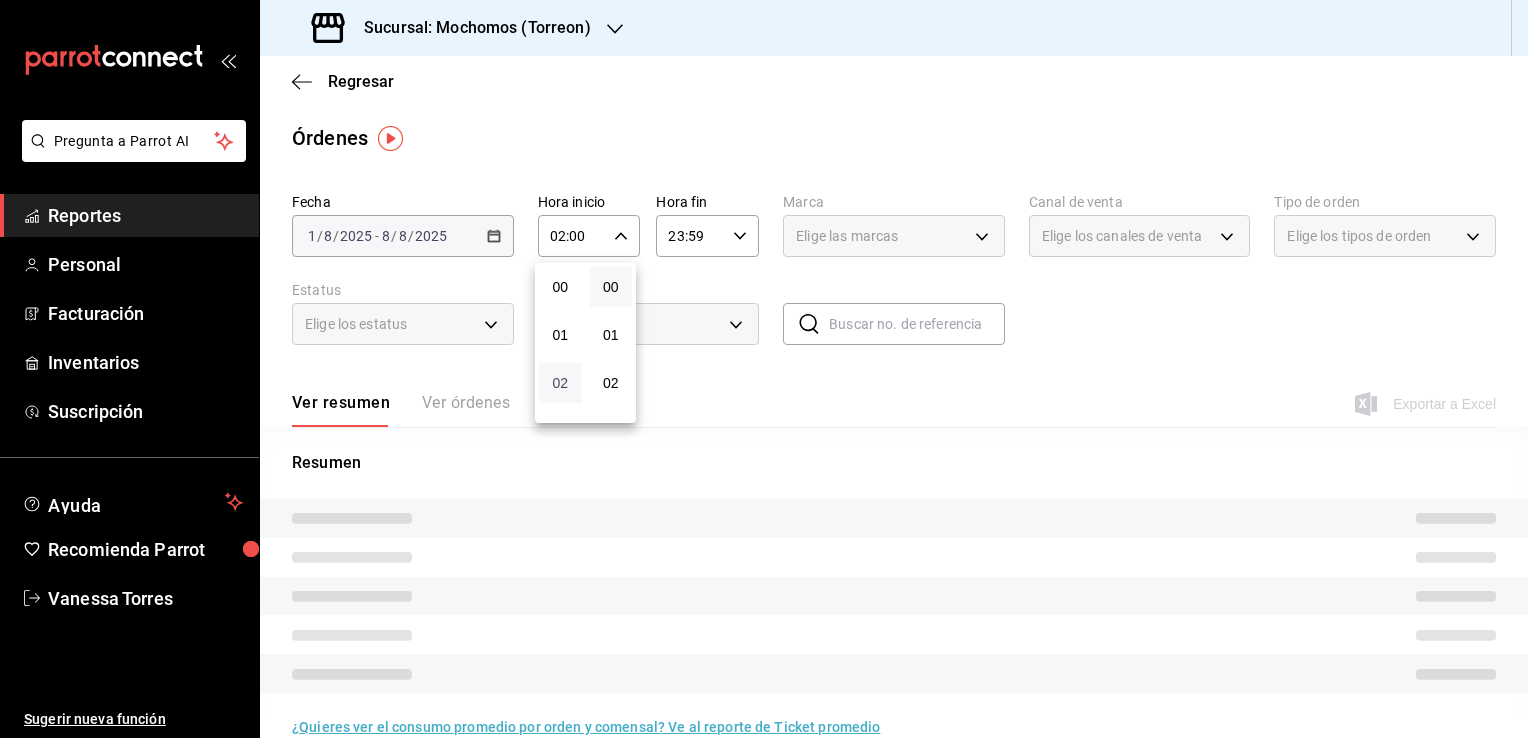 type 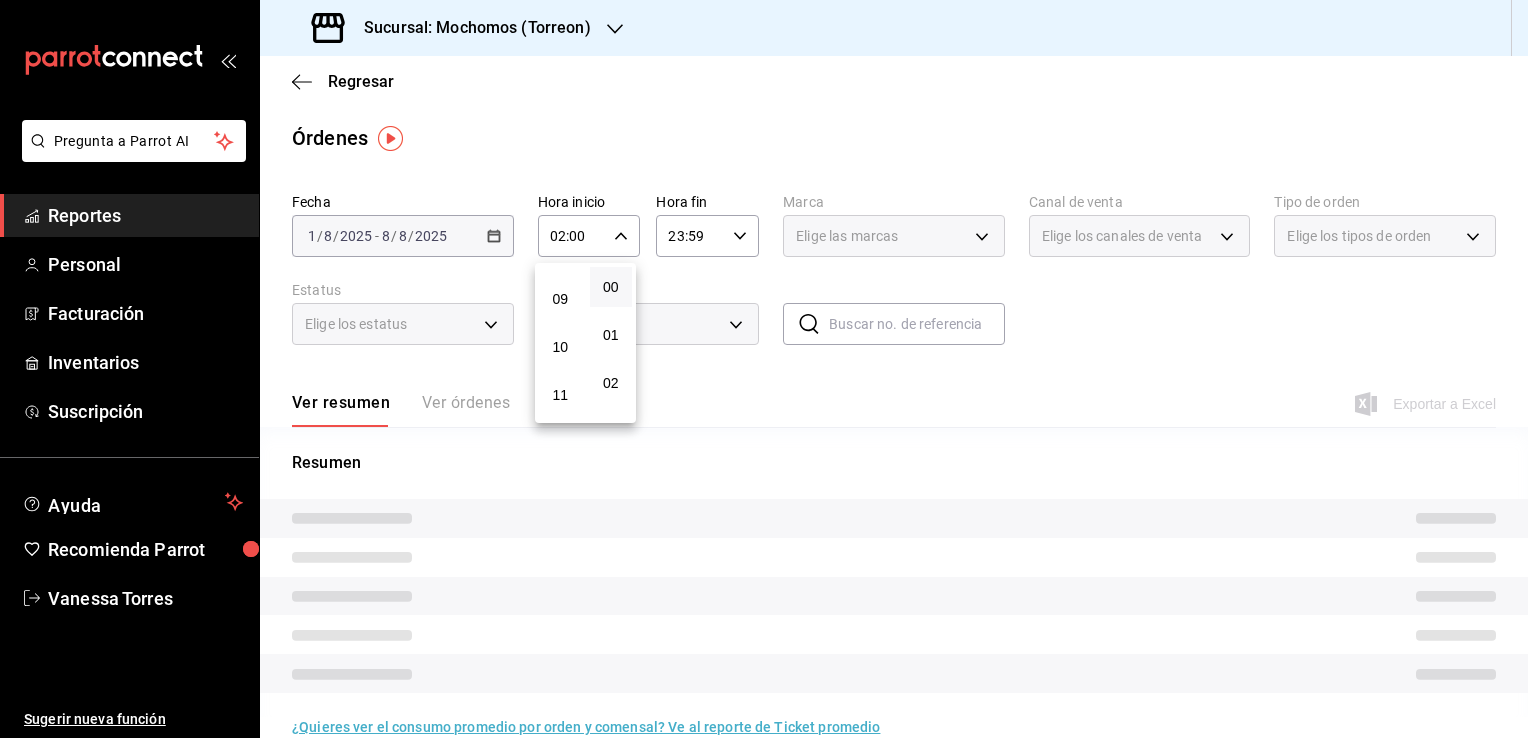 scroll, scrollTop: 280, scrollLeft: 0, axis: vertical 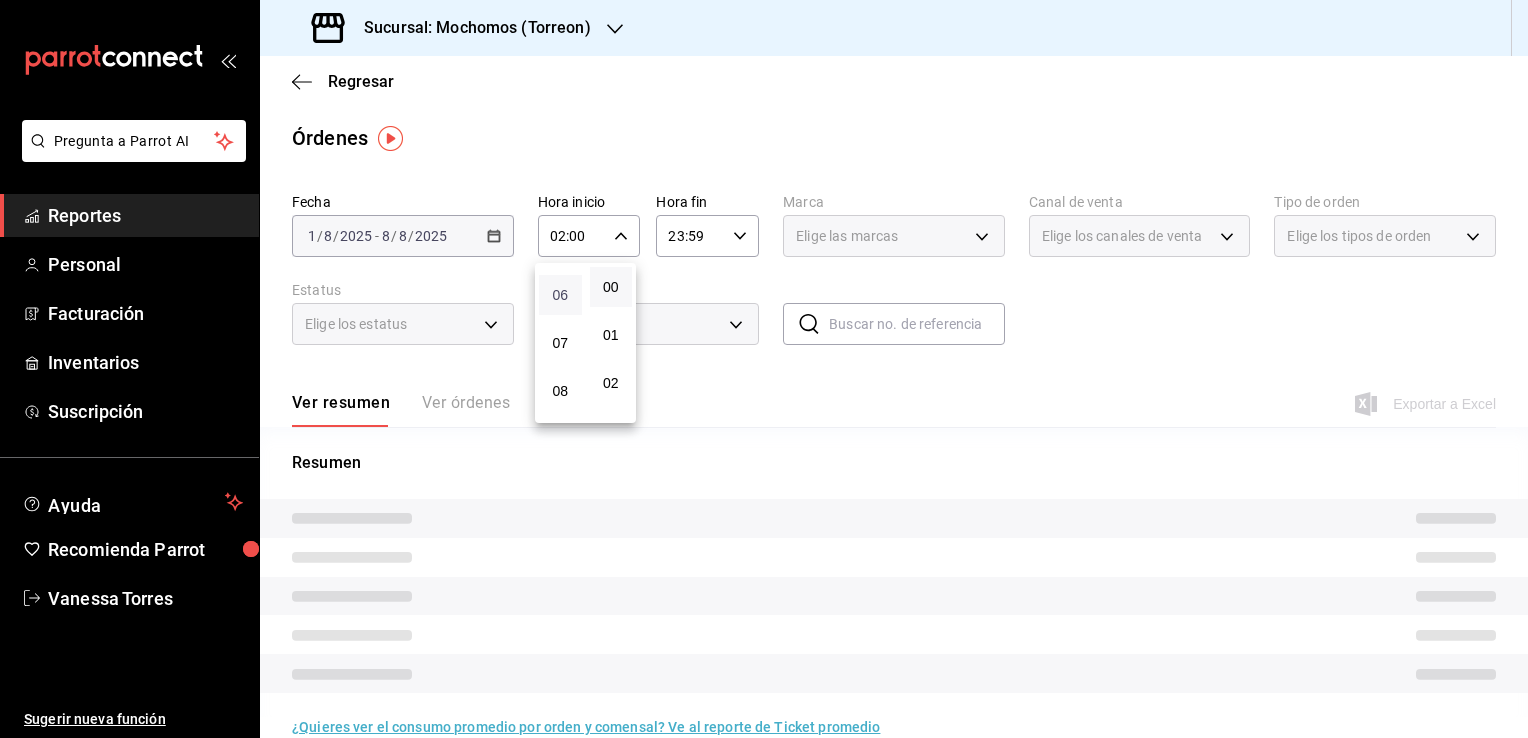 click on "06" at bounding box center (560, 295) 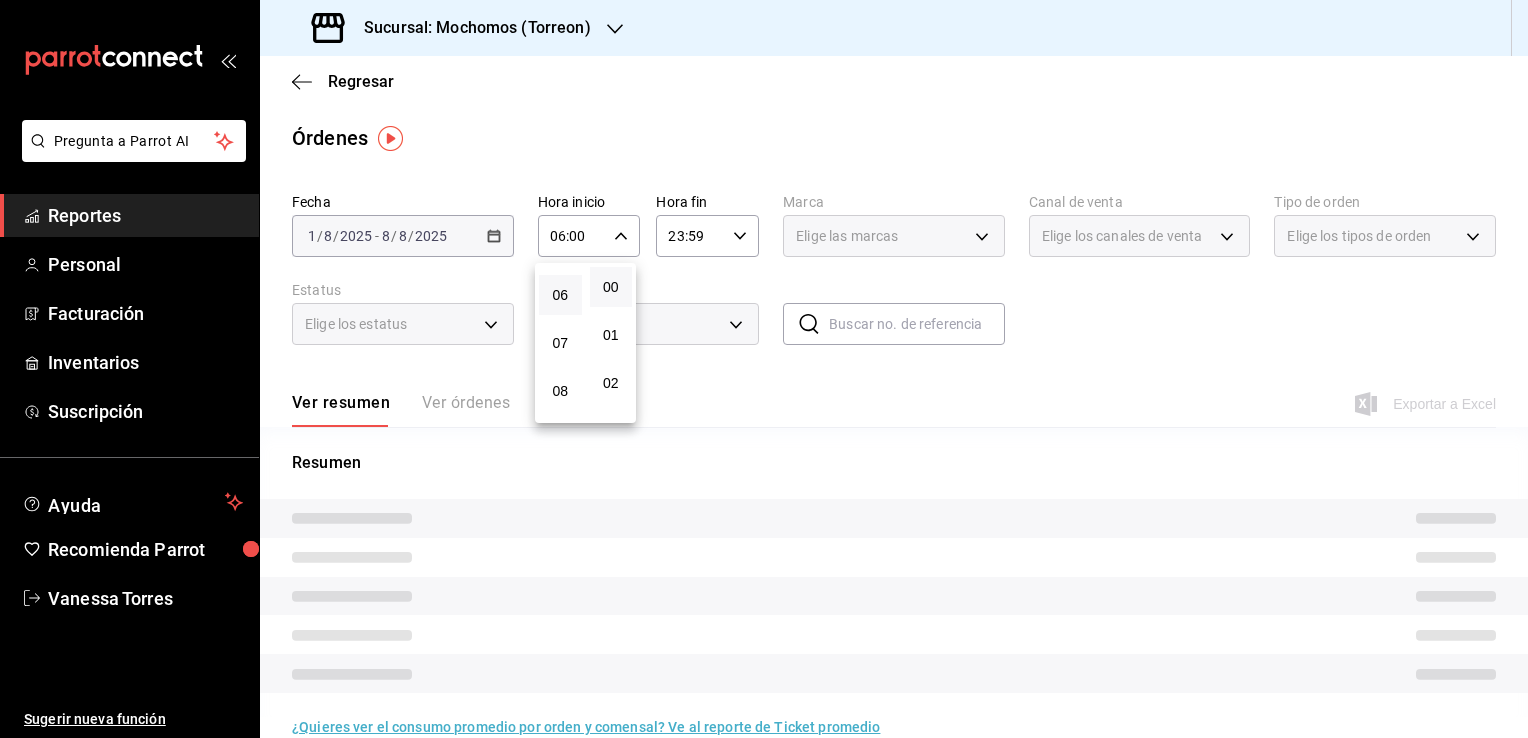 click at bounding box center (764, 369) 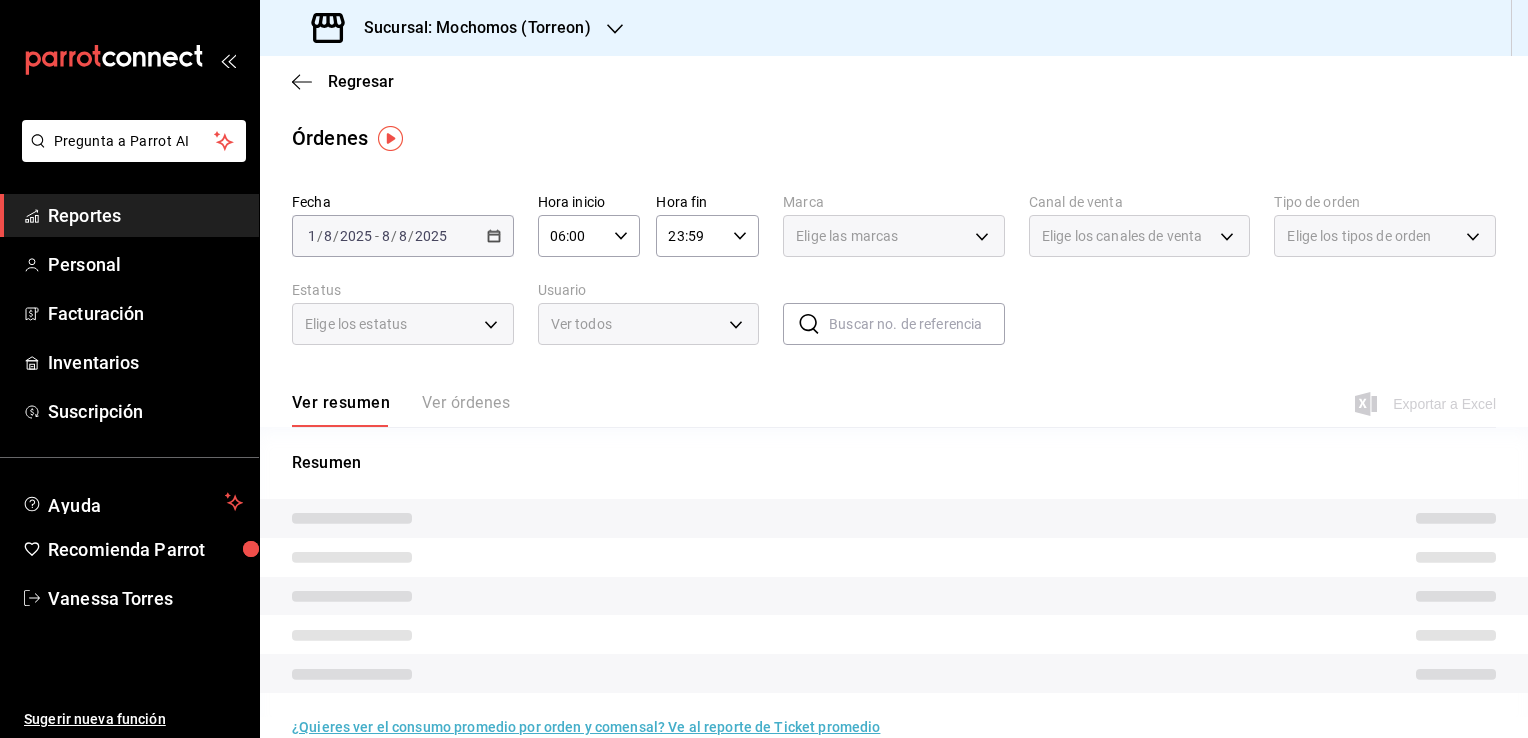 click 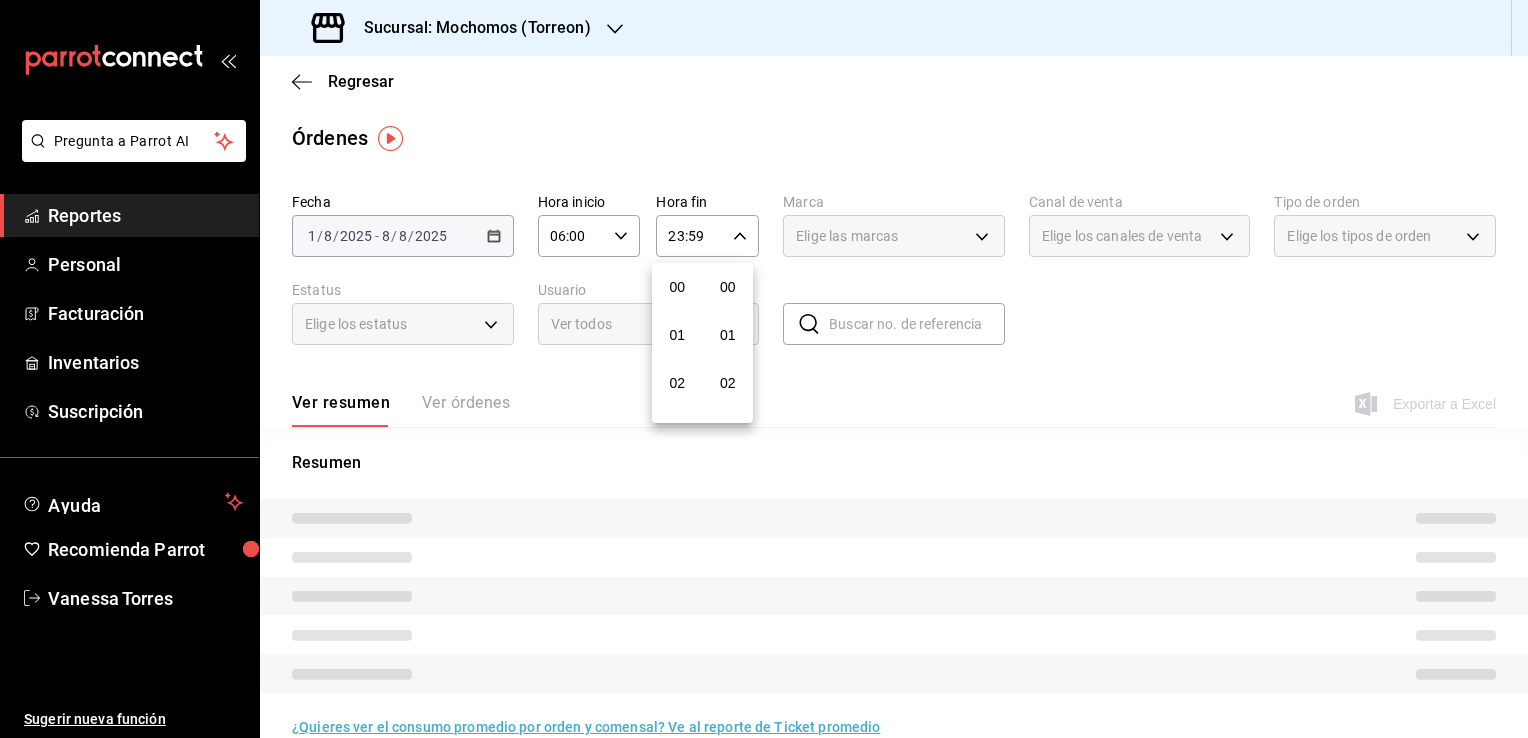 scroll, scrollTop: 1011, scrollLeft: 0, axis: vertical 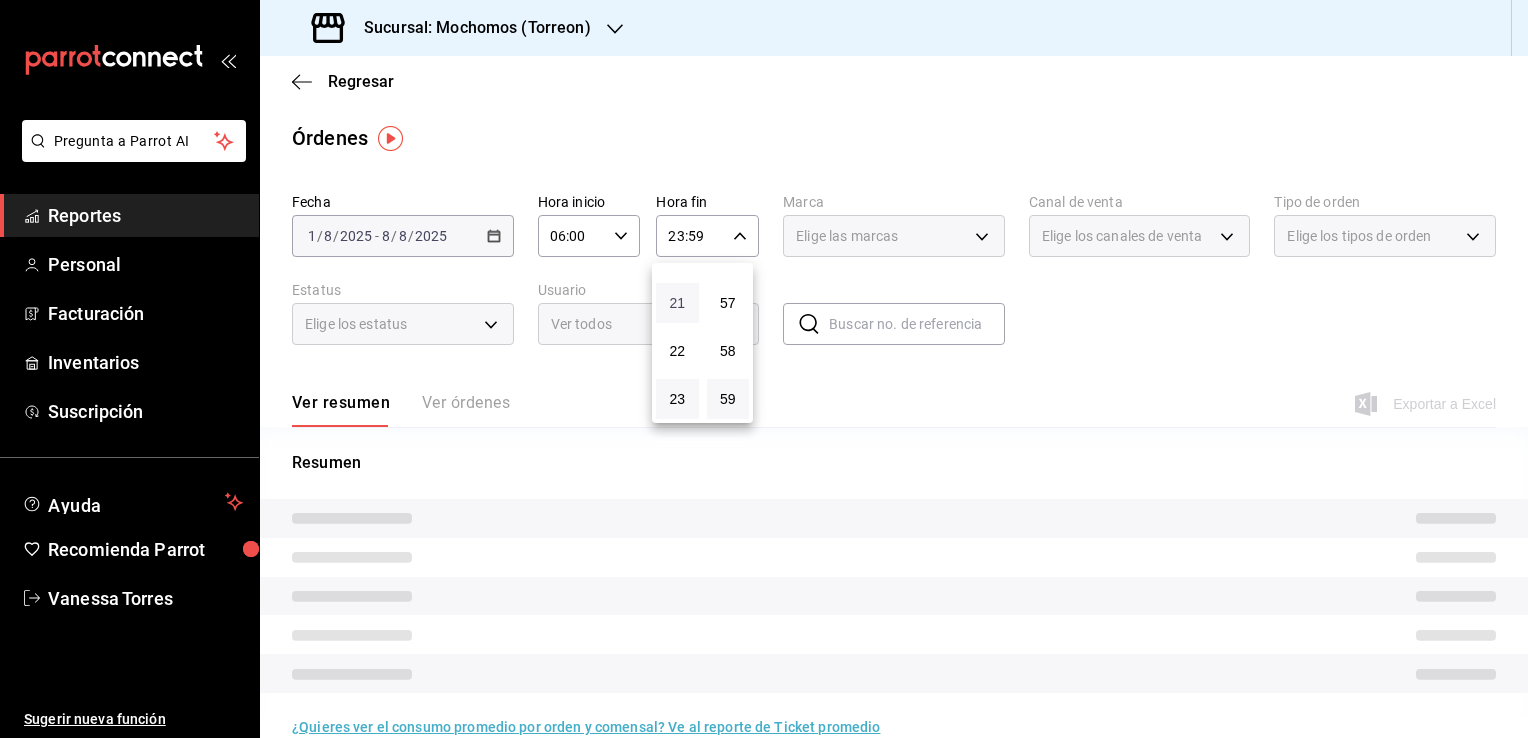click on "21" at bounding box center [677, 303] 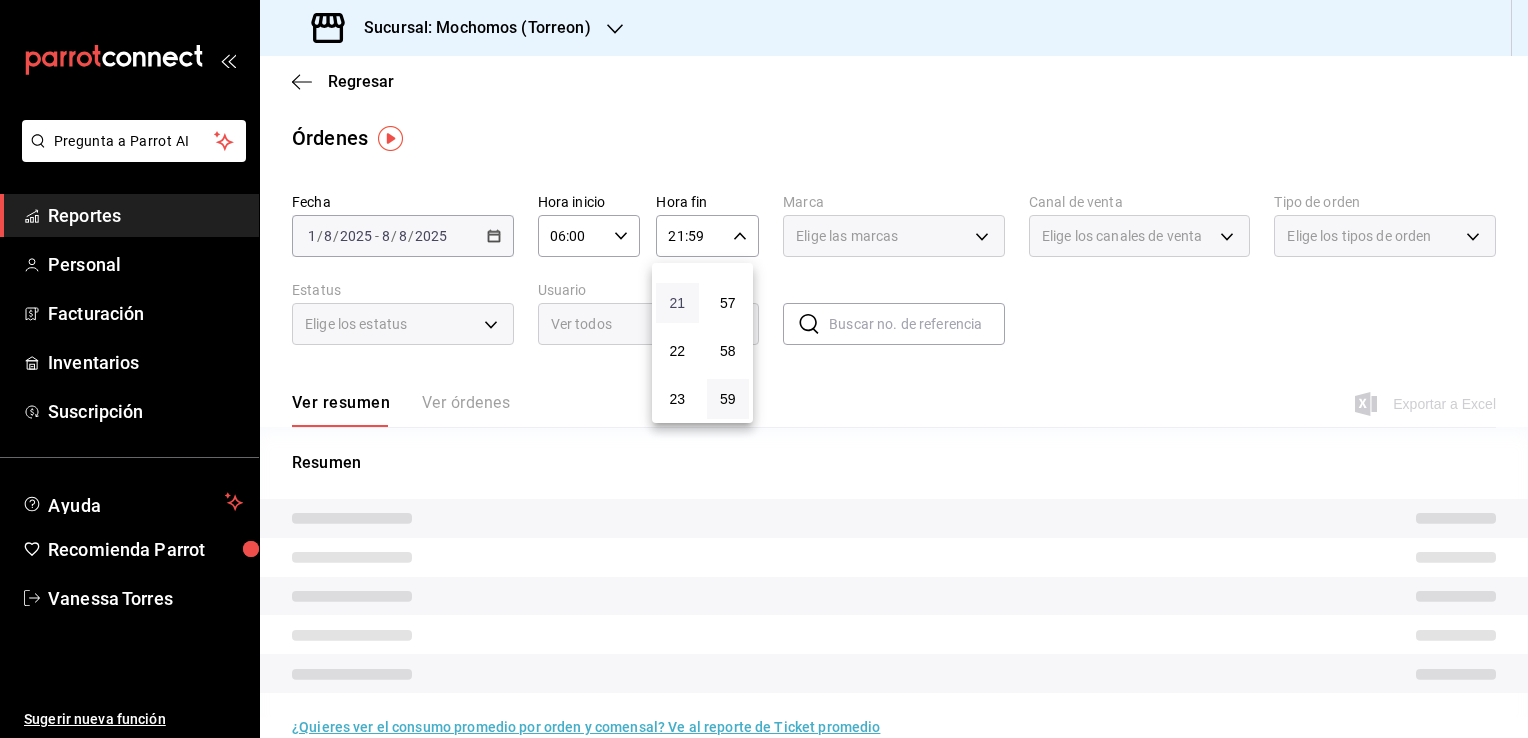 type 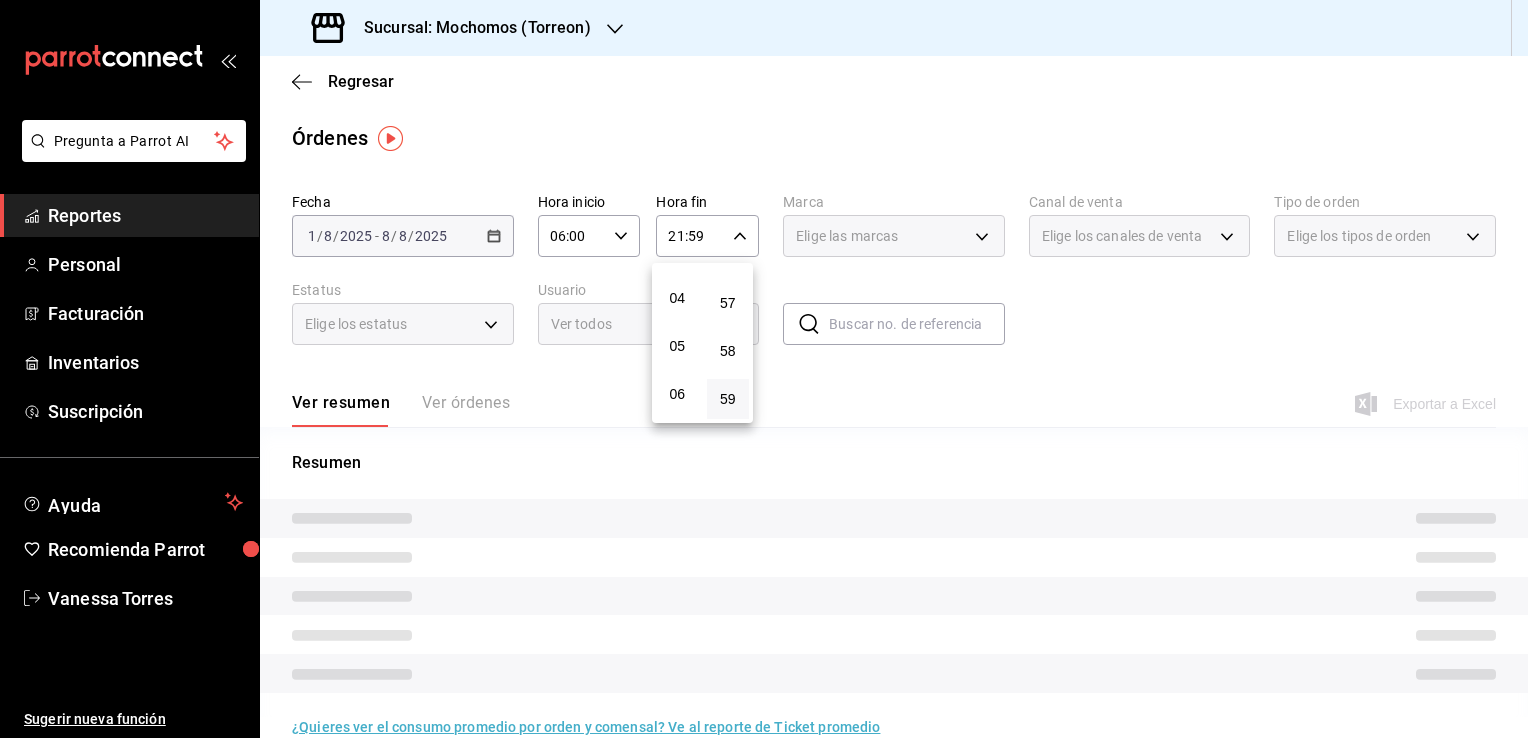 scroll, scrollTop: 171, scrollLeft: 0, axis: vertical 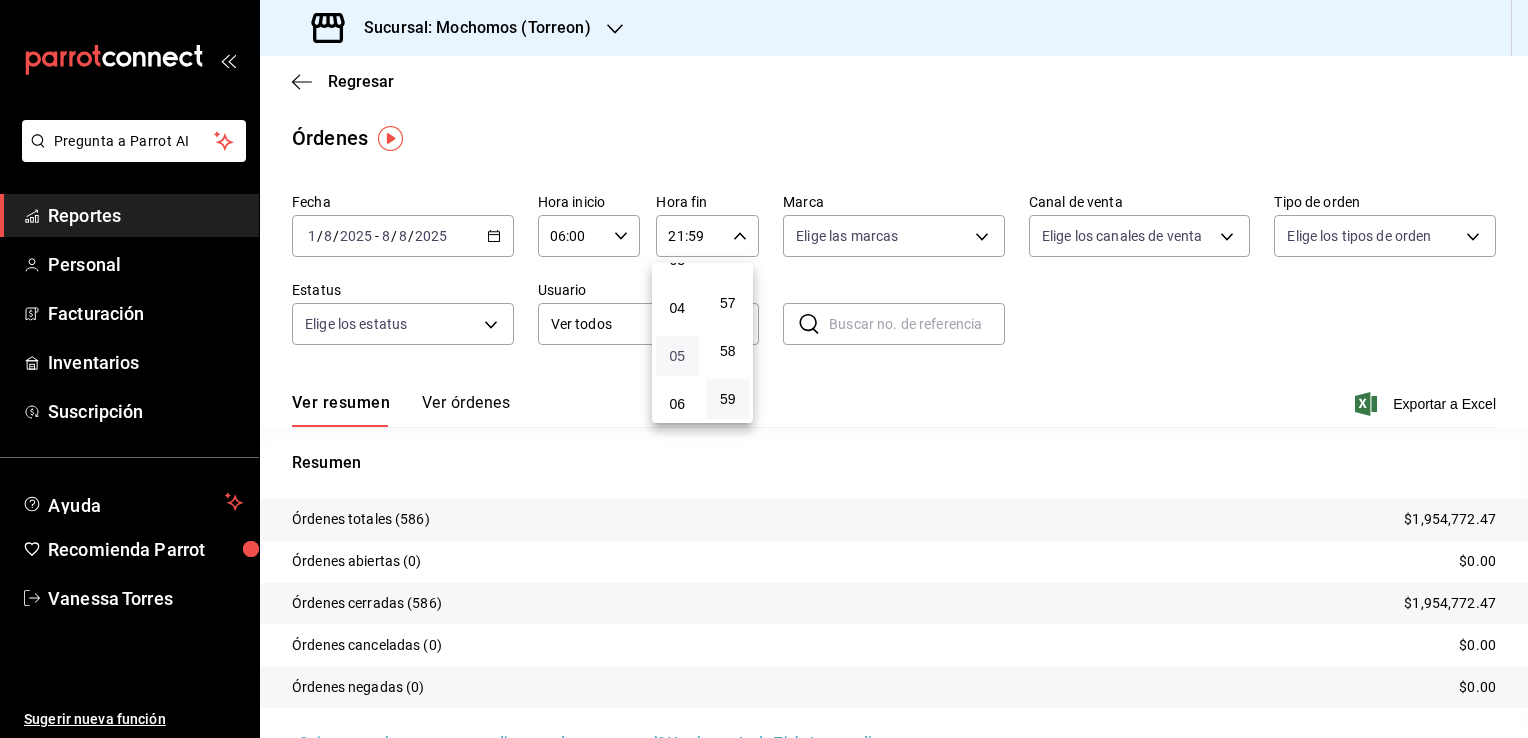 click on "05" at bounding box center [677, 356] 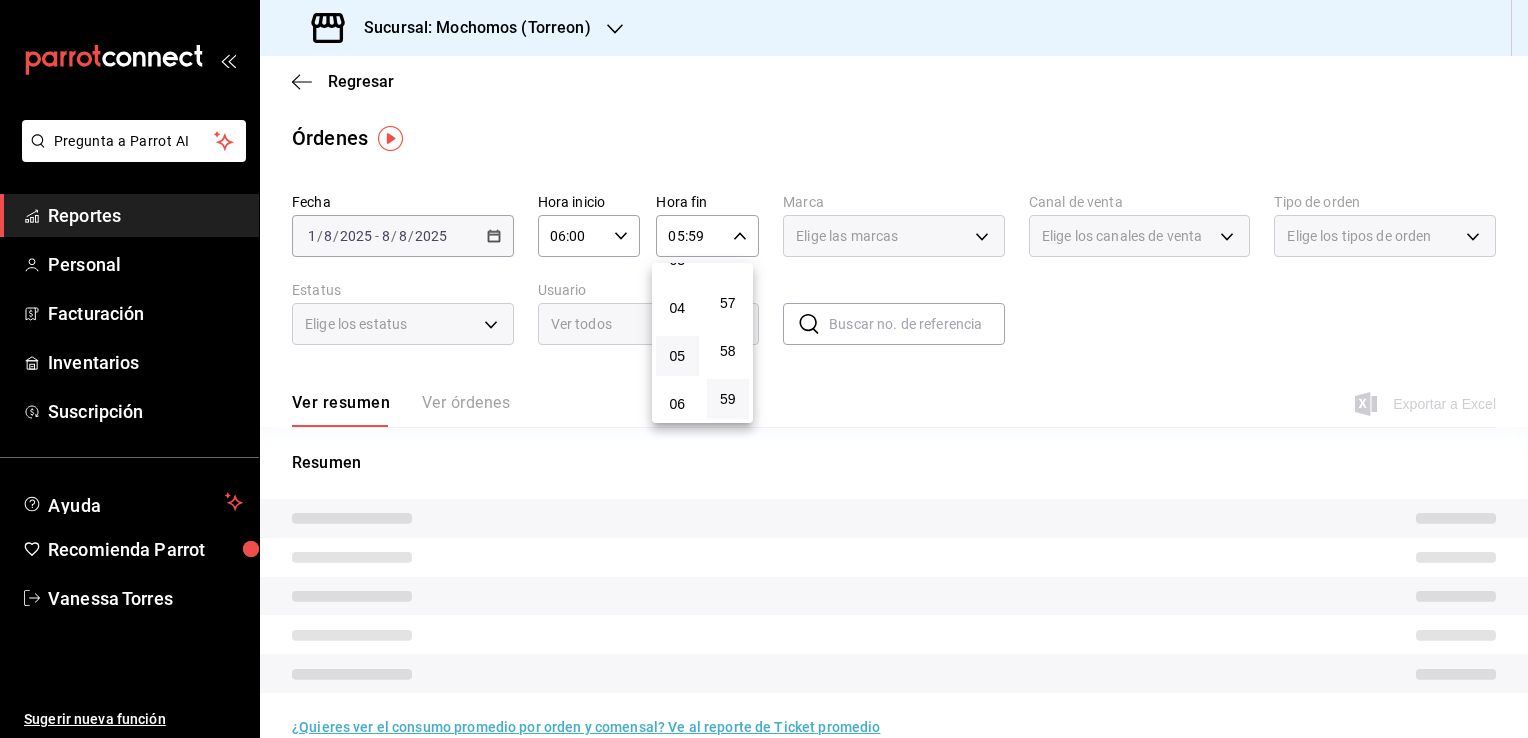 click at bounding box center (764, 369) 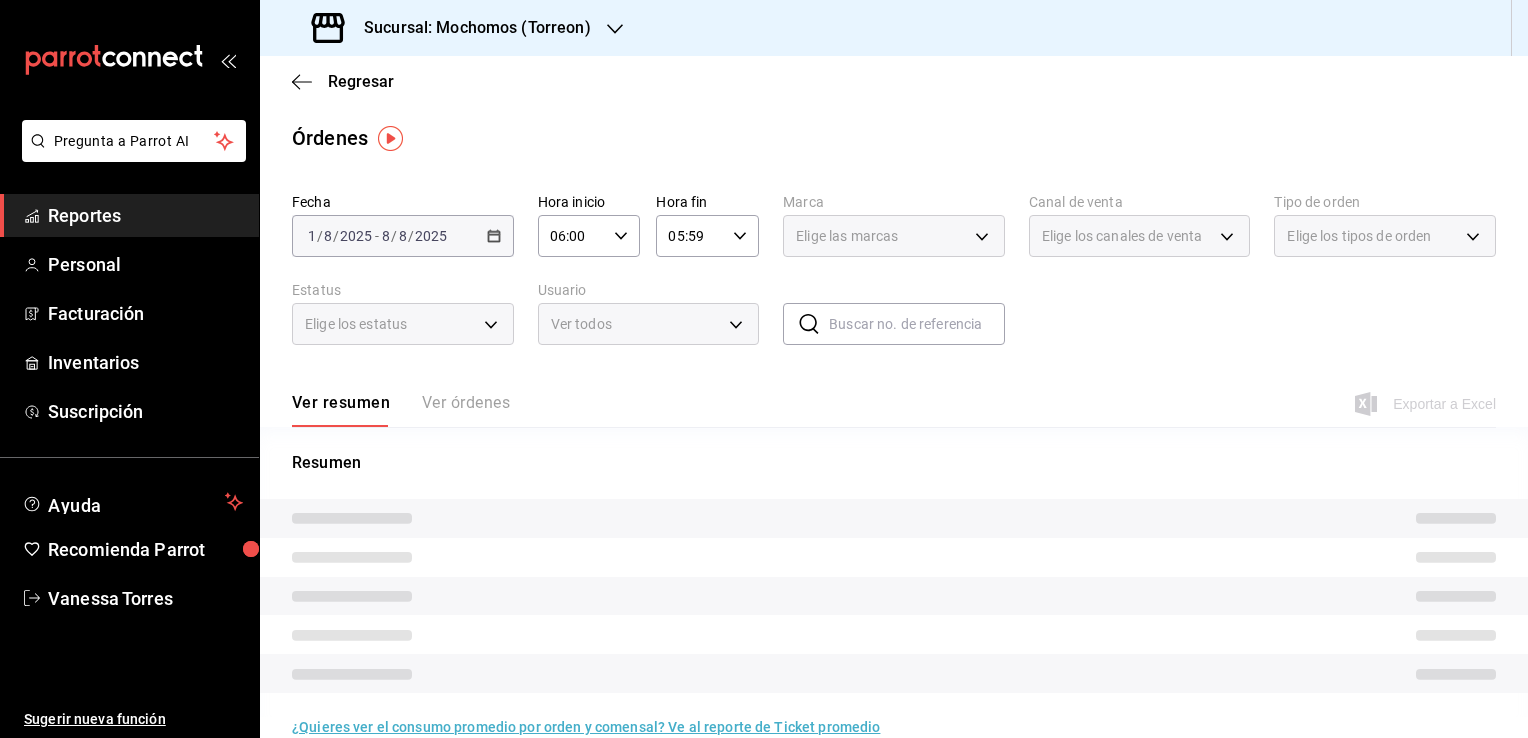 click on "Elige las marcas" at bounding box center [894, 236] 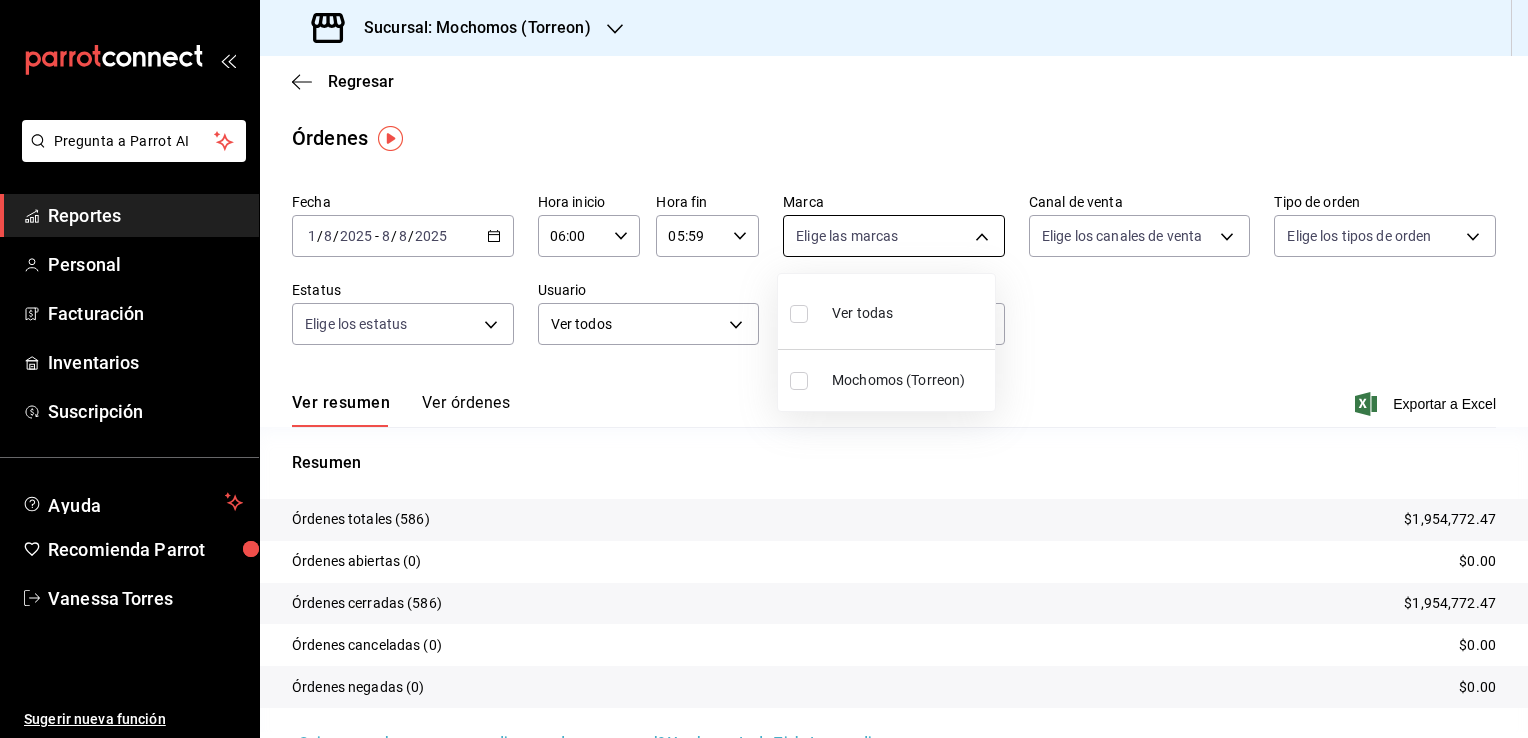 click on "Pregunta a Parrot AI Reportes   Personal   Facturación   Inventarios   Suscripción   Ayuda Recomienda Parrot   Vanessa Torres   Sugerir nueva función   Sucursal: Mochomos ([CITY]) Regresar Órdenes Fecha 2025-08-01 1 / 8 / 2025 - 2025-08-08 8 / 8 / 2025 Hora inicio 06:00 Hora inicio Hora fin 05:59 Hora fin Marca Elige las marcas Canal de venta Elige los canales de venta Tipo de orden Elige los tipos de orden Estatus Elige los estatus Usuario Ver todos ALL ​ ​ Ver resumen Ver órdenes Exportar a Excel Resumen Órdenes totales (586) $1,954,772.47 Órdenes abiertas (0) $0.00 Órdenes cerradas (586) $1,954,772.47 Órdenes canceladas (0) $0.00 Órdenes negadas (0) $0.00 ¿Quieres ver el consumo promedio por orden y comensal? Ve al reporte de Ticket promedio GANA 1 MES GRATIS EN TU SUSCRIPCIÓN AQUÍ Ver video tutorial Ir a video Pregunta a Parrot AI Reportes   Personal   Facturación   Inventarios   Suscripción   Ayuda Recomienda Parrot   Vanessa Torres   Sugerir nueva función   Visitar centro de ayuda" at bounding box center (764, 369) 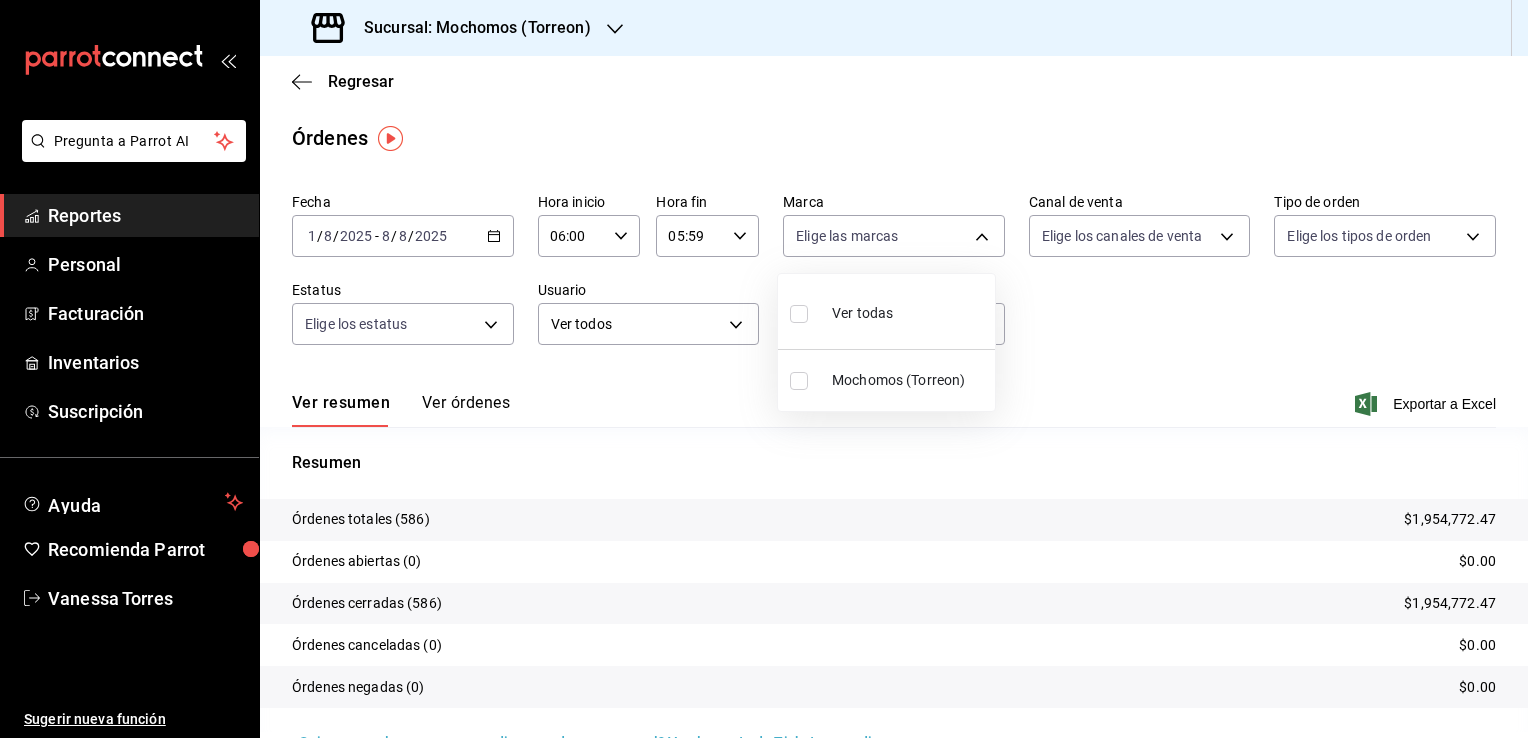 click on "Ver todas" at bounding box center [862, 313] 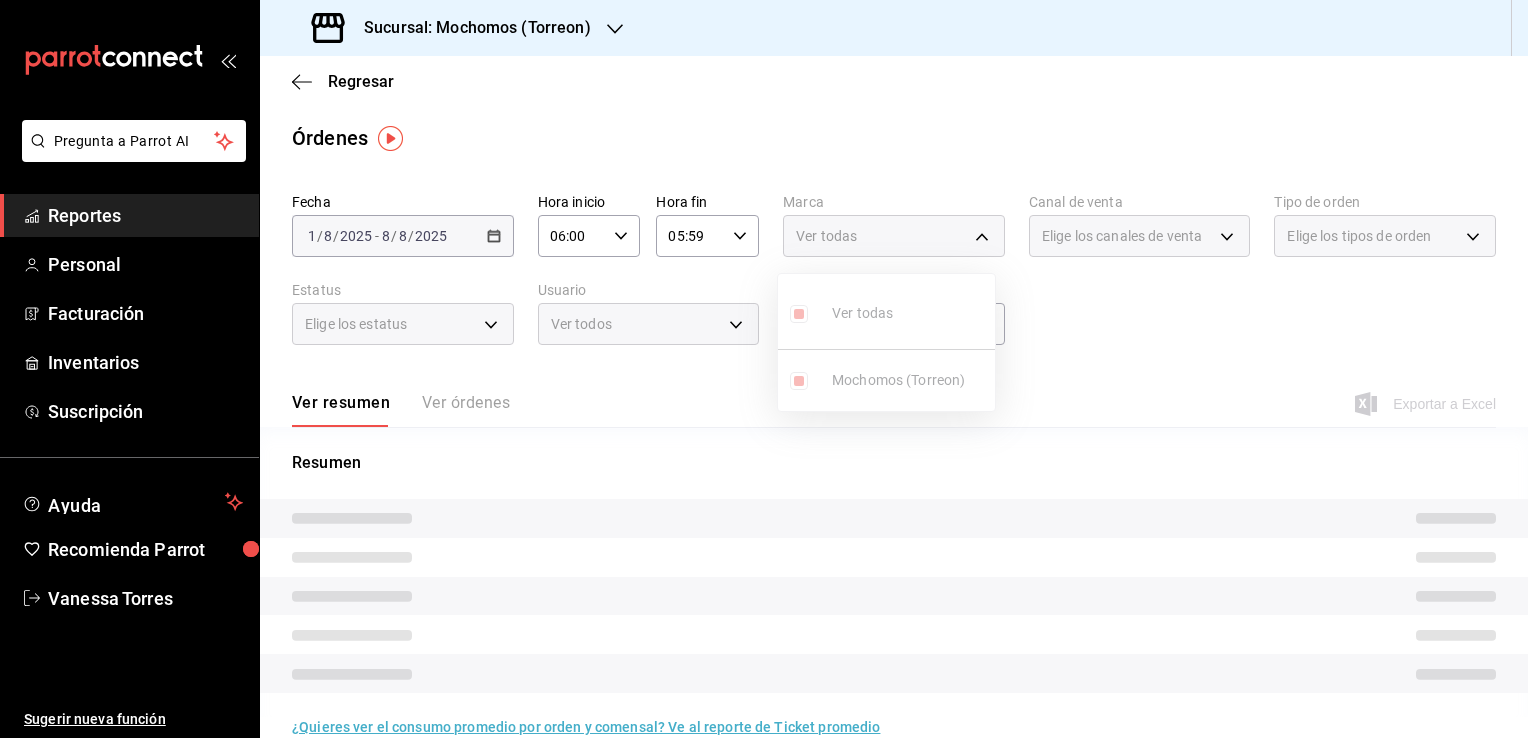 click at bounding box center [764, 369] 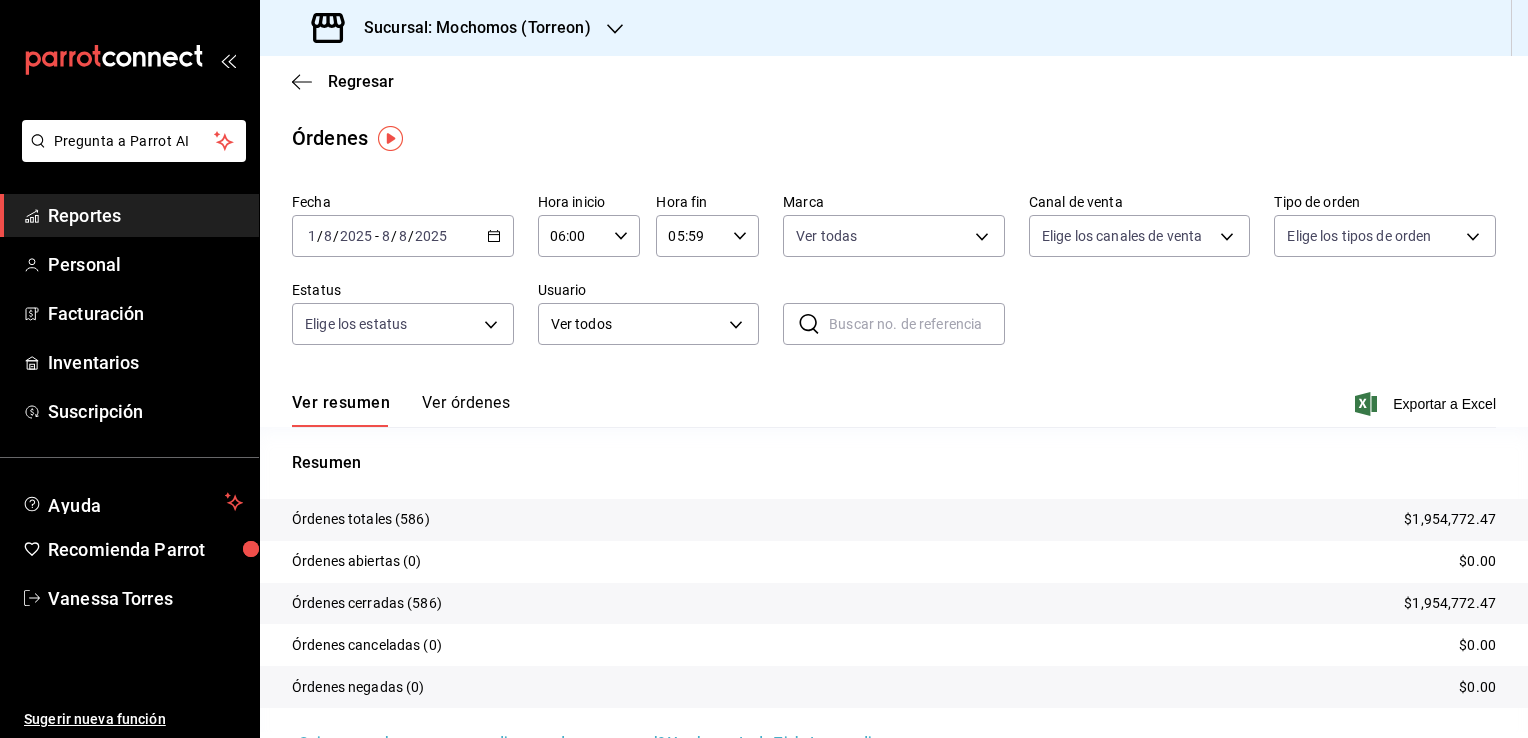 scroll, scrollTop: 47, scrollLeft: 0, axis: vertical 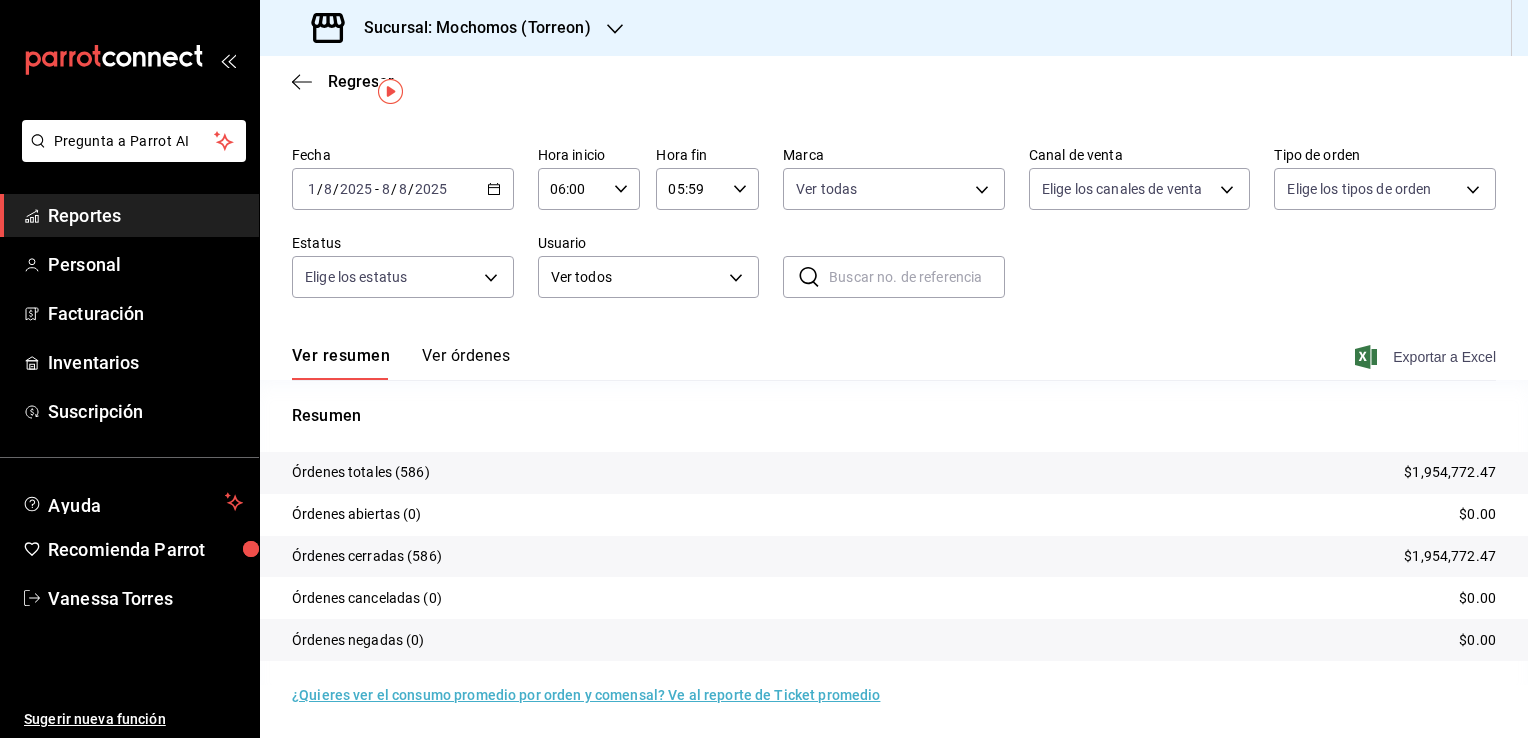 click on "Exportar a Excel" at bounding box center [1427, 357] 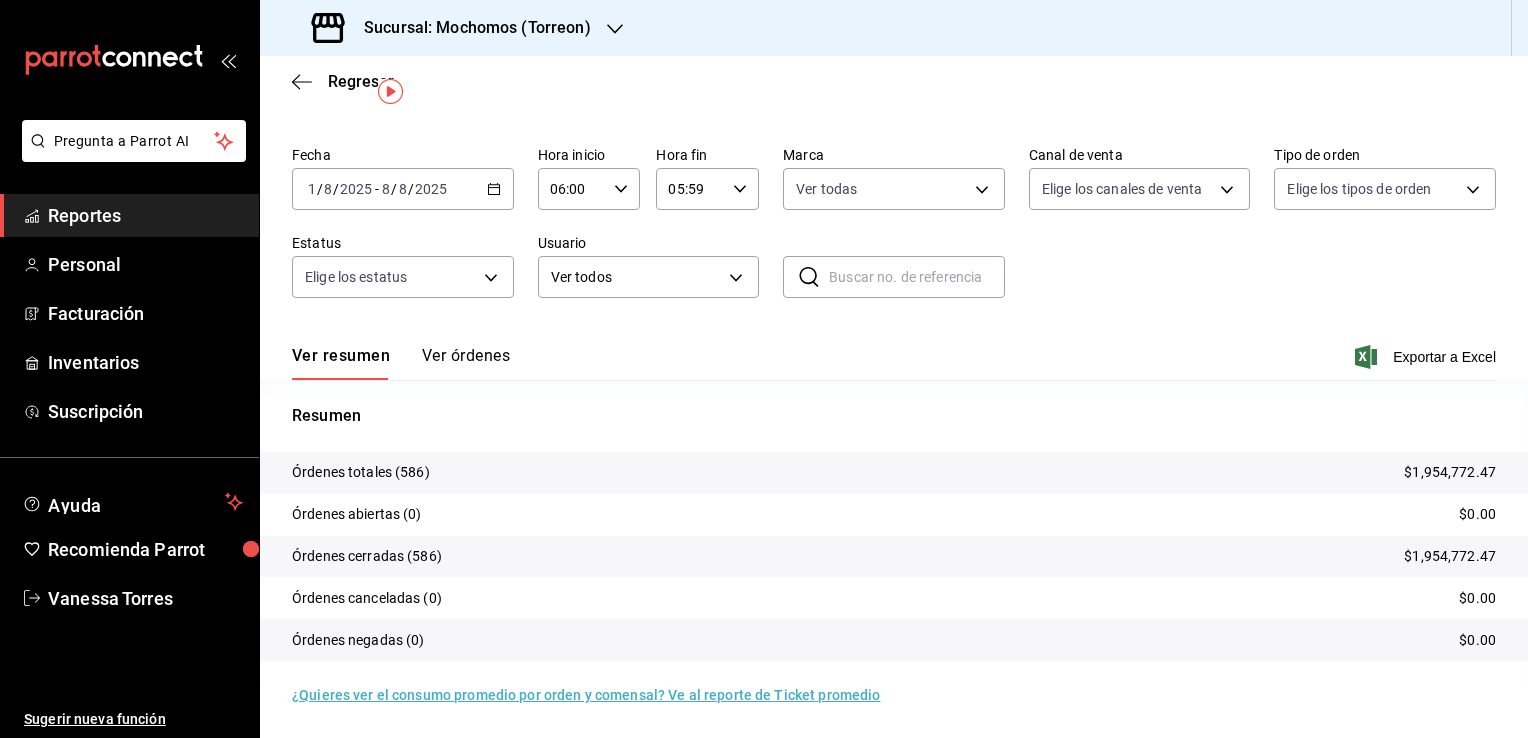 click on "Reportes" at bounding box center [145, 215] 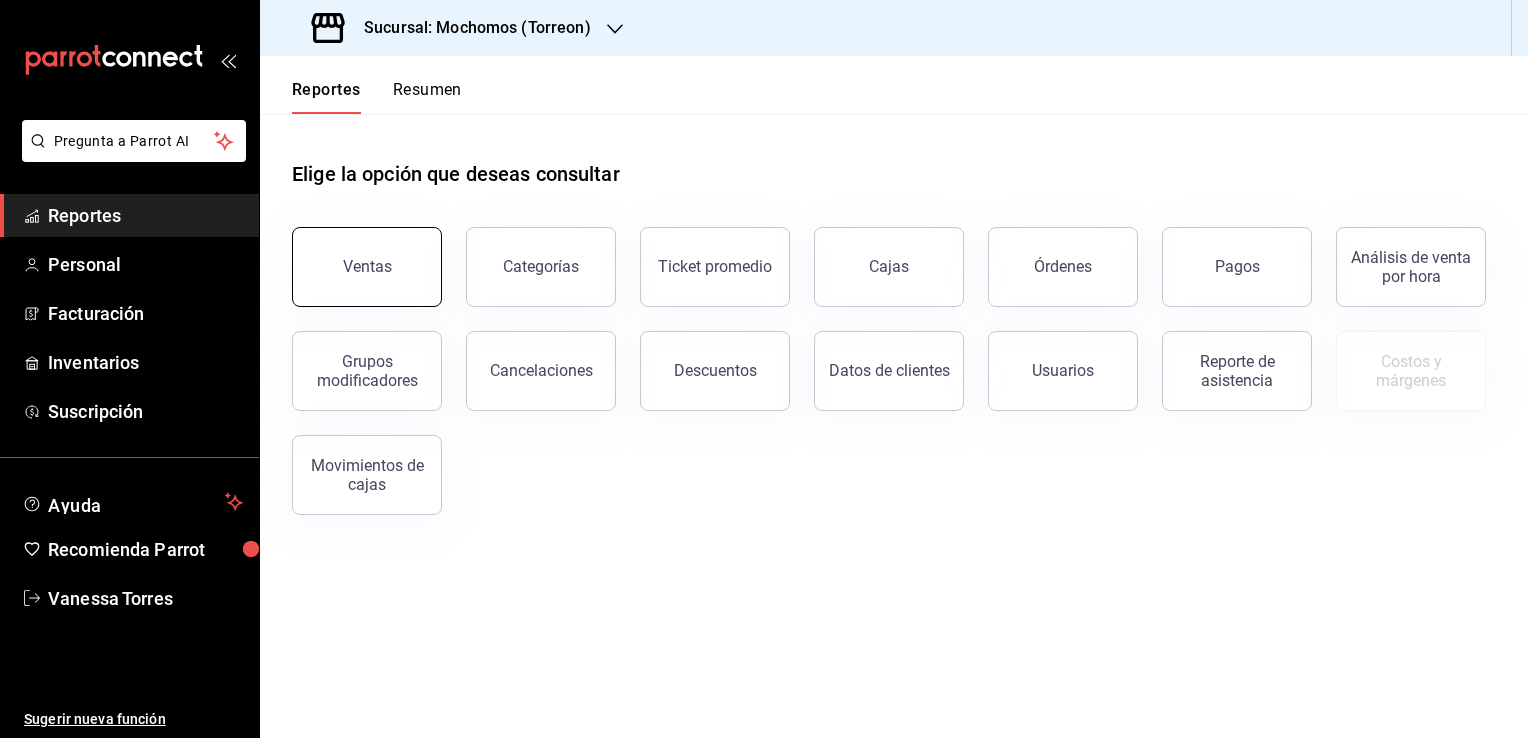click on "Ventas" at bounding box center [367, 267] 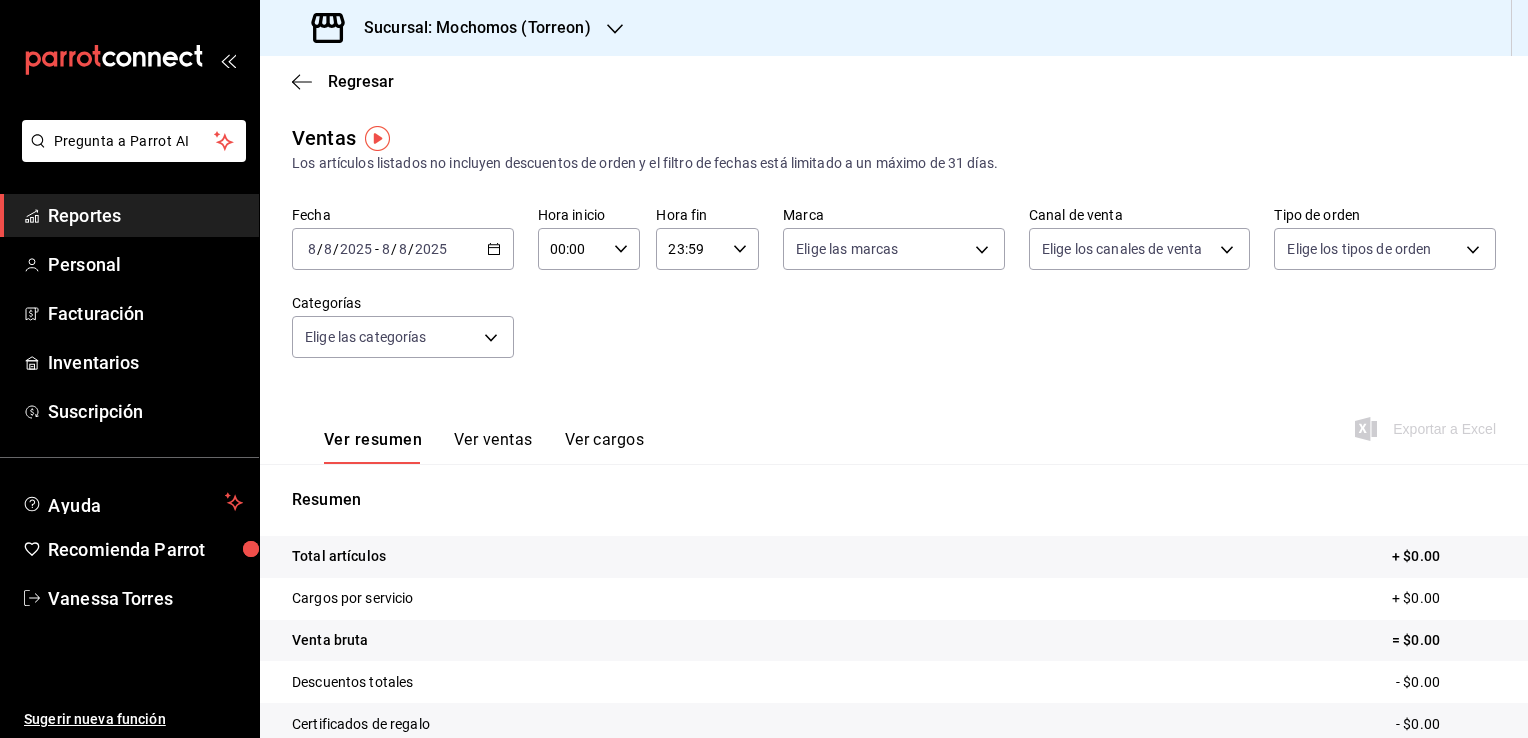 click 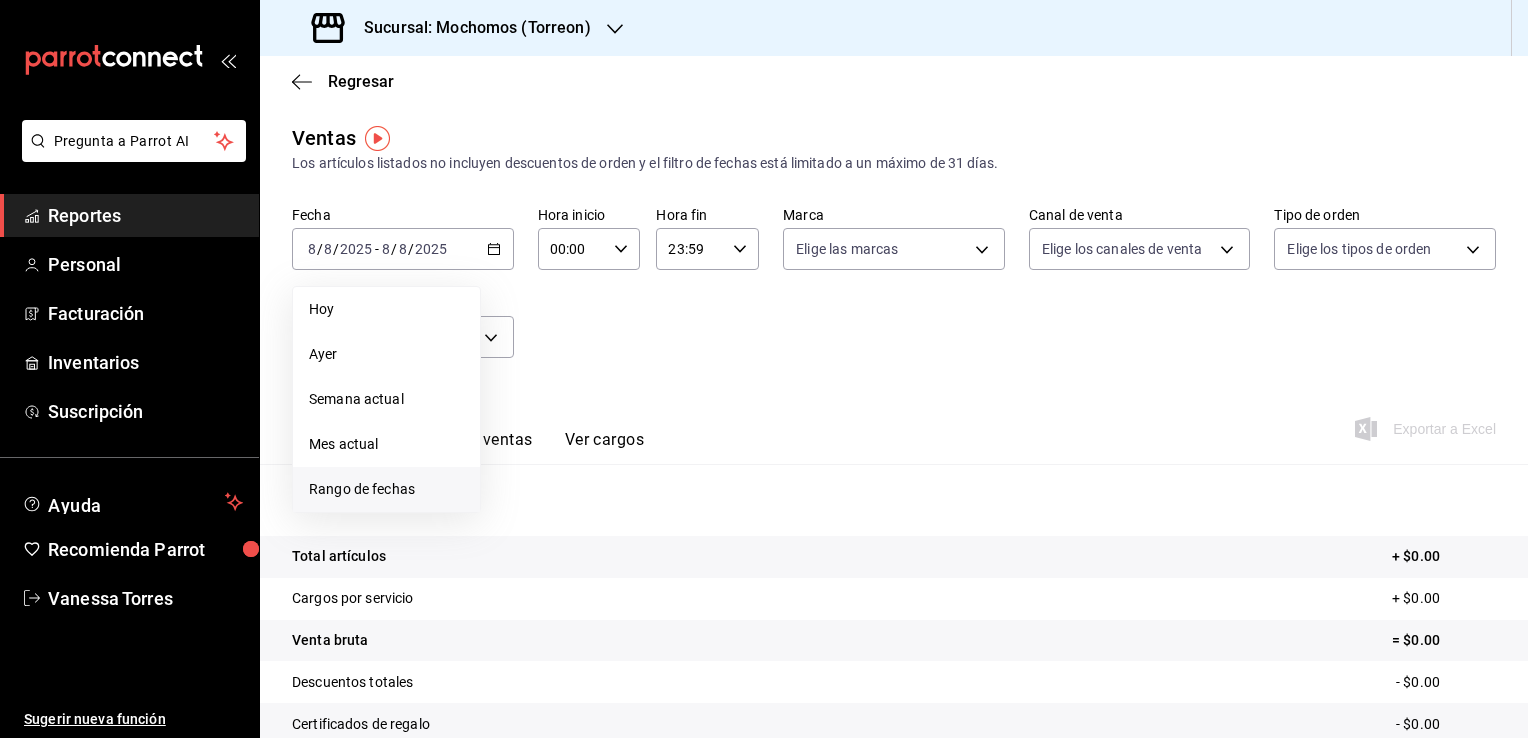 click on "Rango de fechas" at bounding box center (386, 489) 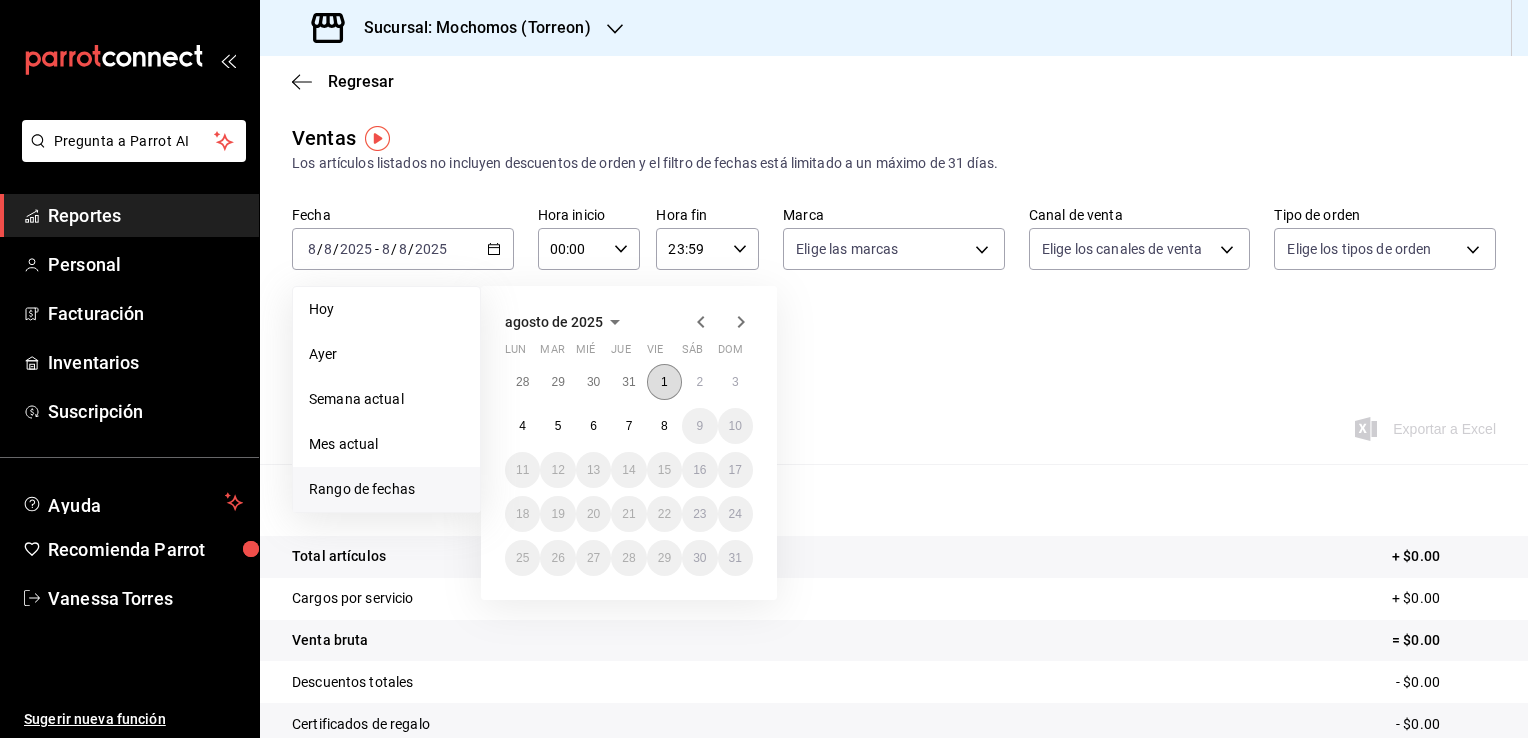 click on "1" at bounding box center (664, 382) 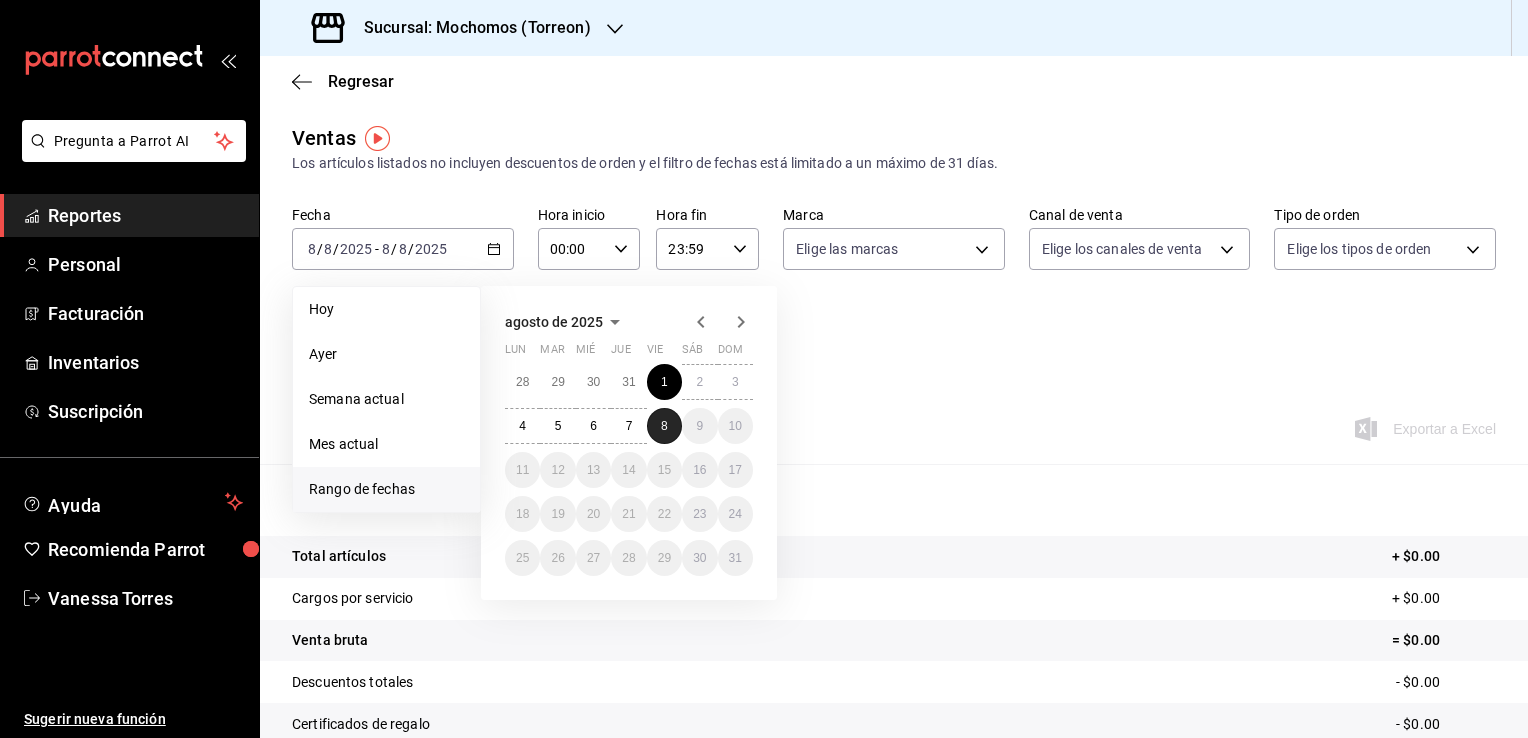 click on "8" at bounding box center [664, 426] 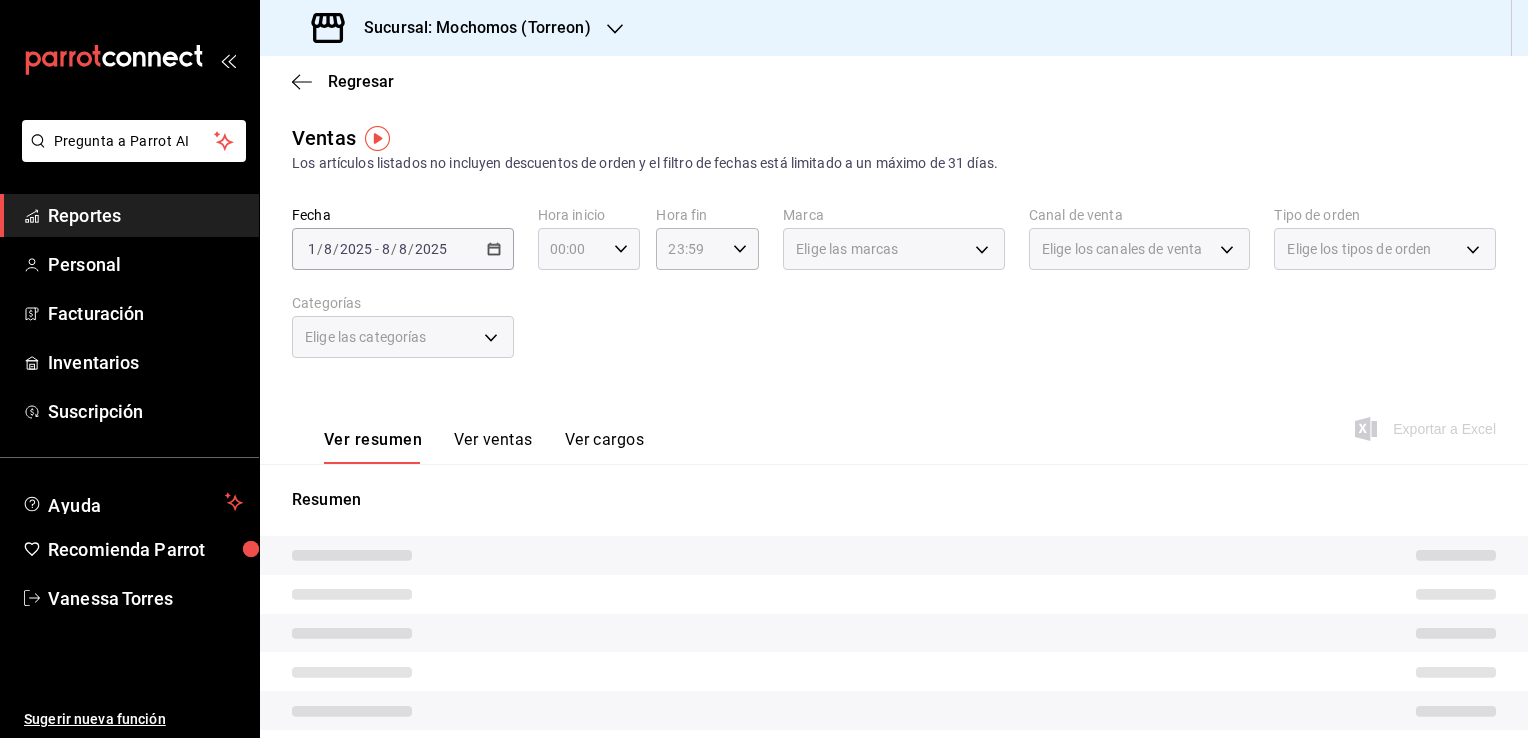 click 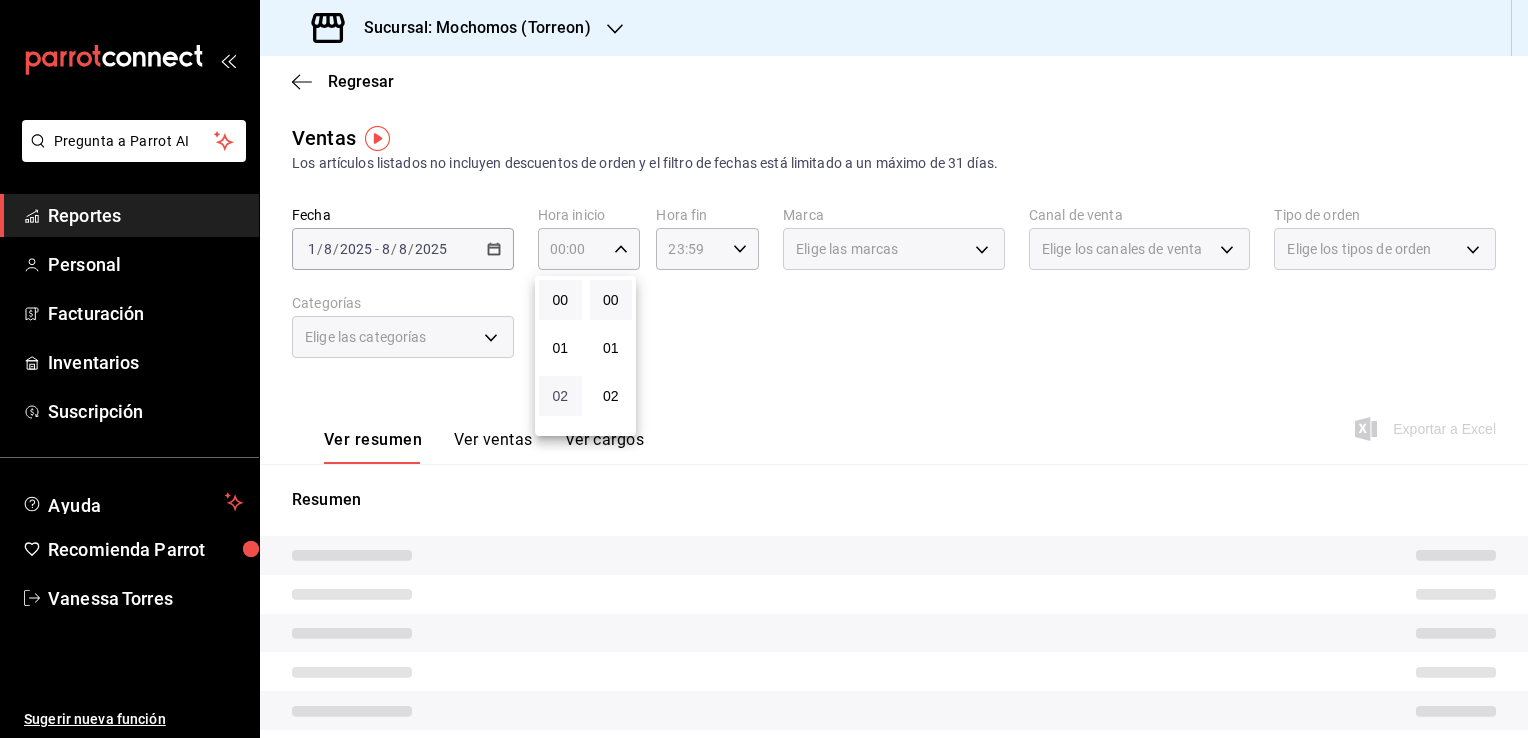 click on "02" at bounding box center (560, 396) 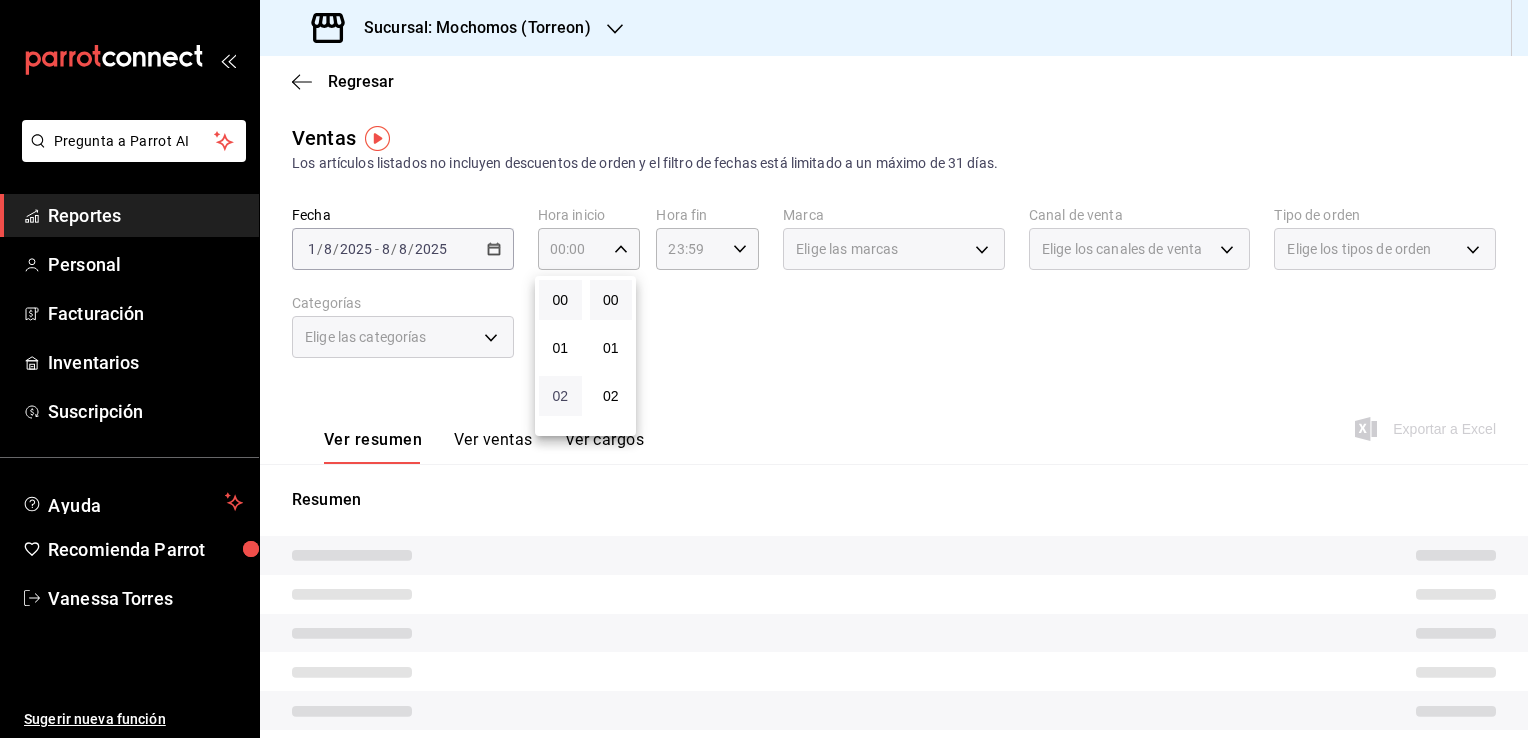 type on "02:00" 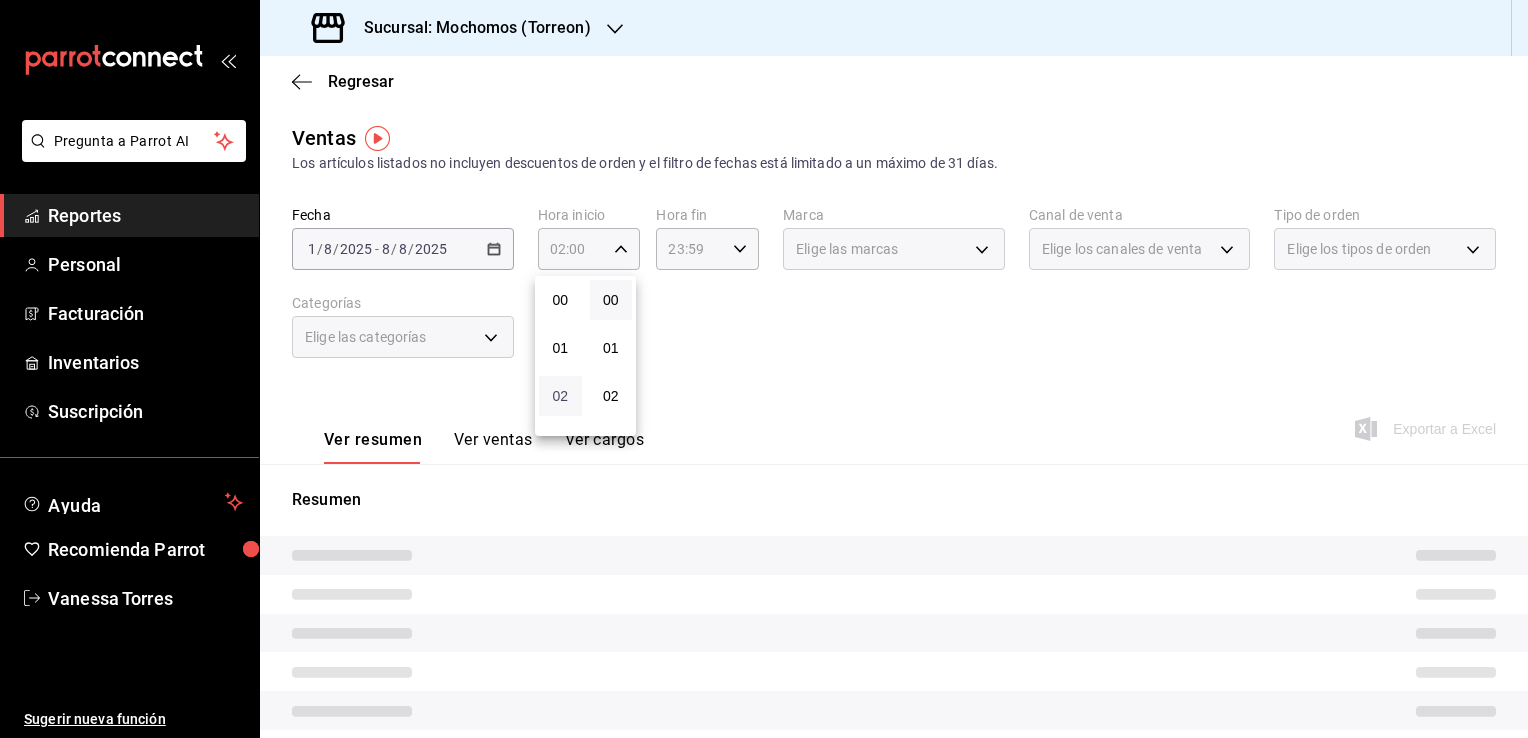 type 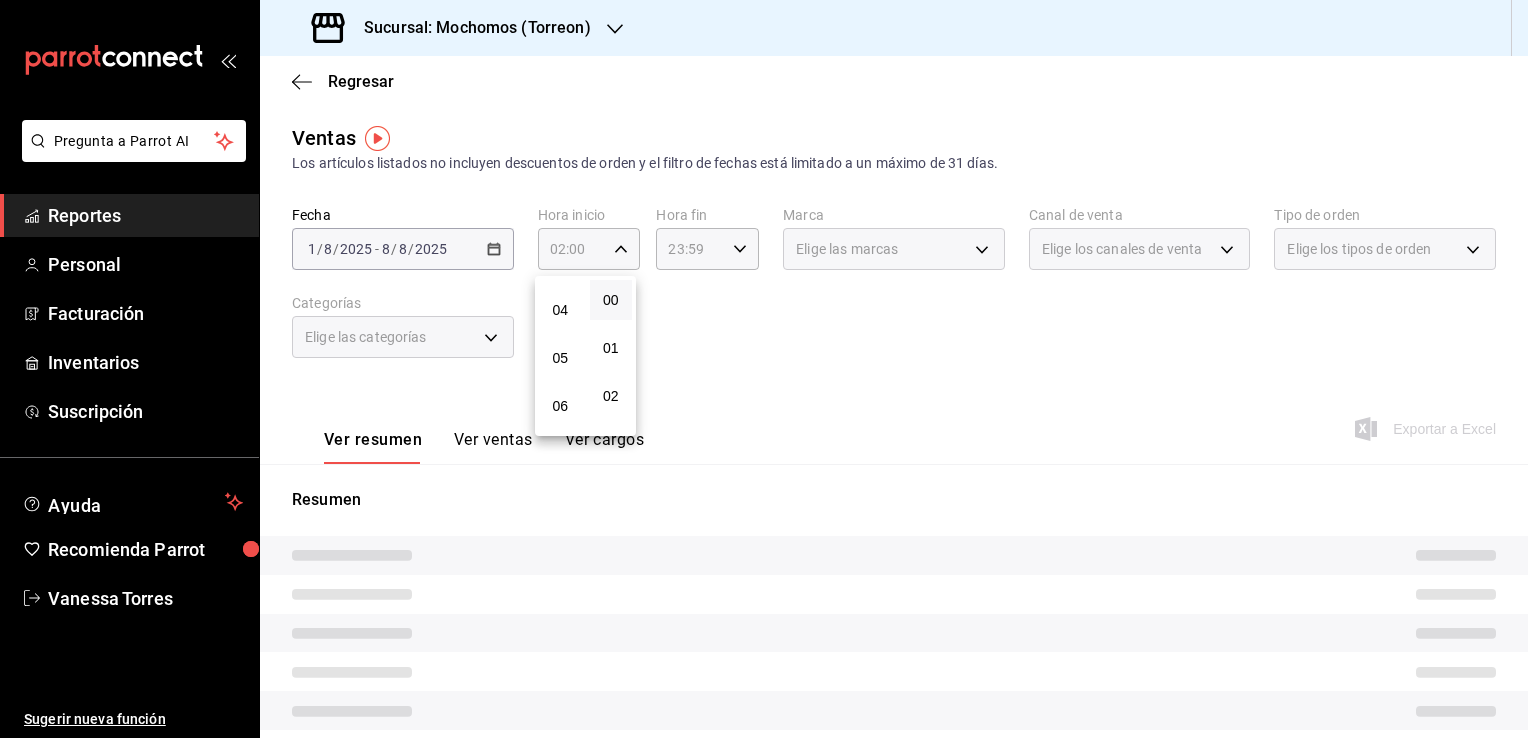 scroll, scrollTop: 280, scrollLeft: 0, axis: vertical 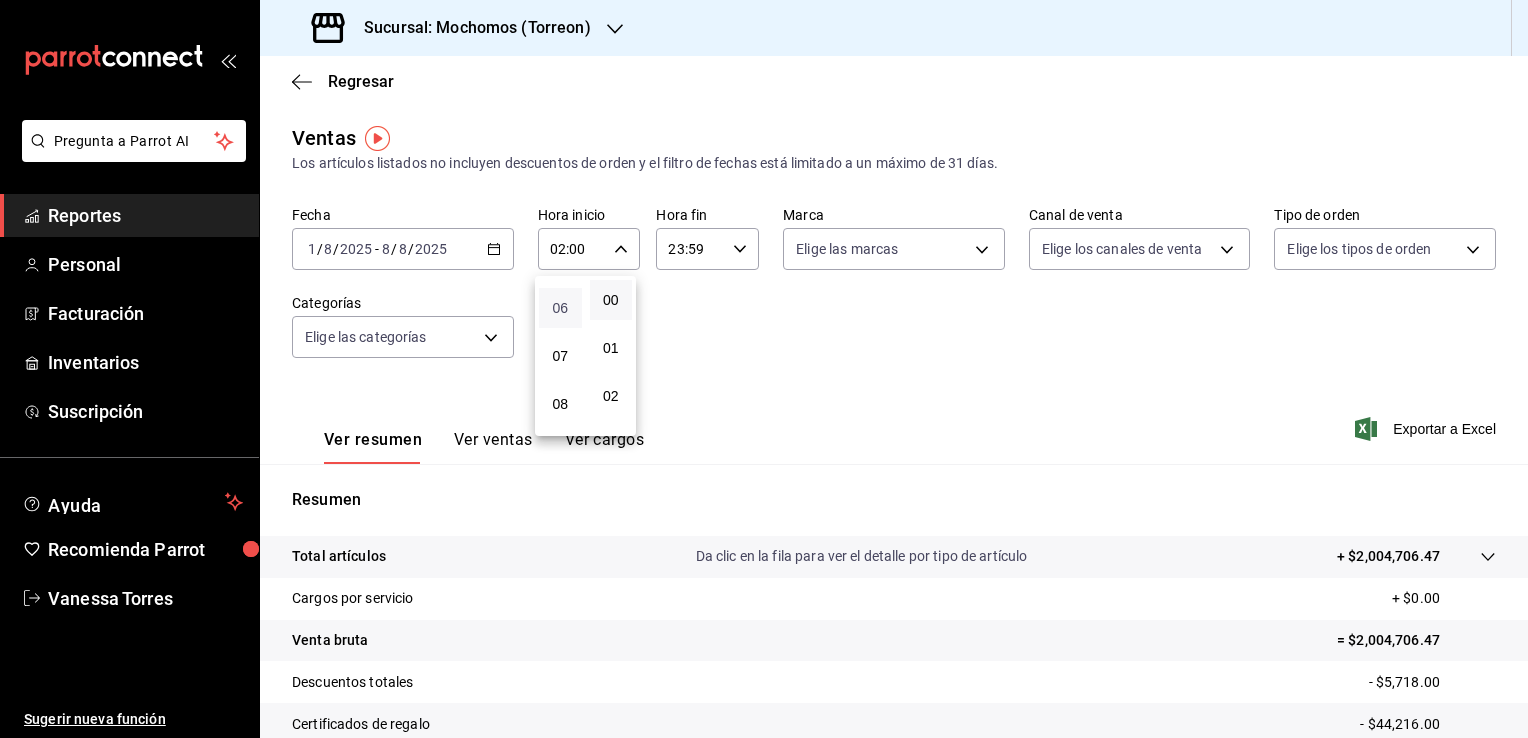 click on "06" at bounding box center [560, 308] 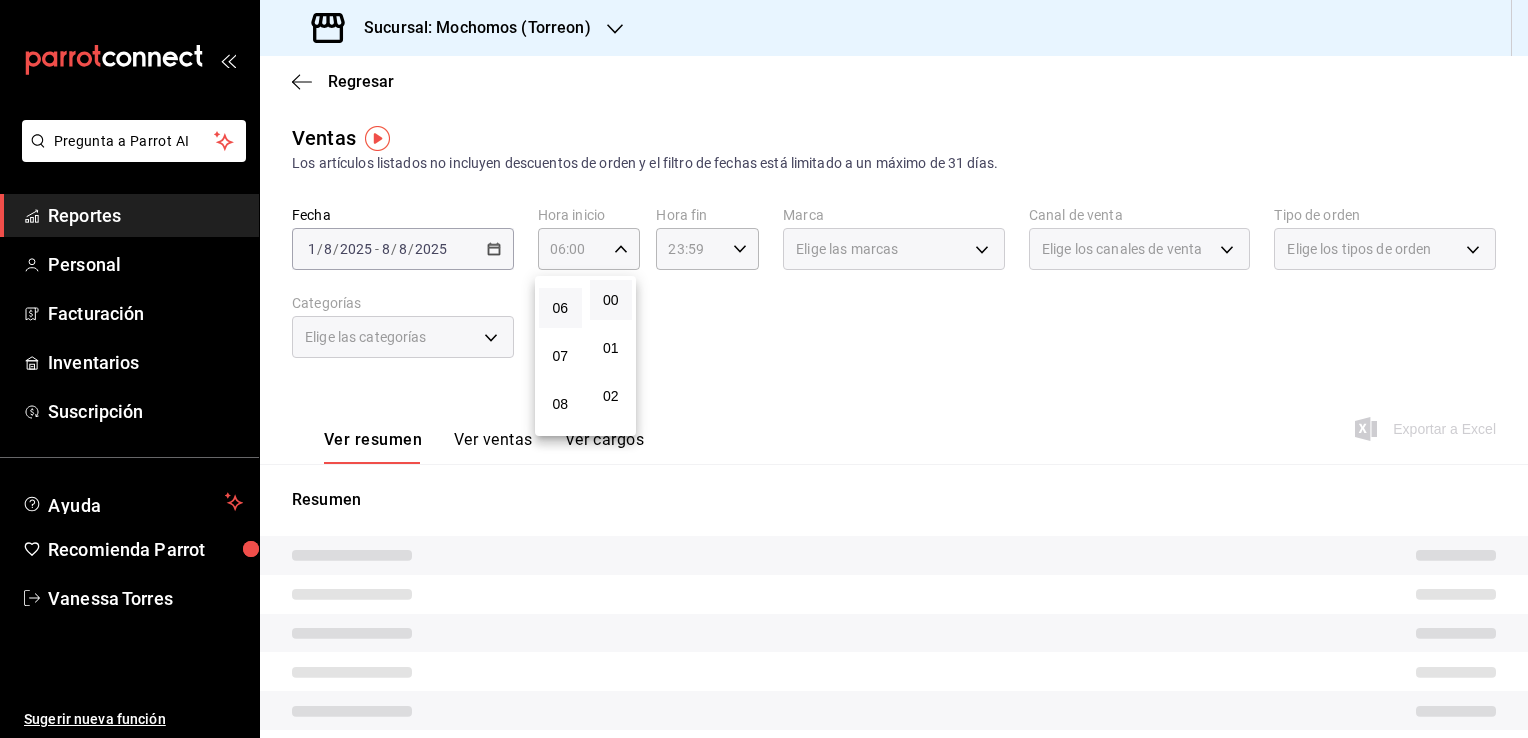 click at bounding box center [764, 369] 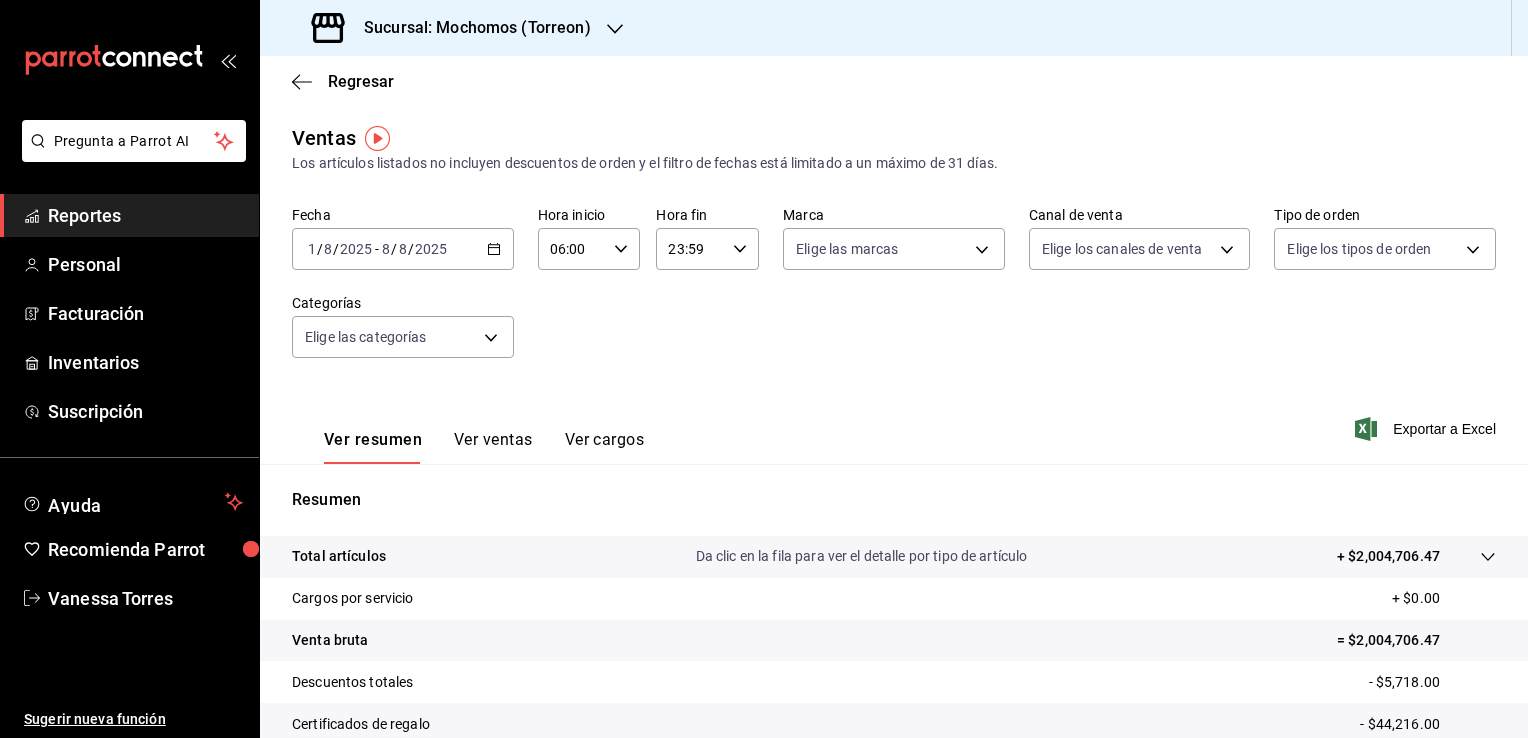 click on "23:59 Hora fin" at bounding box center (707, 249) 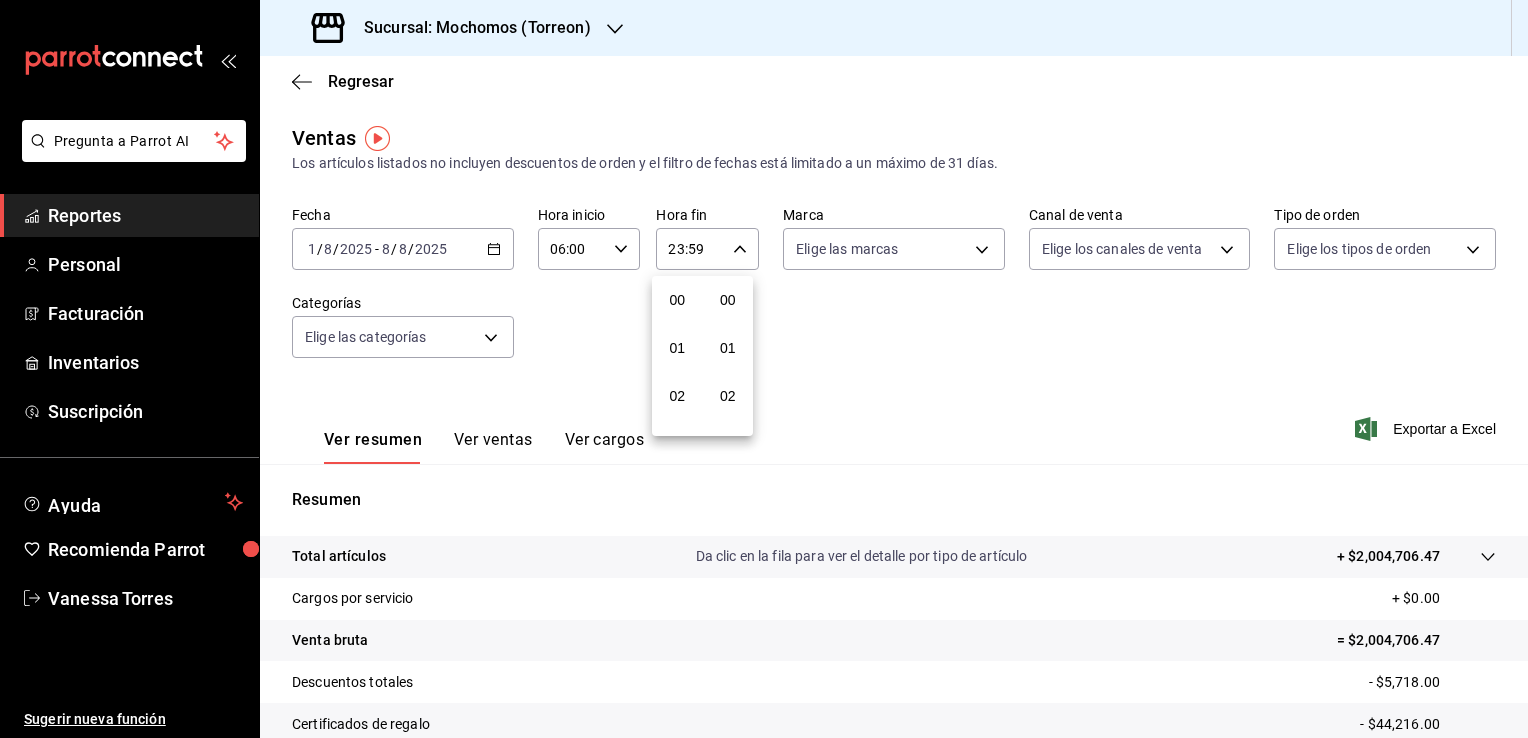 scroll, scrollTop: 1011, scrollLeft: 0, axis: vertical 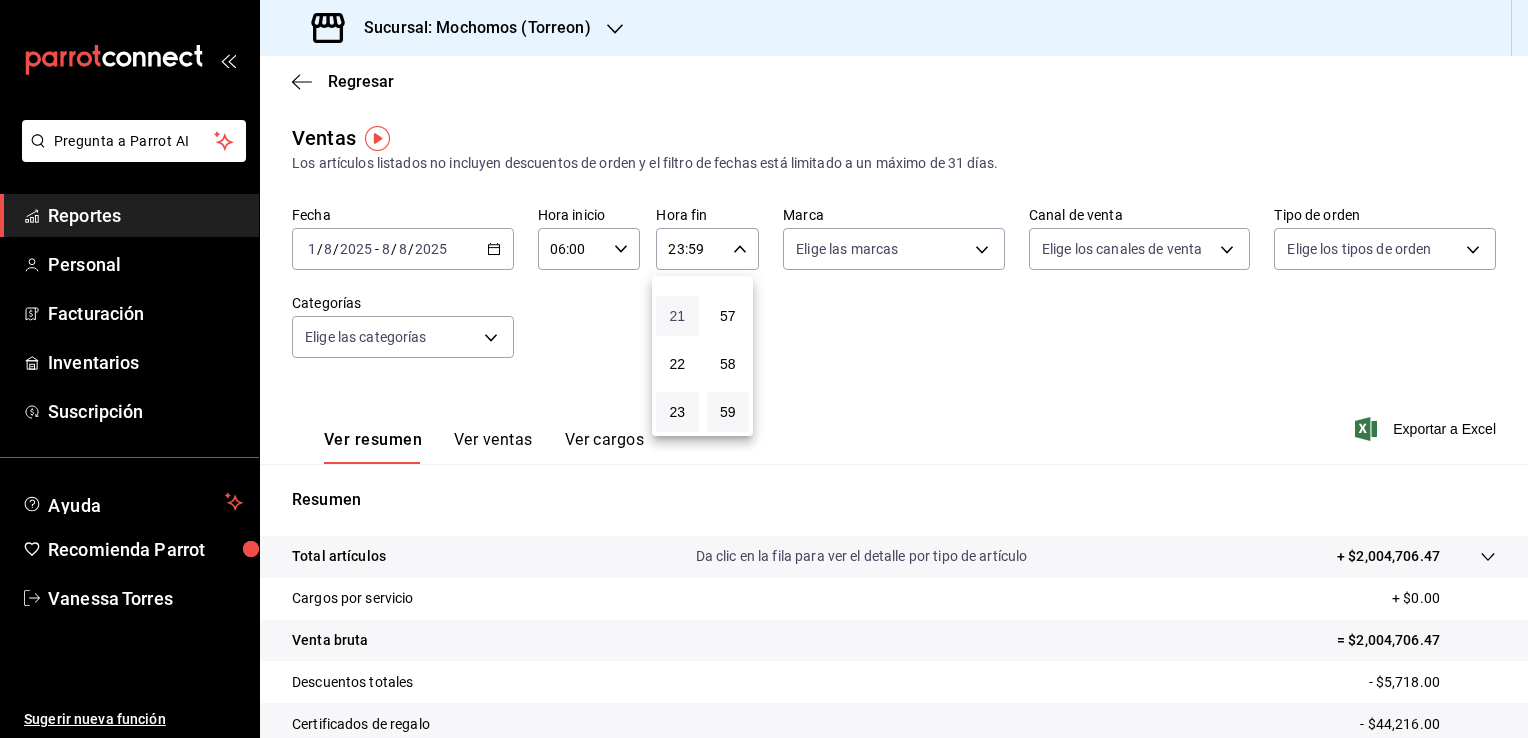 click on "21" at bounding box center [677, 316] 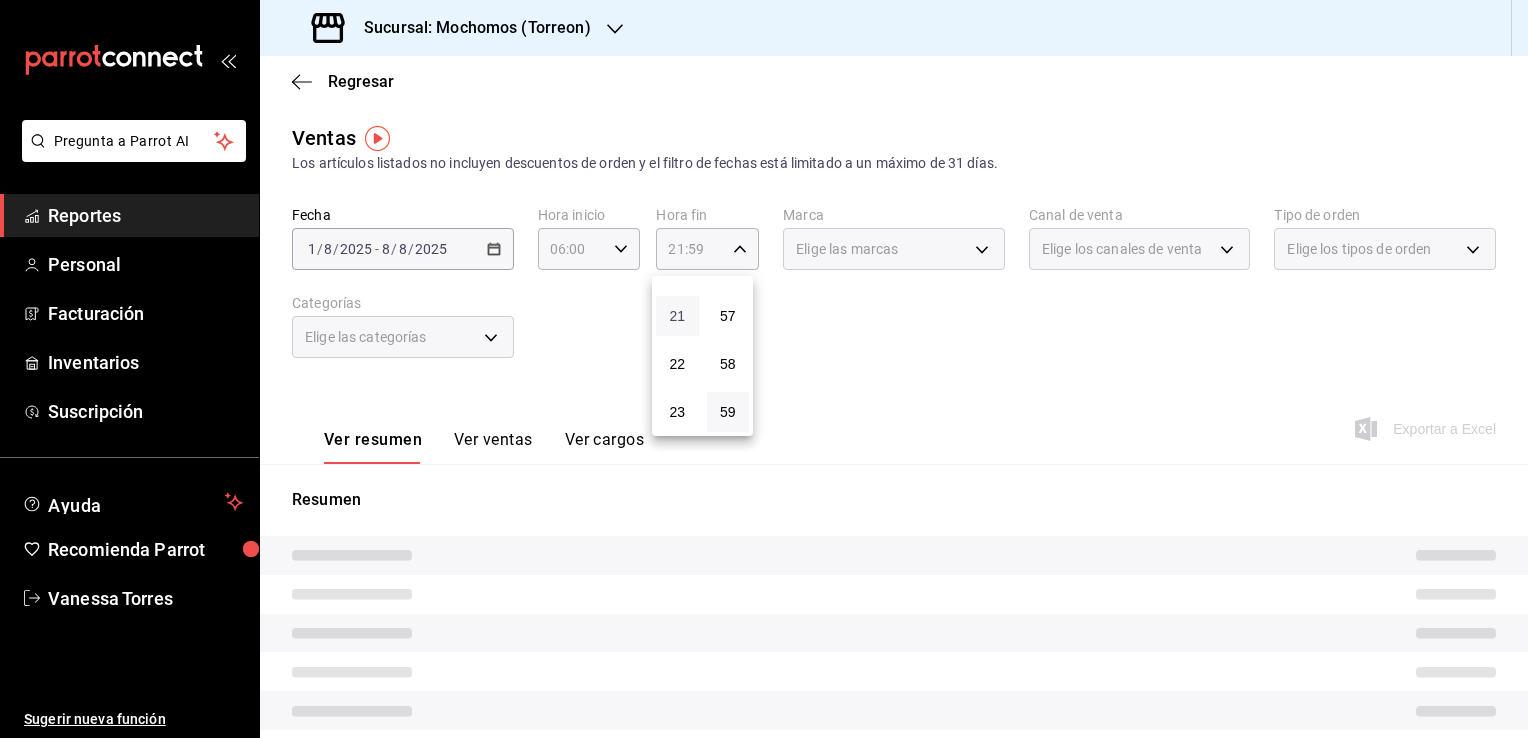 type 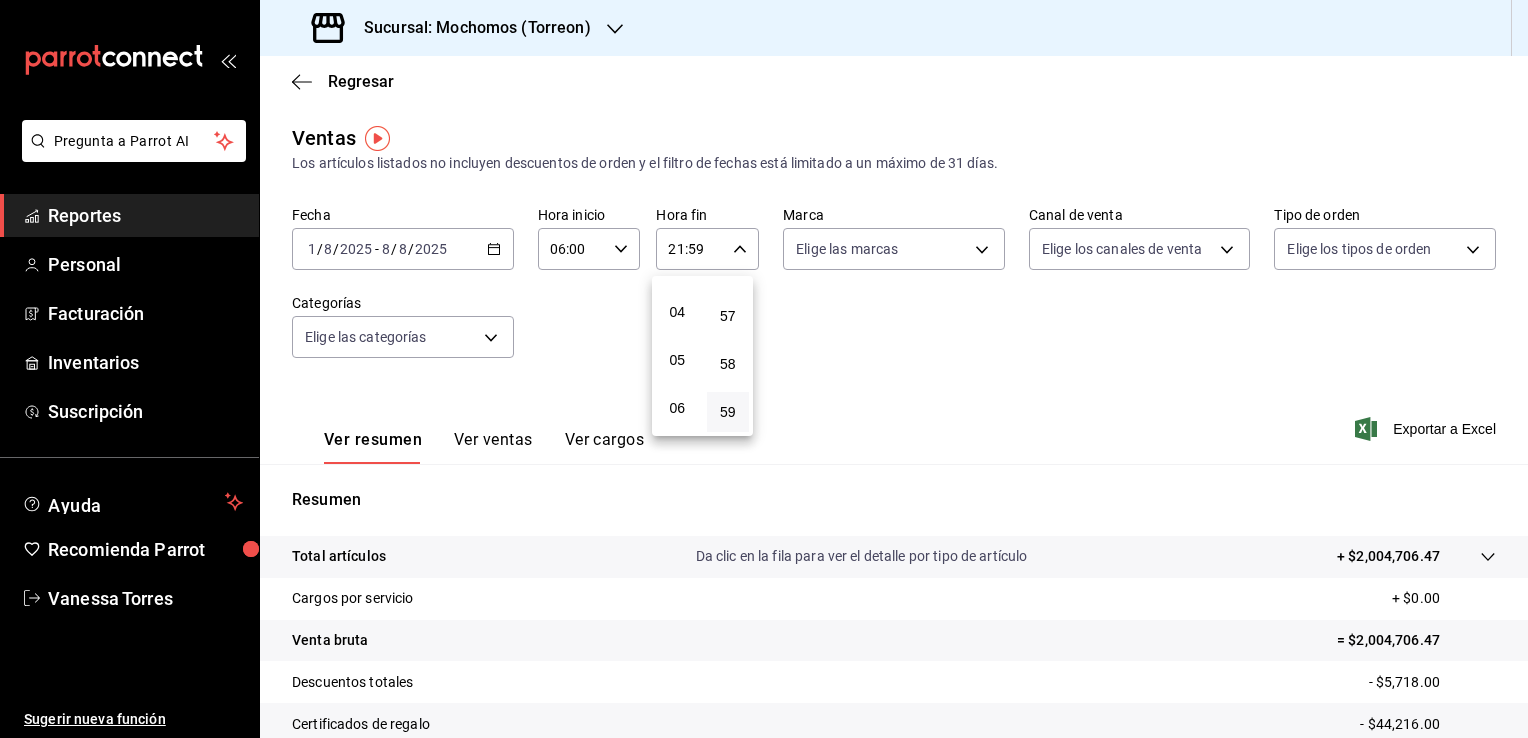 scroll, scrollTop: 171, scrollLeft: 0, axis: vertical 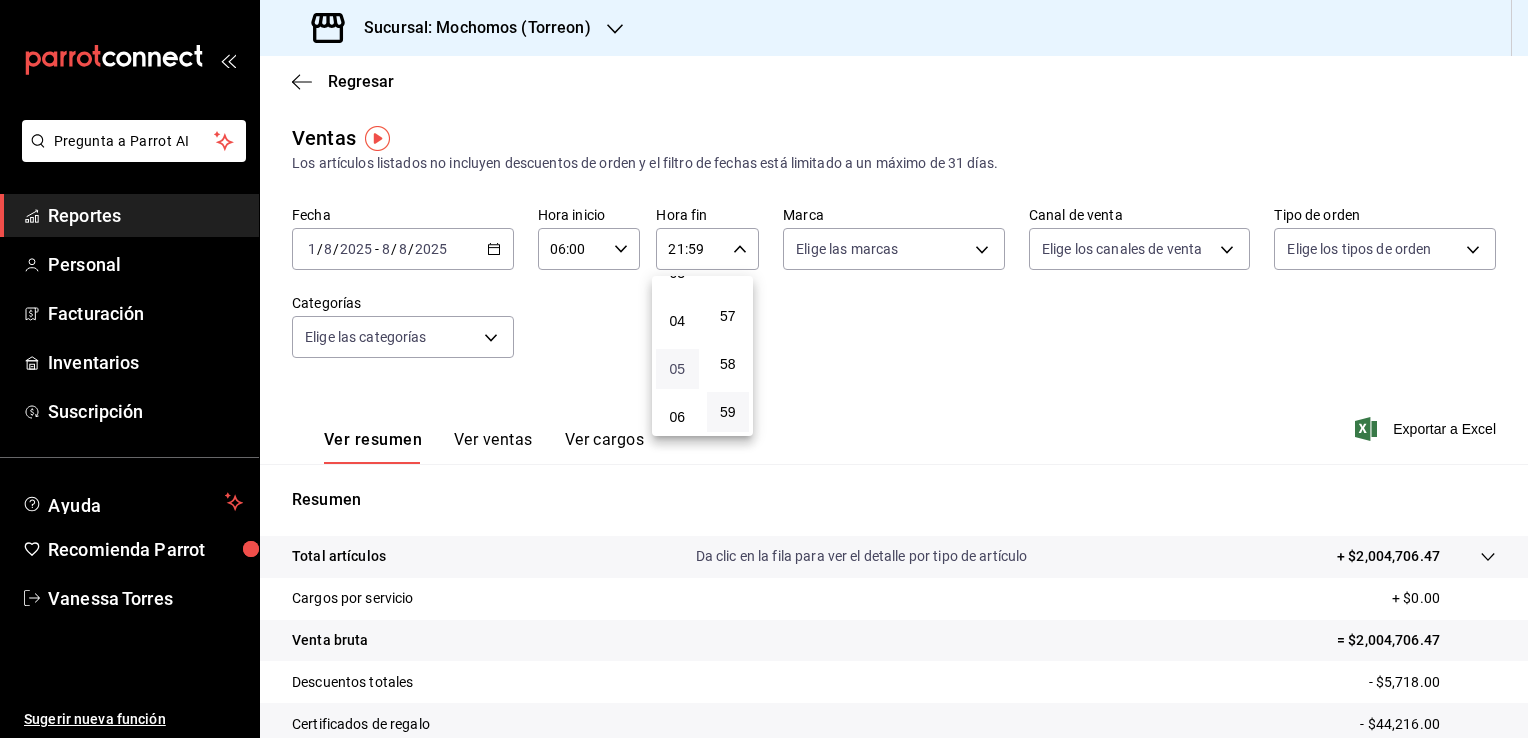 click on "05" at bounding box center (677, 369) 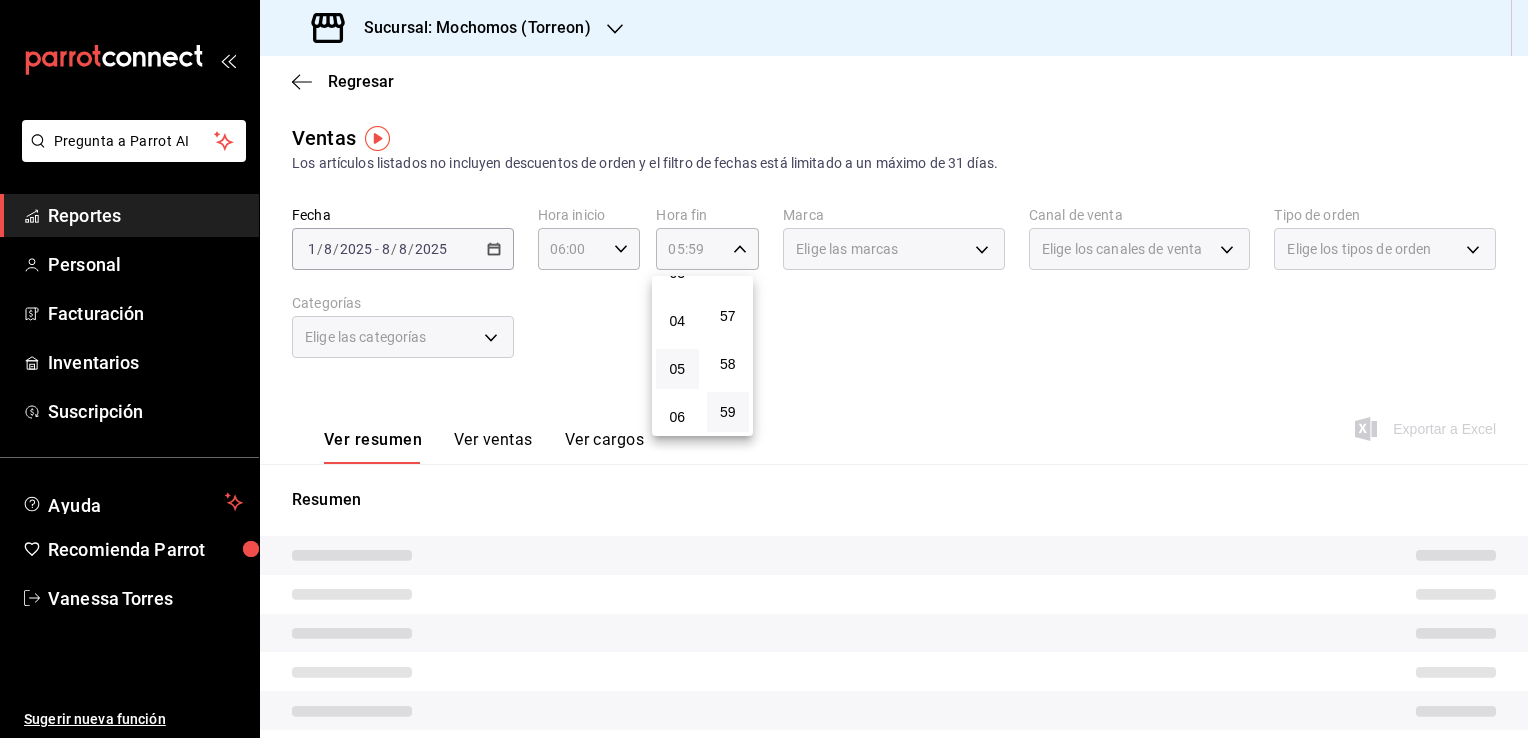 click at bounding box center [764, 369] 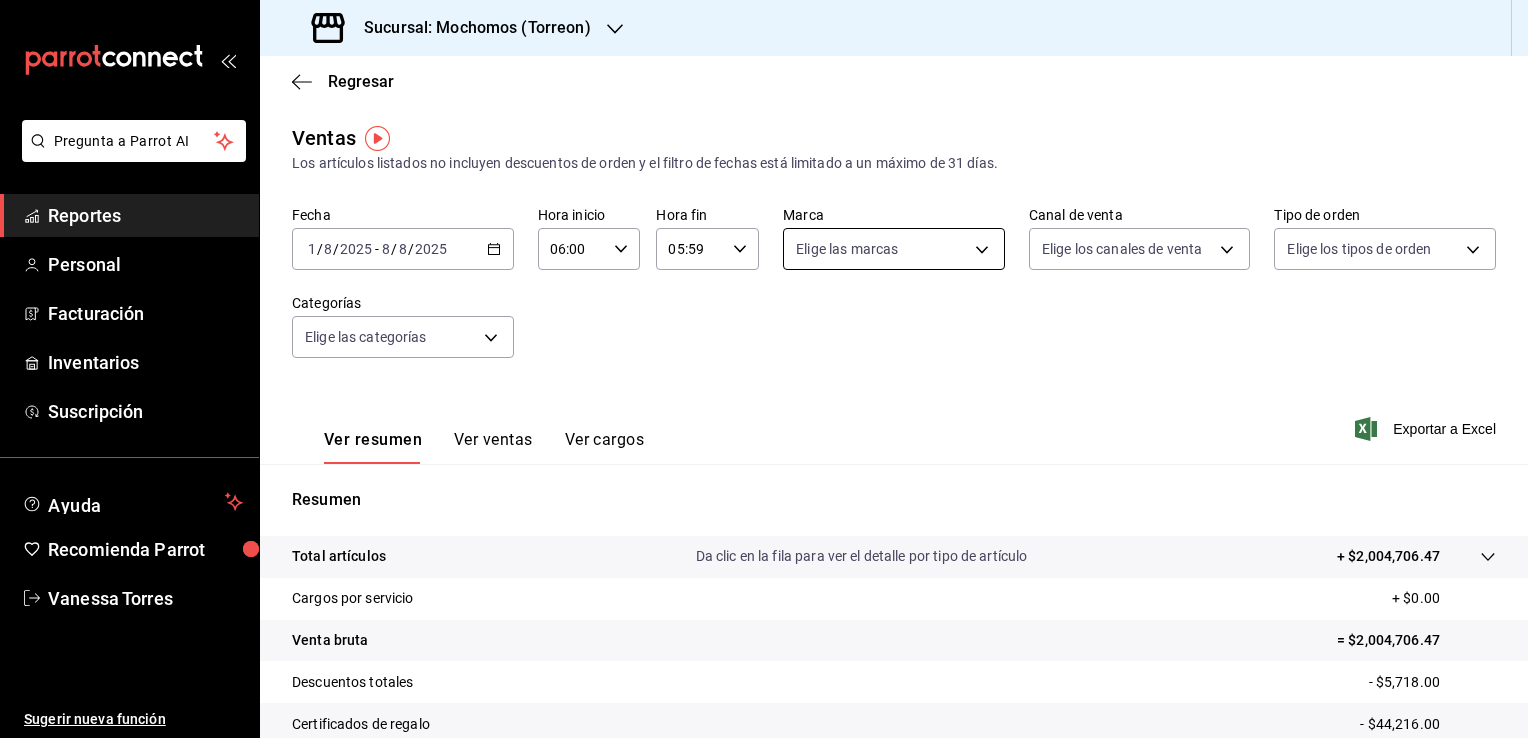 click on "Pregunta a Parrot AI Reportes   Personal   Facturación   Inventarios   Suscripción   Ayuda Recomienda Parrot   Vanessa Torres   Sugerir nueva función   Sucursal: Mochomos ([CITY]) Regresar Ventas Los artículos listados no incluyen descuentos de orden y el filtro de fechas está limitado a un máximo de 31 días. Fecha [DATE] [DATE] - [DATE] [DATE] Hora inicio [TIME] Hora inicio Hora fin [TIME] Hora fin Marca Elige las marcas Canal de venta Elige los canales de venta Tipo de orden Elige los tipos de orden Categorías Elige las categorías Ver resumen Ver ventas Ver cargos Exportar a Excel Resumen Total artículos Da clic en la fila para ver el detalle por tipo de artículo + $2,004,706.47 Cargos por servicio + $0.00 Venta bruta = $2,004,706.47 Descuentos totales - $5,718.00 Certificados de regalo - $44,216.00 Venta total = $1,954,772.47 Impuestos - $269,623.79 Venta neta = $1,685,148.68 GANA 1 MES GRATIS EN TU SUSCRIPCIÓN AQUÍ Ver video tutorial Ir a video Pregunta a Parrot AI Reportes" at bounding box center (764, 369) 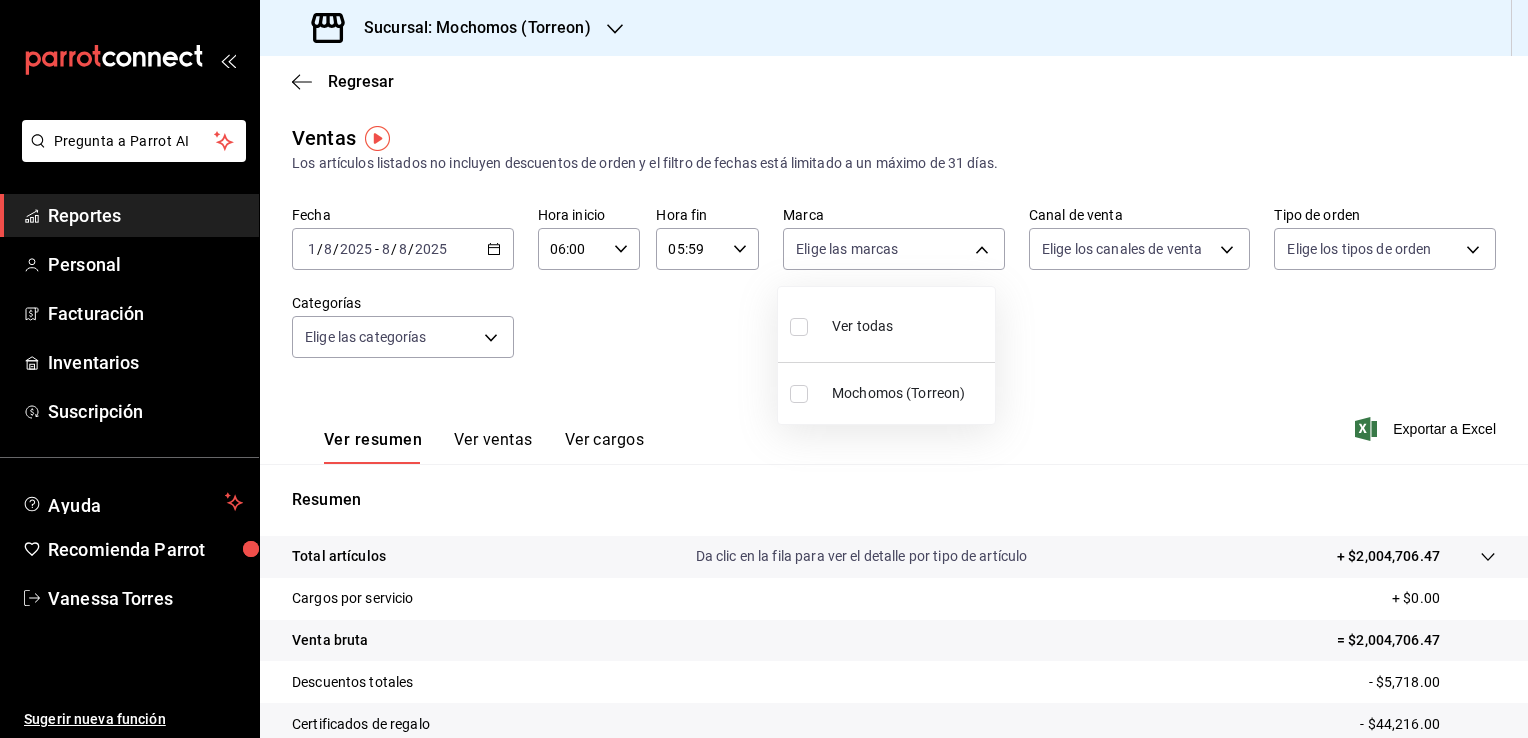 click on "Ver todas" at bounding box center (886, 324) 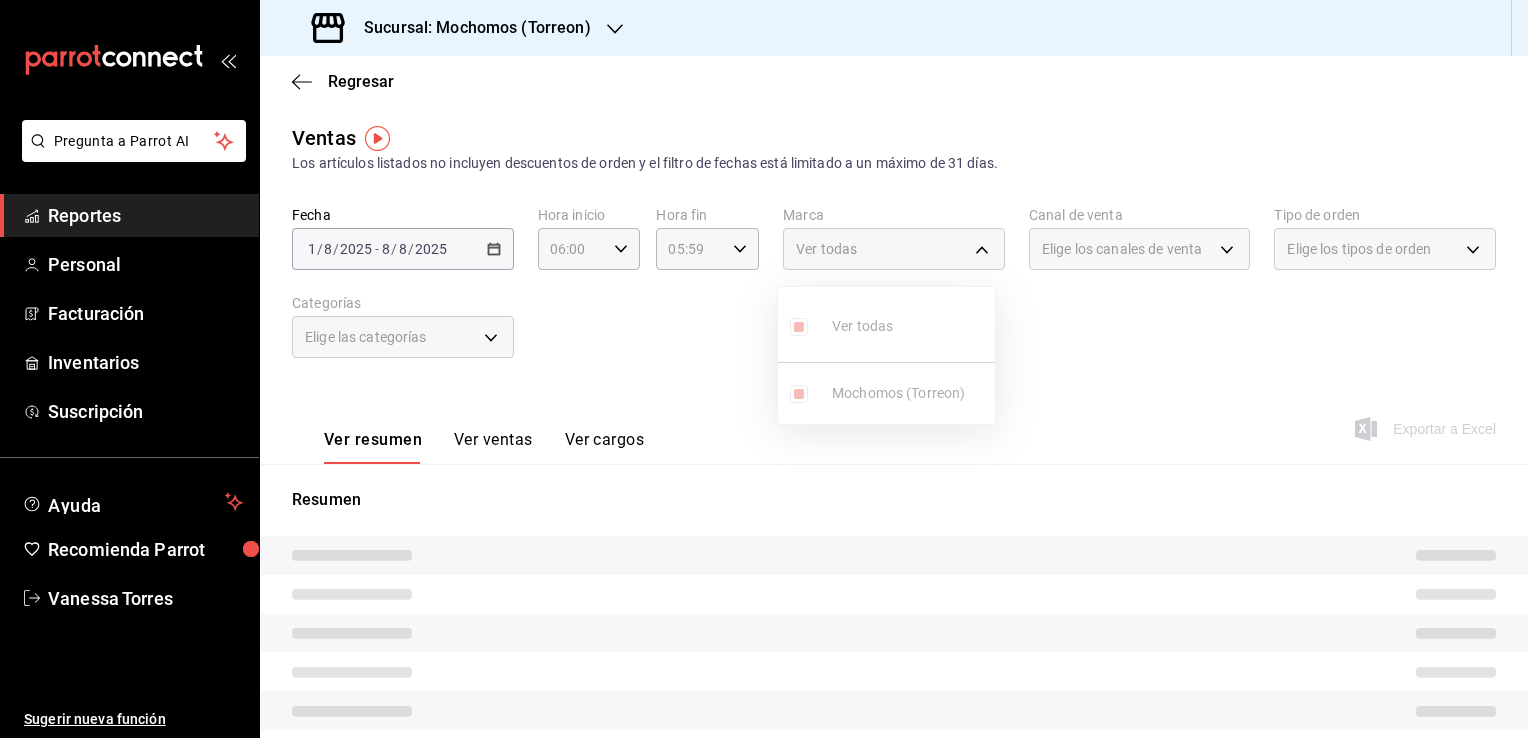 click at bounding box center [764, 369] 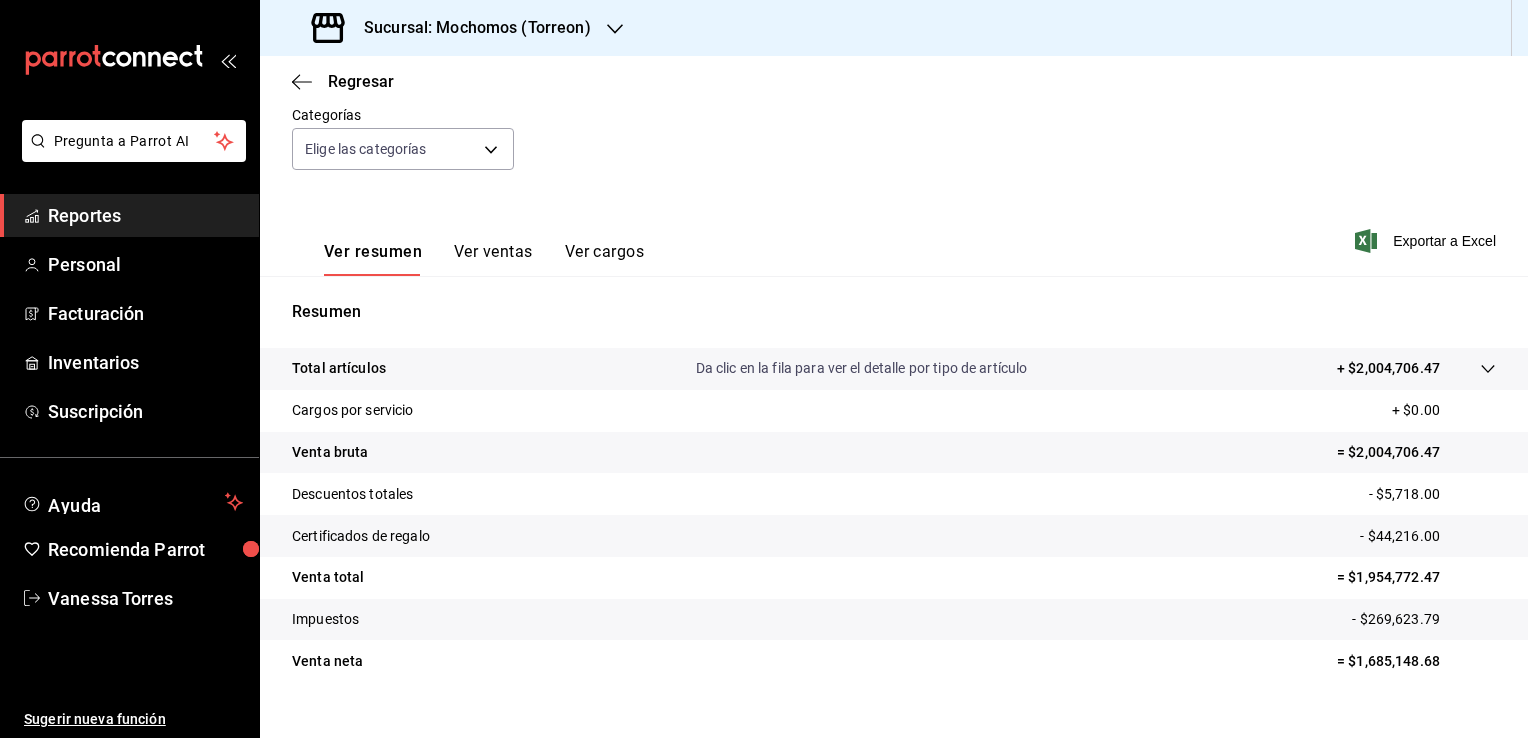 scroll, scrollTop: 220, scrollLeft: 0, axis: vertical 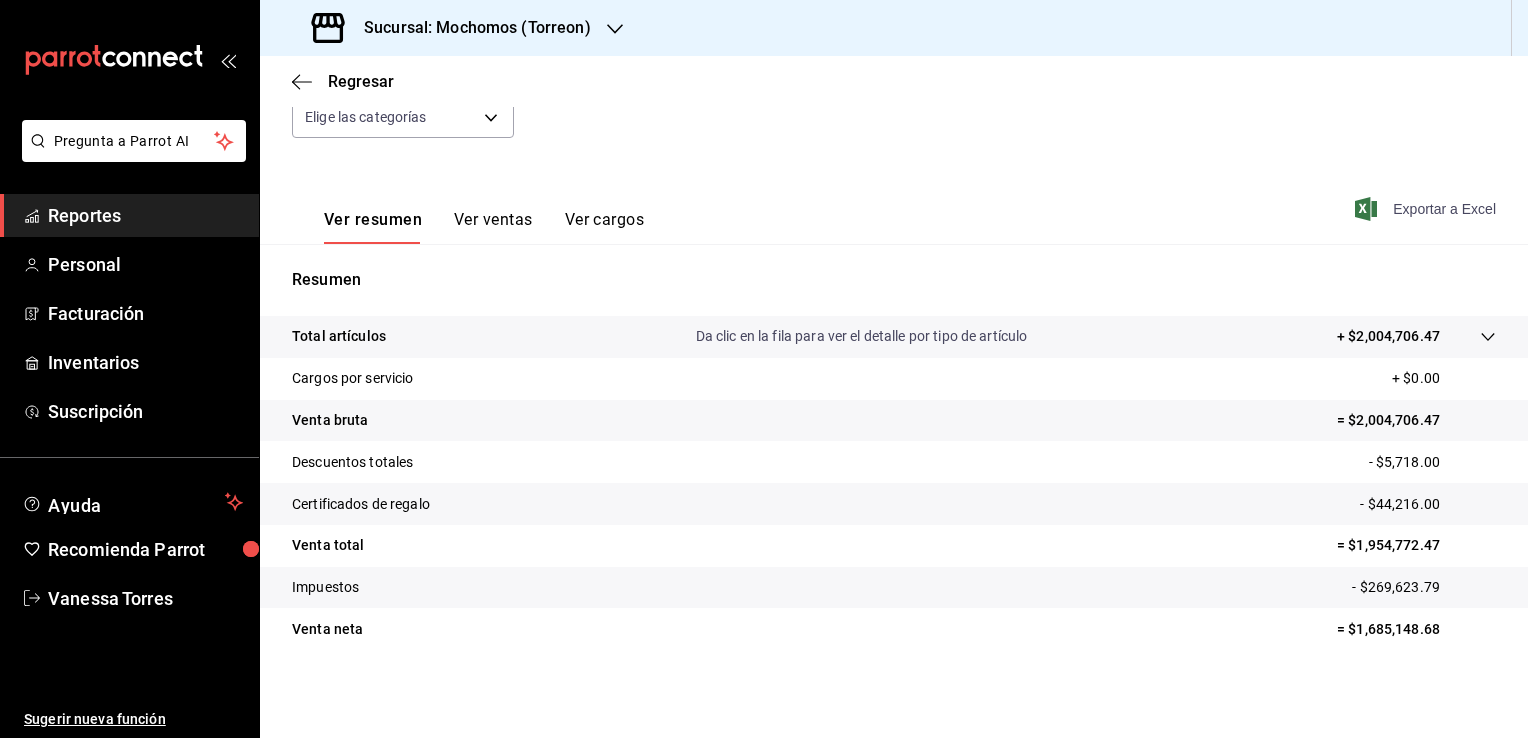 click on "Exportar a Excel" at bounding box center (1427, 209) 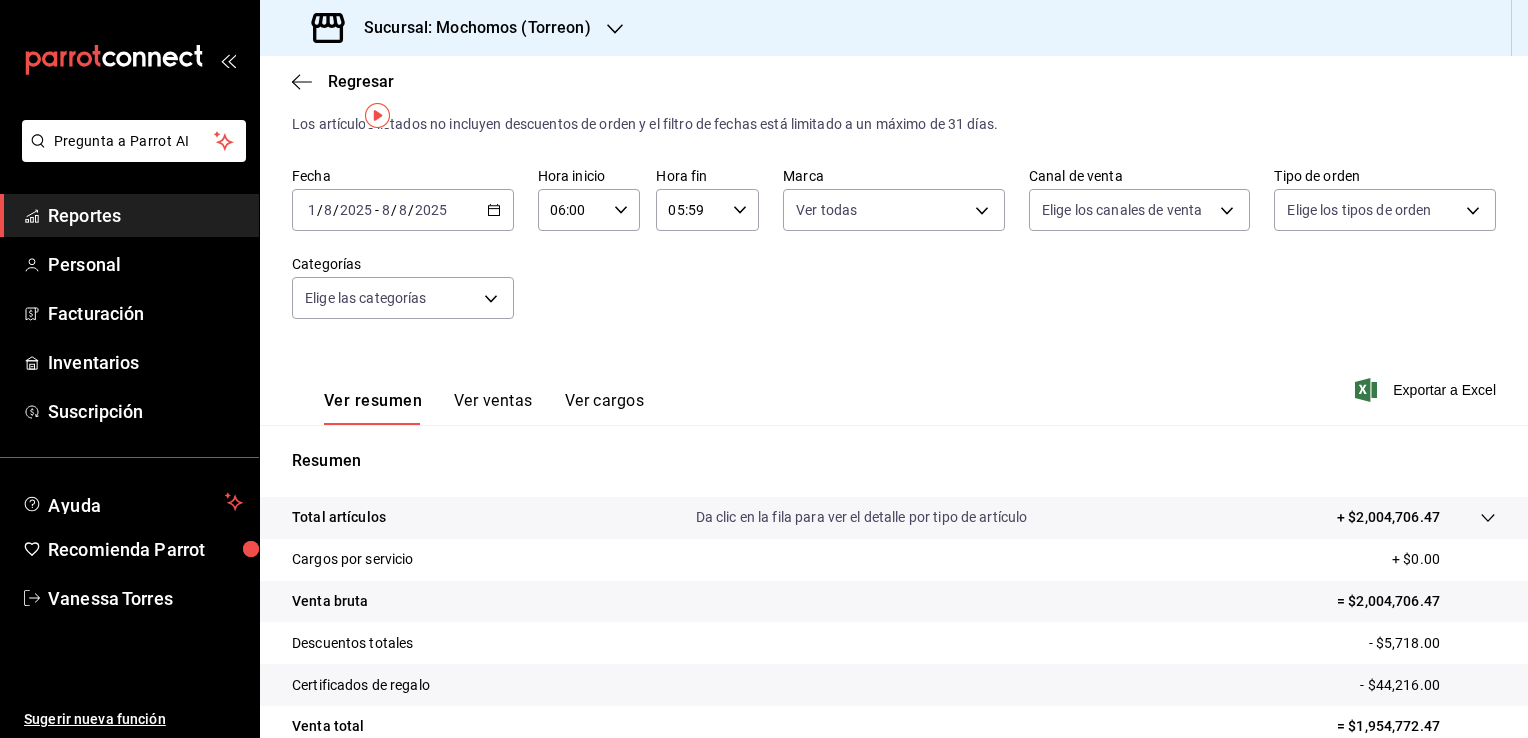 scroll, scrollTop: 17, scrollLeft: 0, axis: vertical 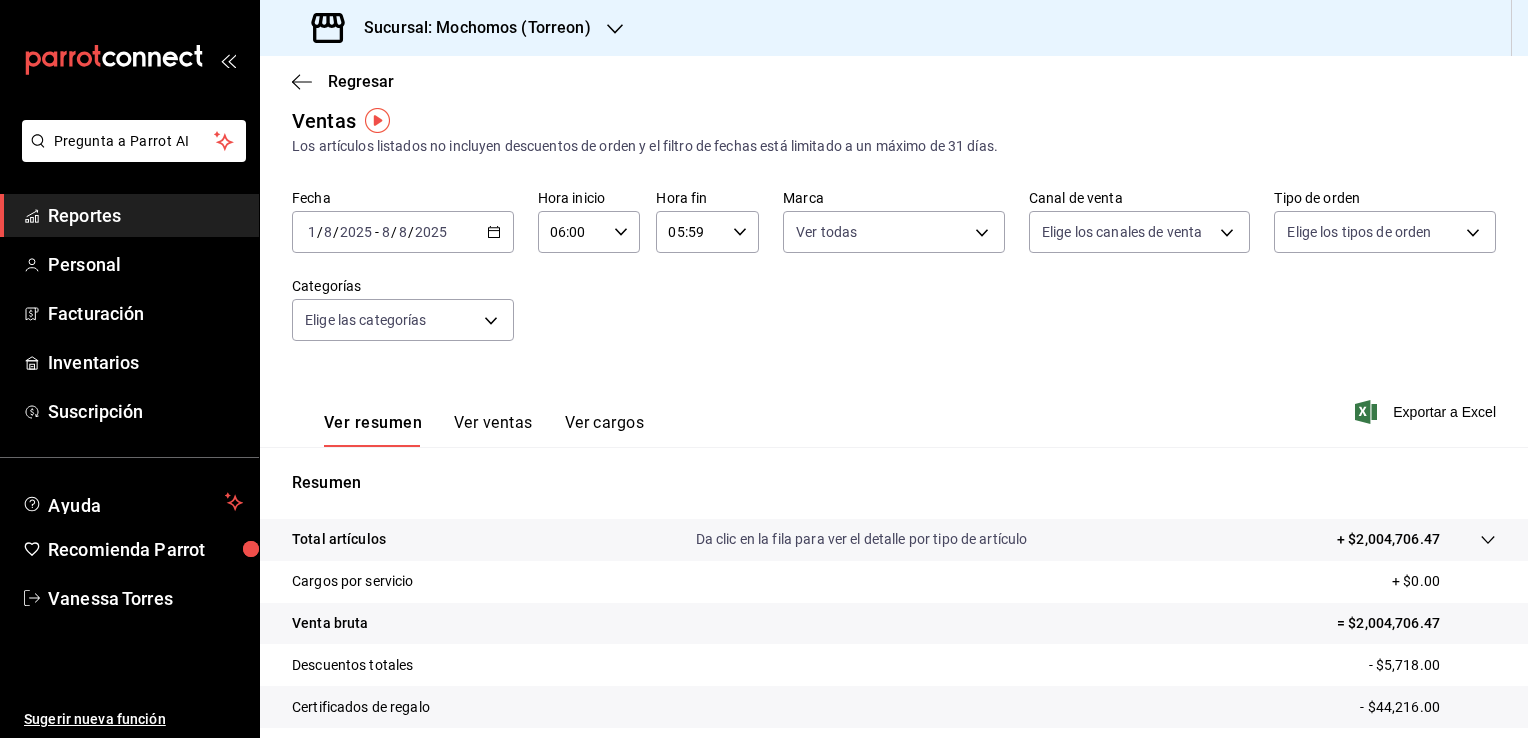 click 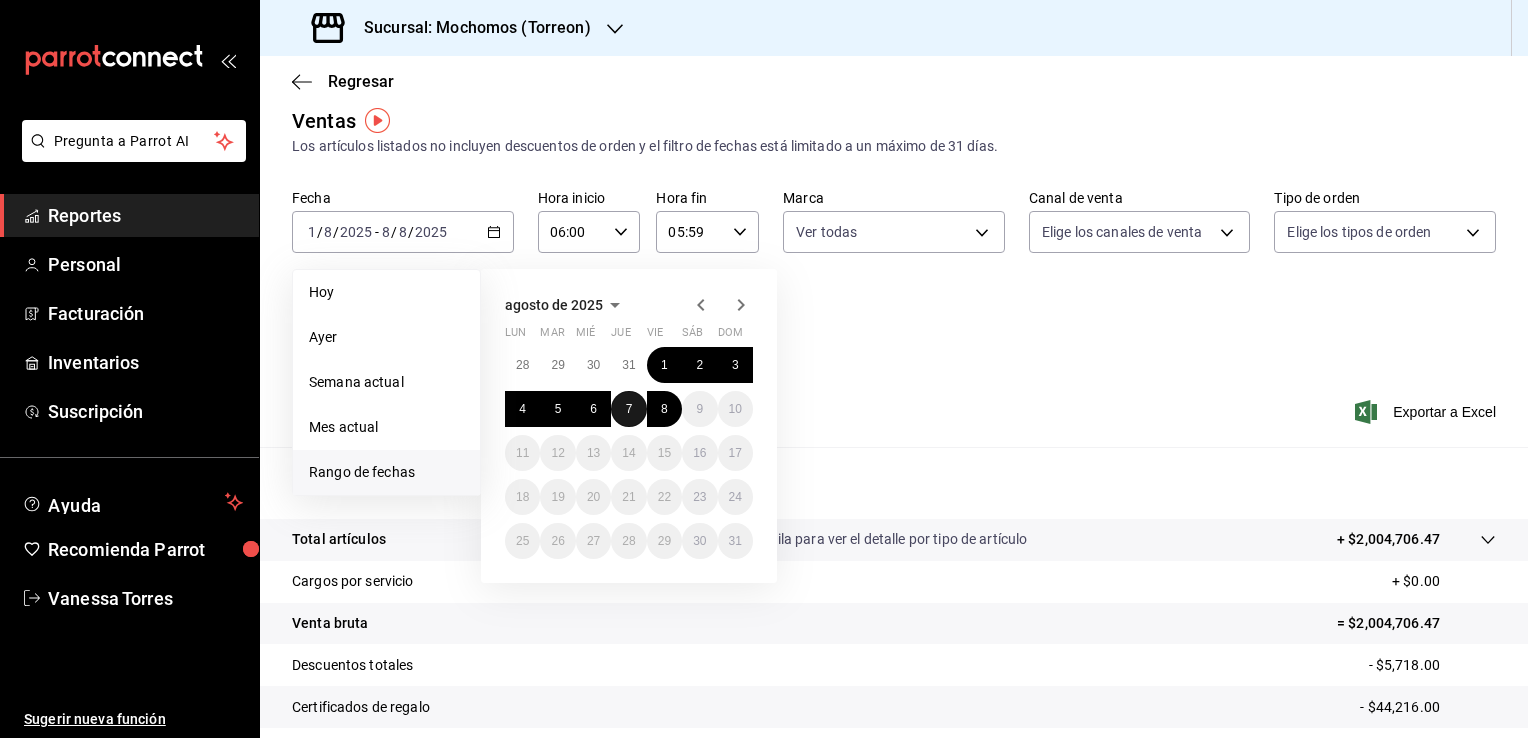 click on "7" at bounding box center (628, 409) 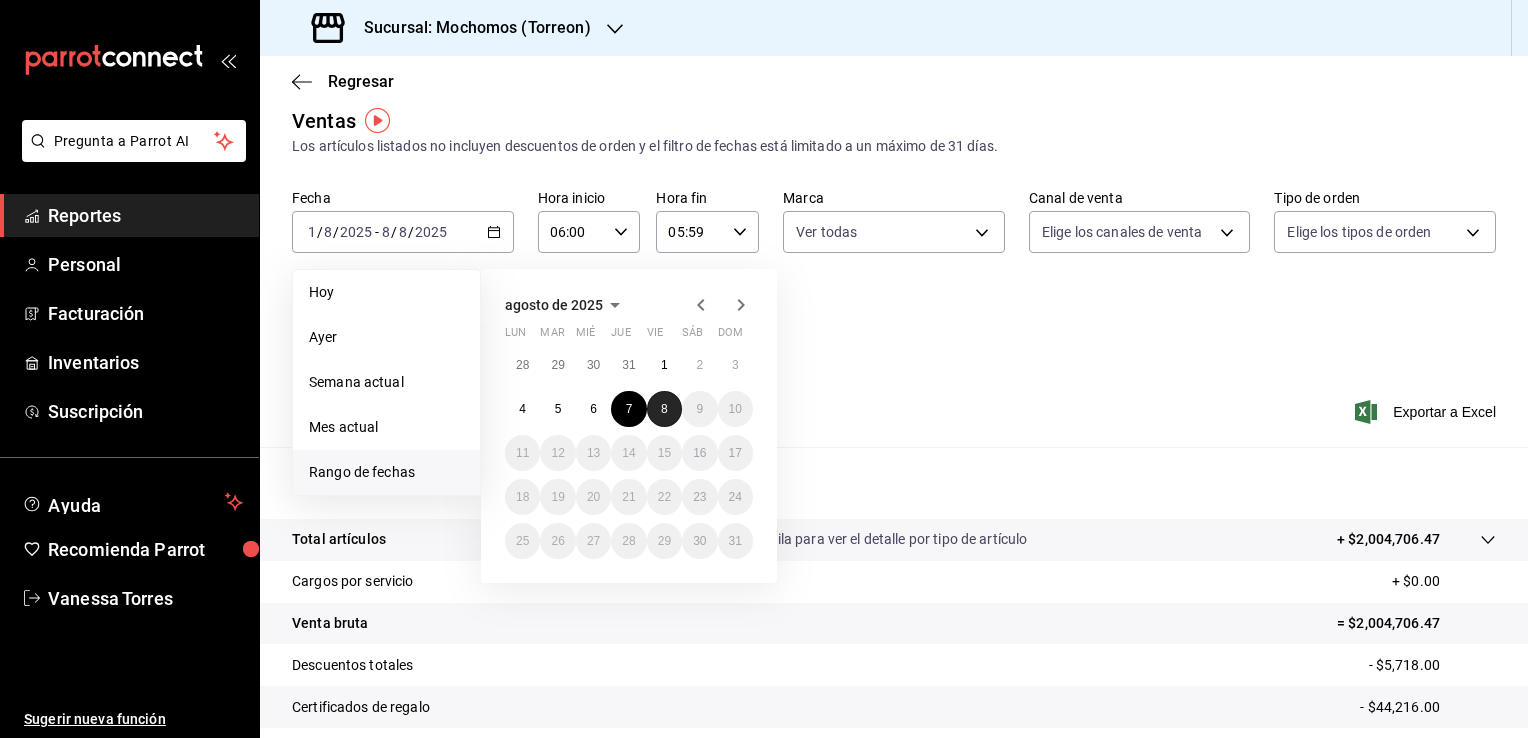 click on "8" at bounding box center [664, 409] 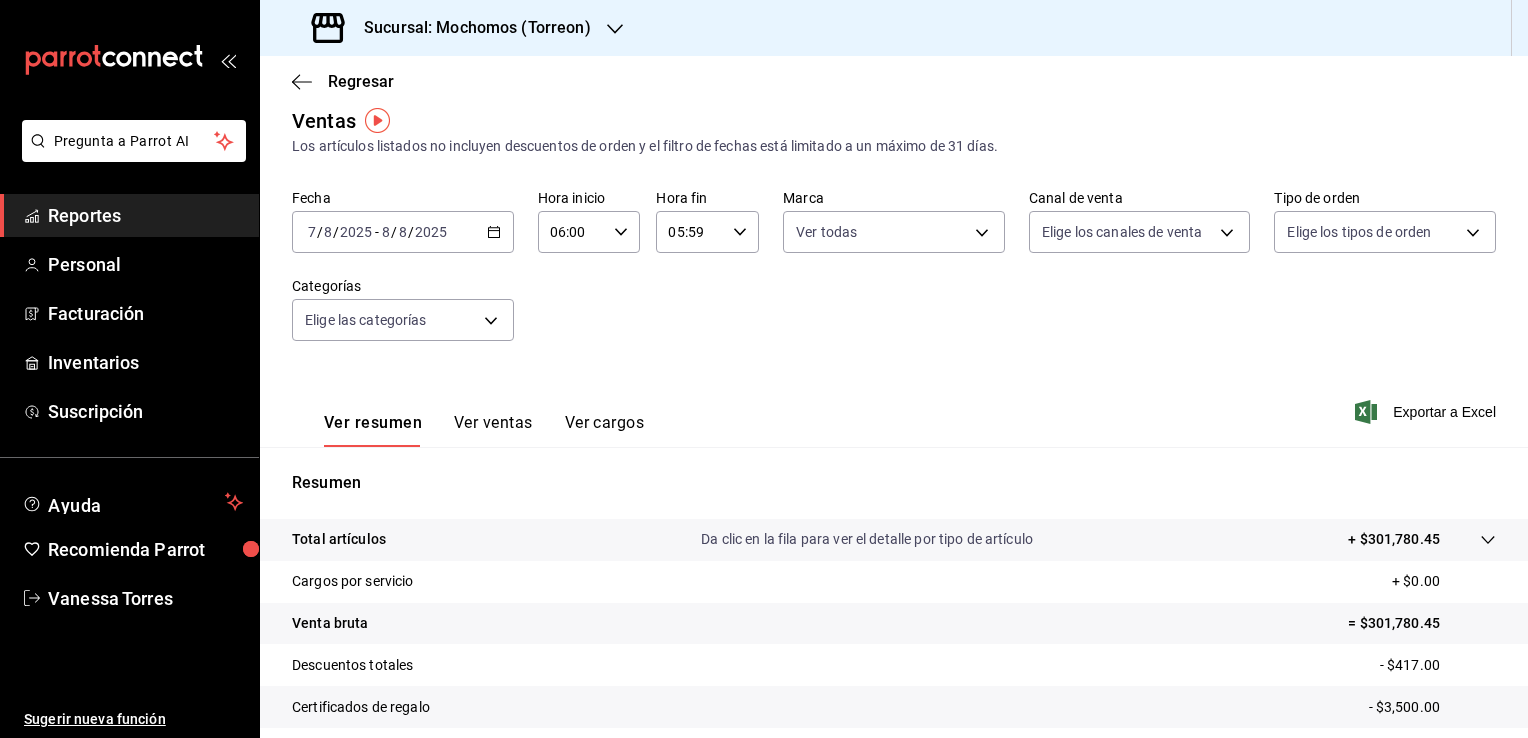 click 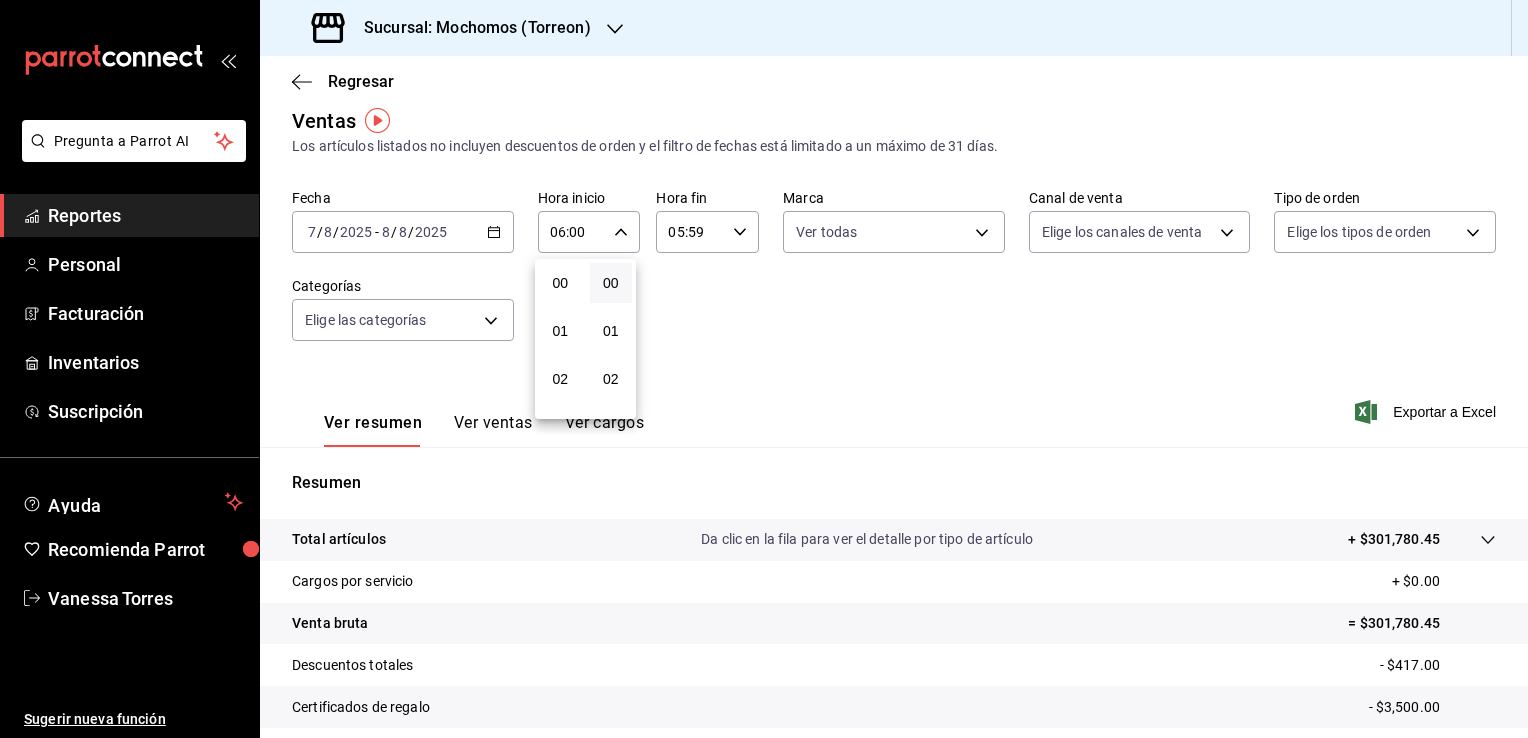 scroll, scrollTop: 292, scrollLeft: 0, axis: vertical 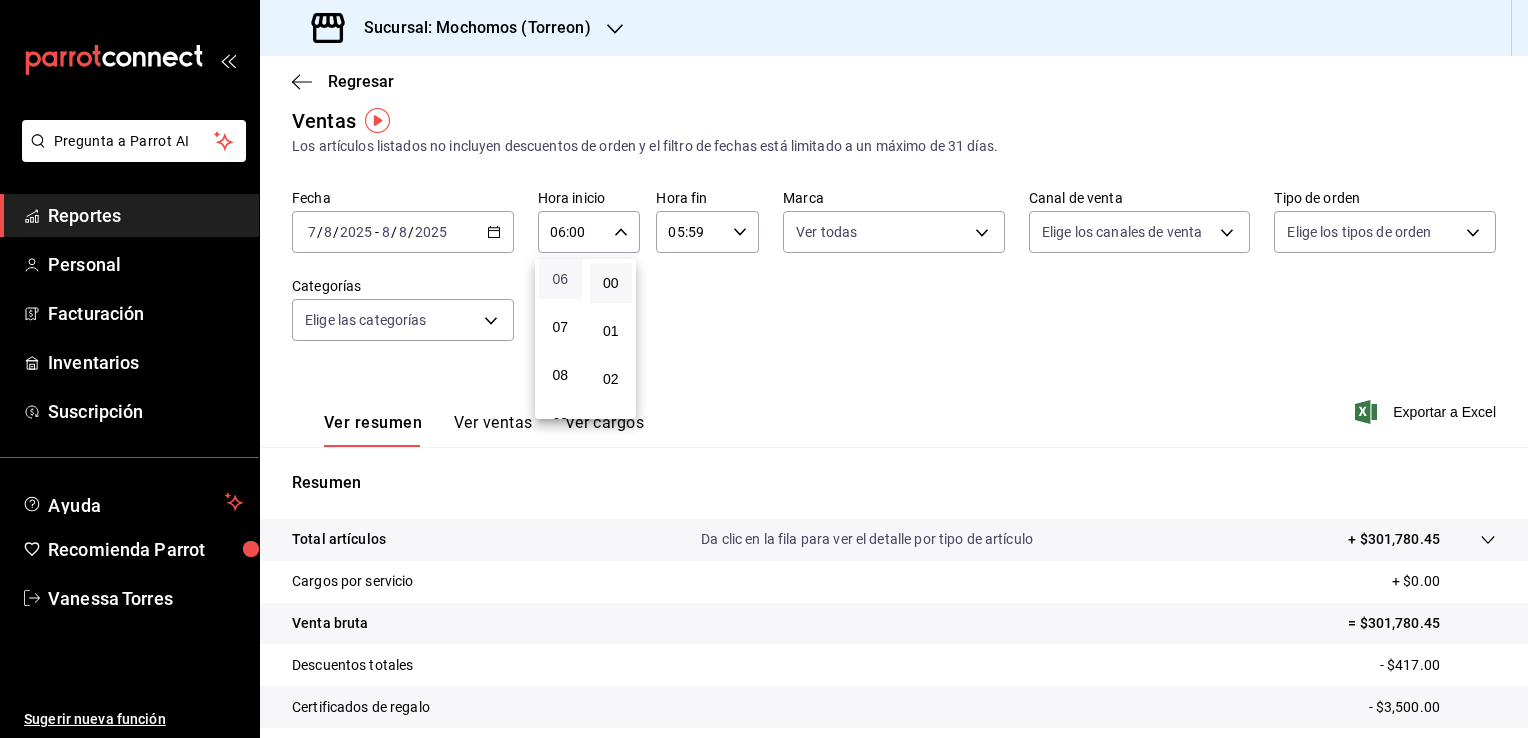 click on "06" at bounding box center [560, 279] 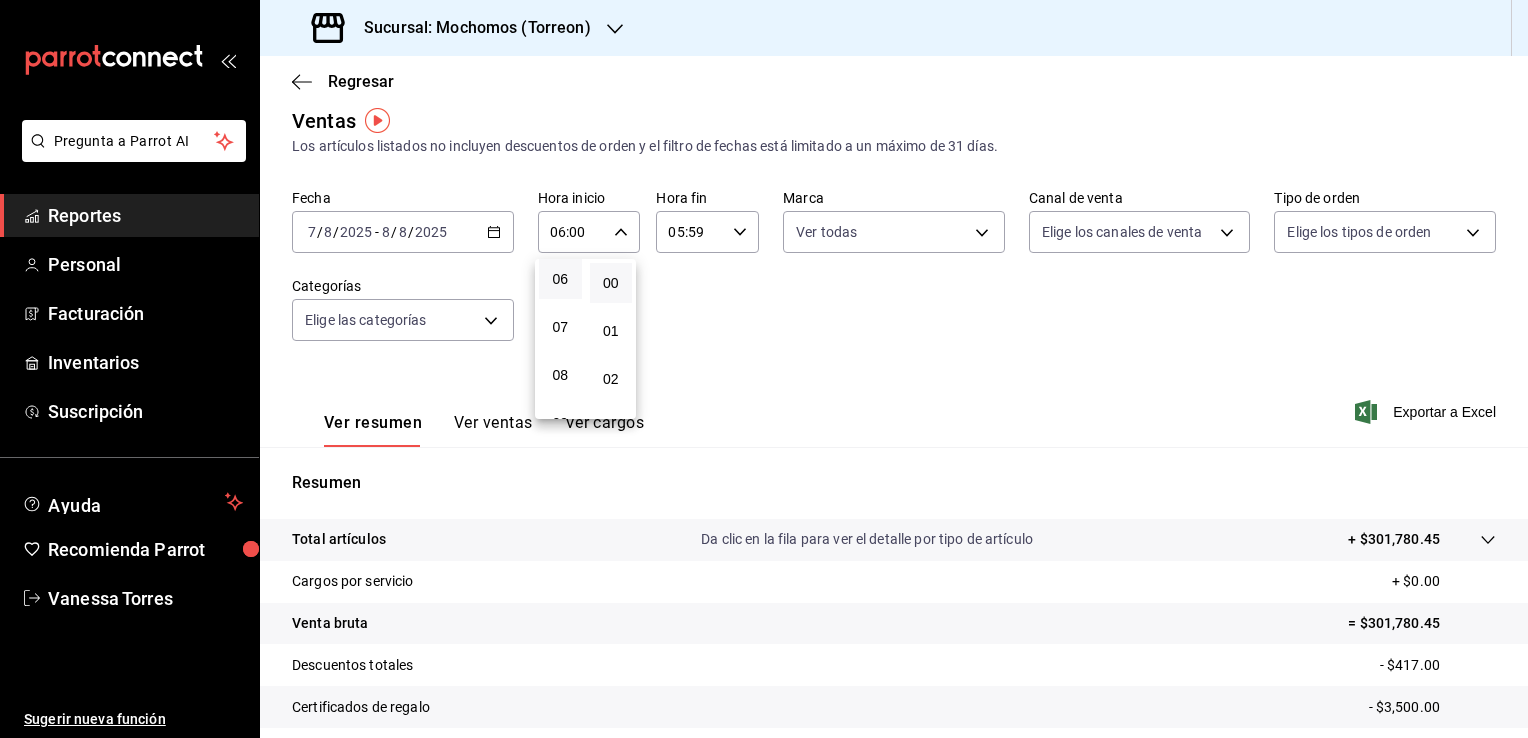 click at bounding box center [764, 369] 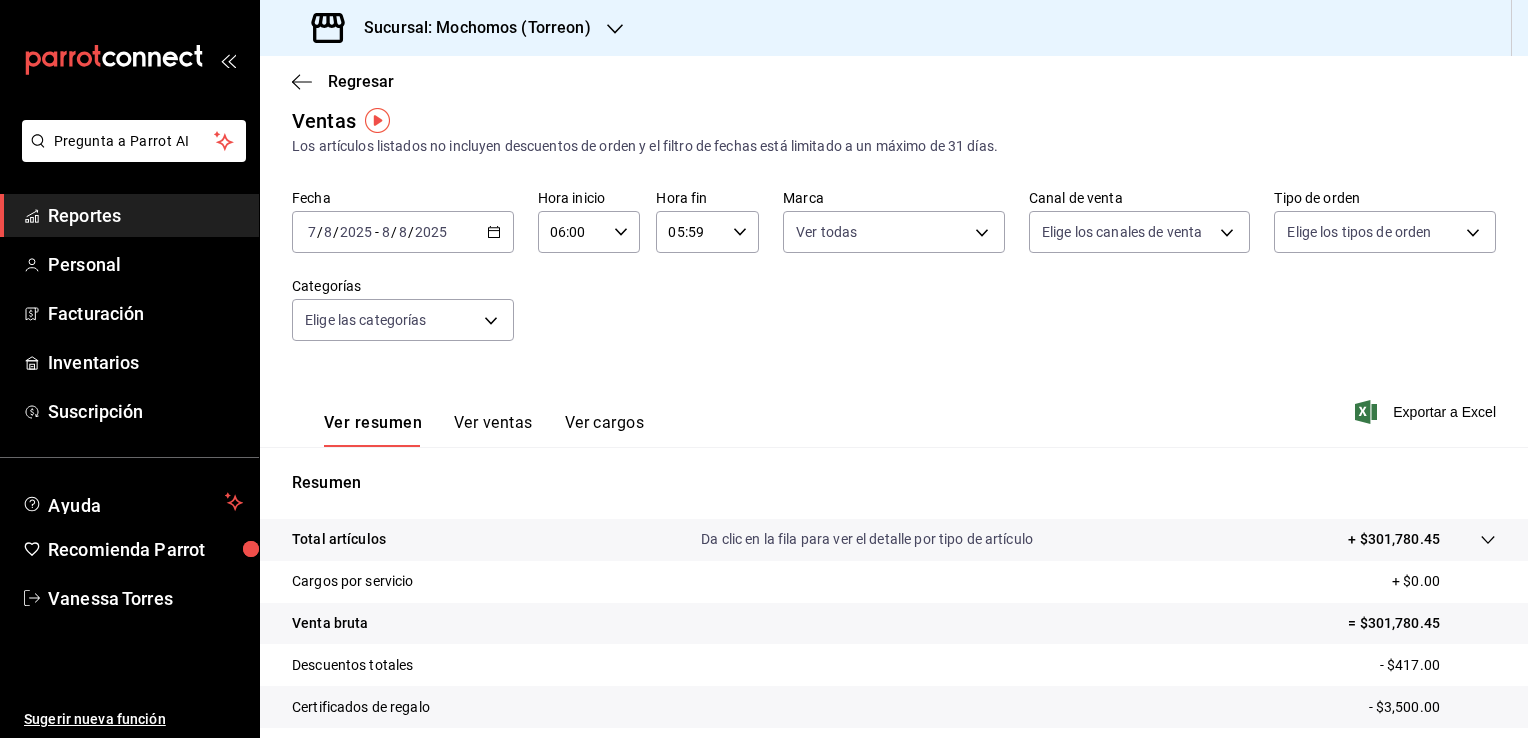 scroll, scrollTop: 220, scrollLeft: 0, axis: vertical 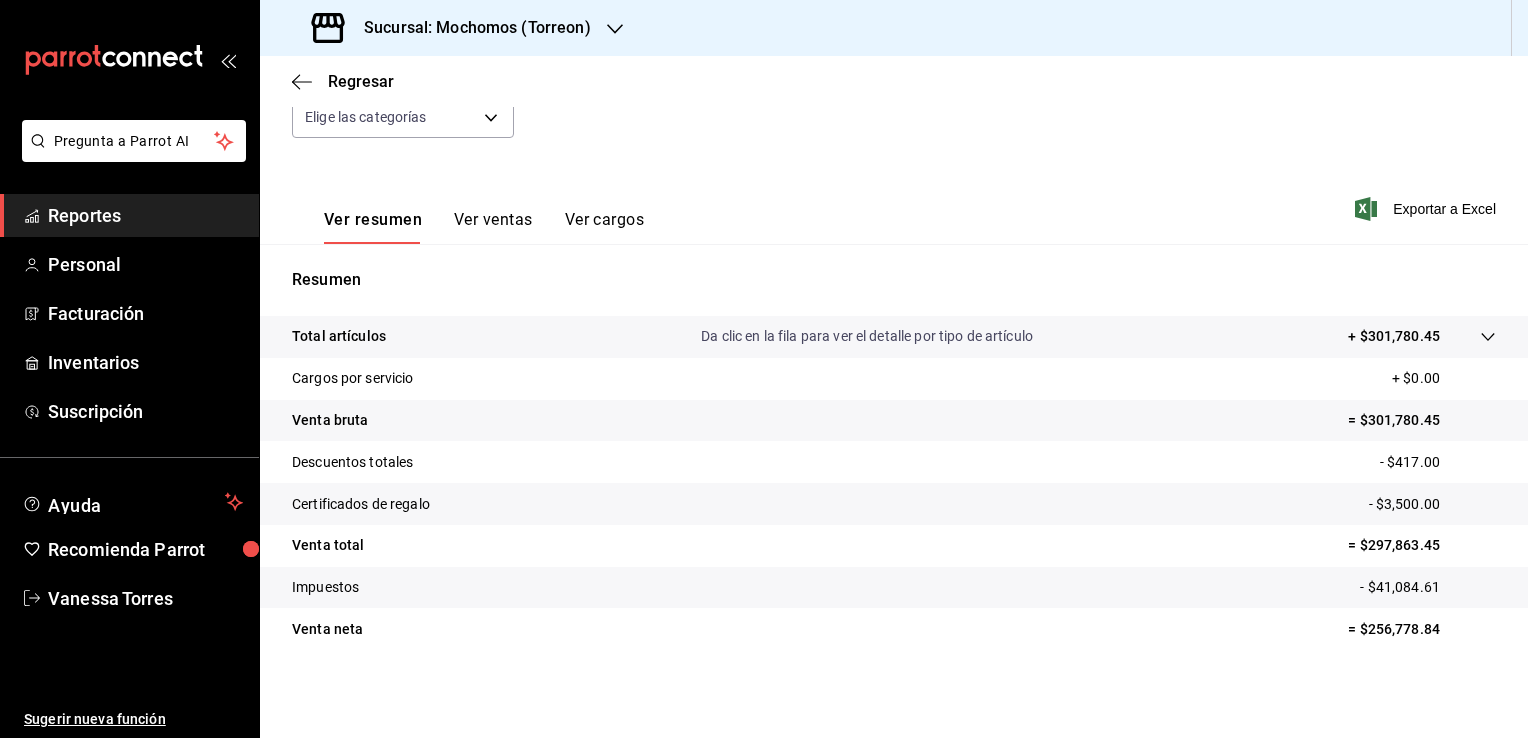type 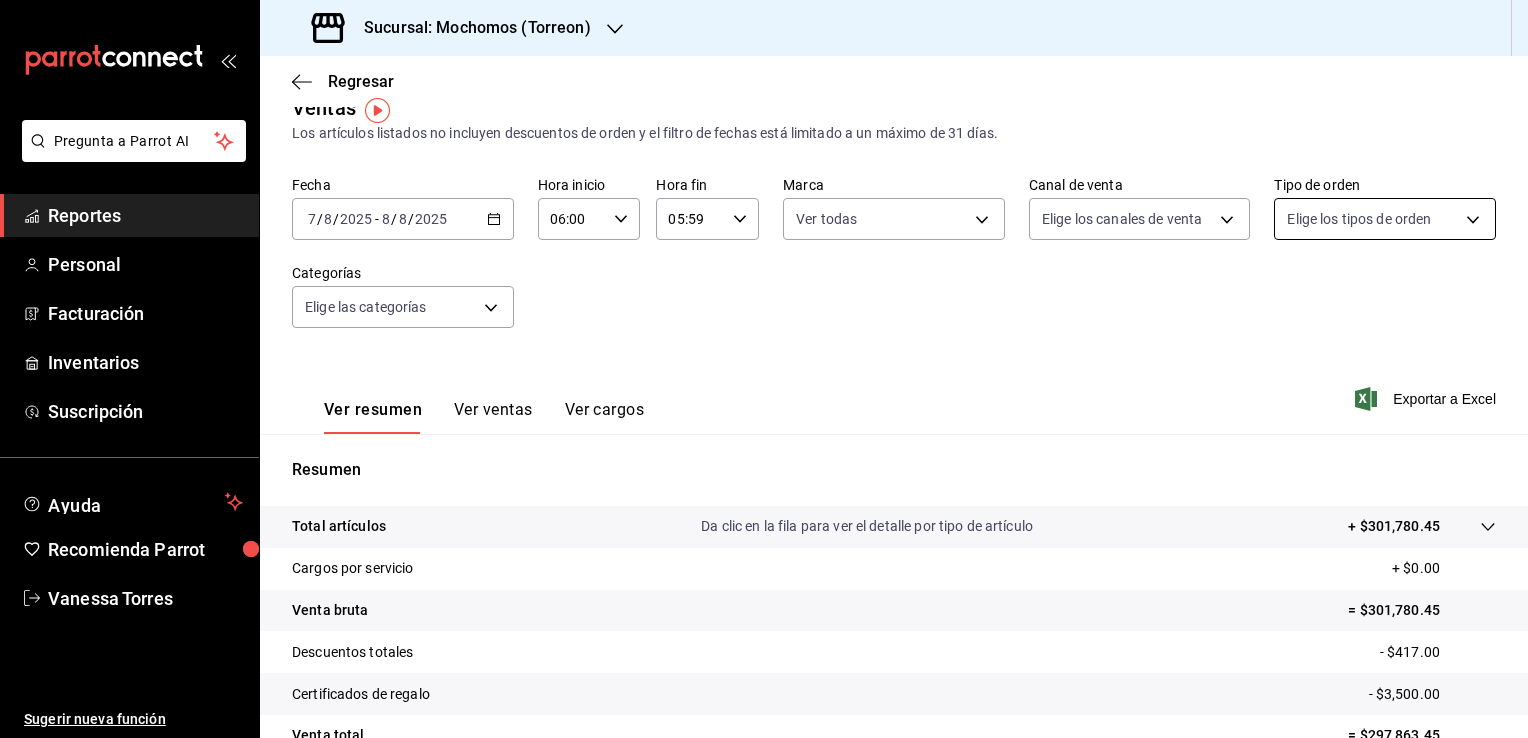 scroll, scrollTop: 28, scrollLeft: 0, axis: vertical 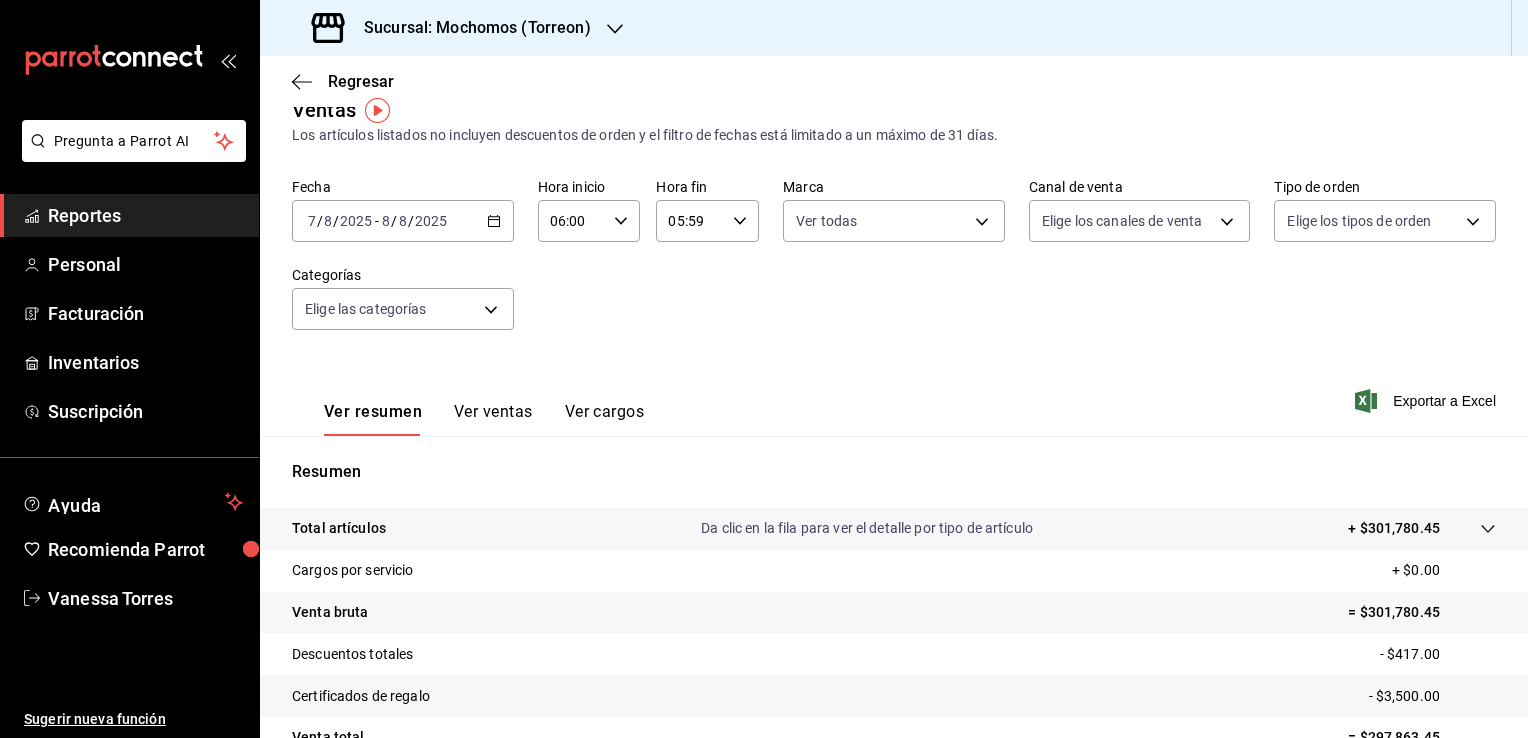 click 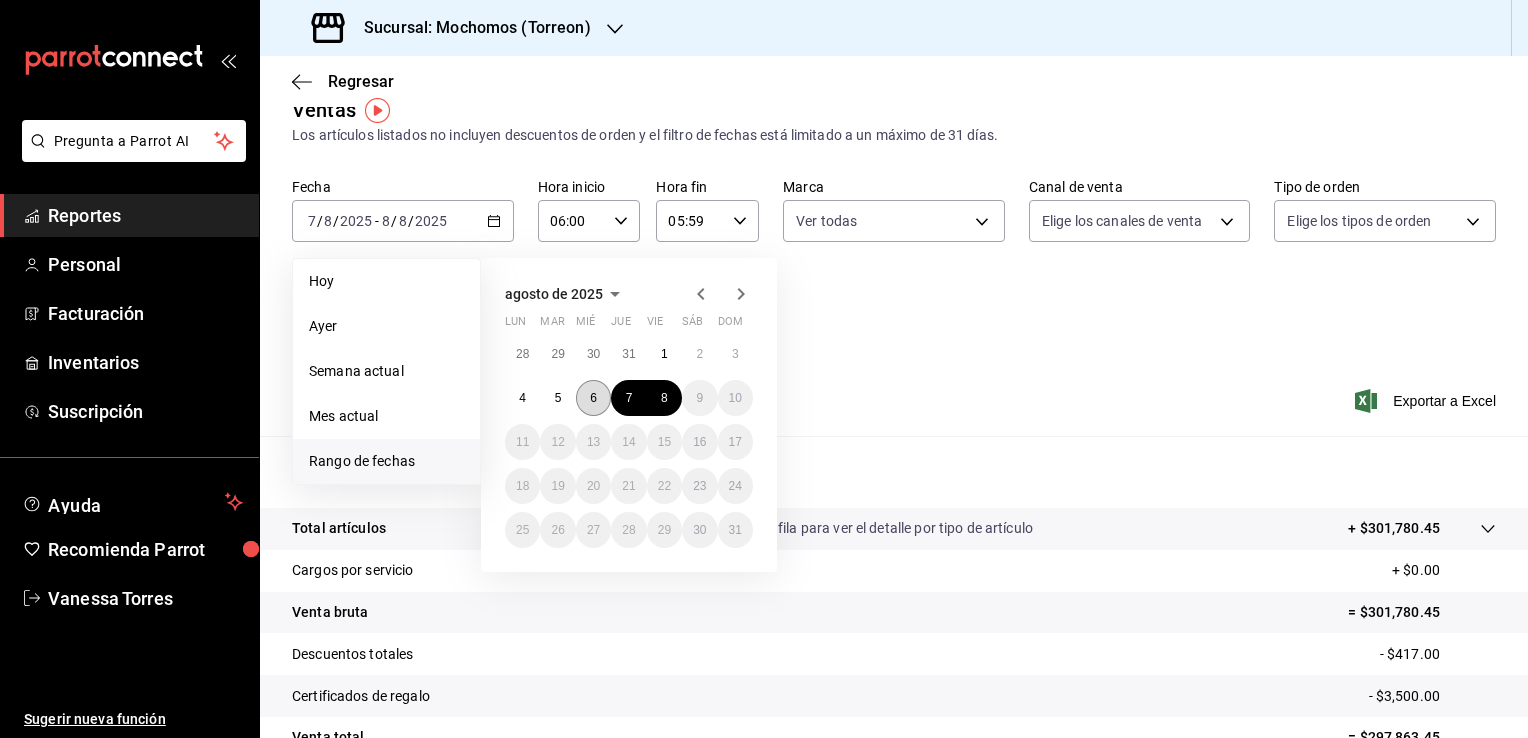 click on "6" at bounding box center (593, 398) 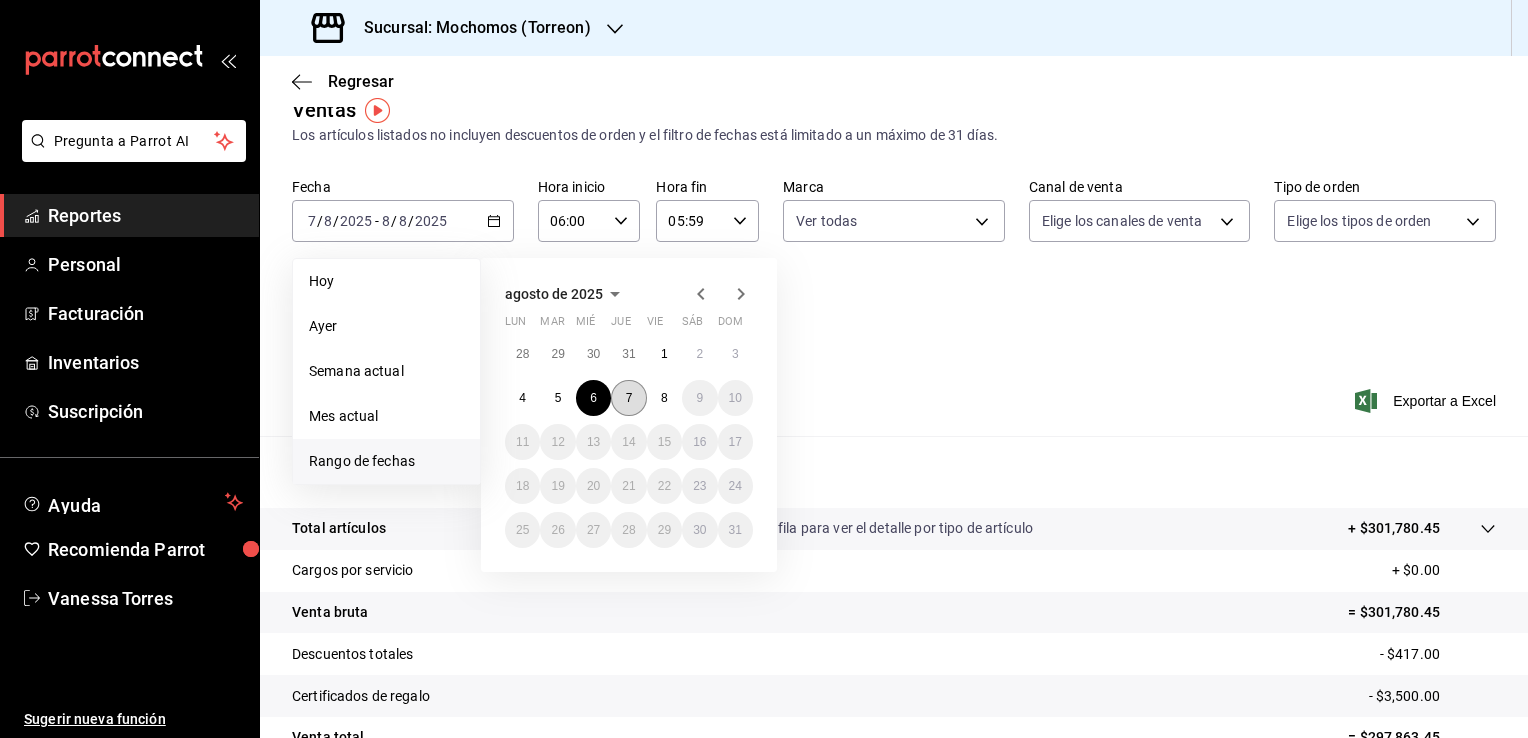 click on "7" at bounding box center (628, 398) 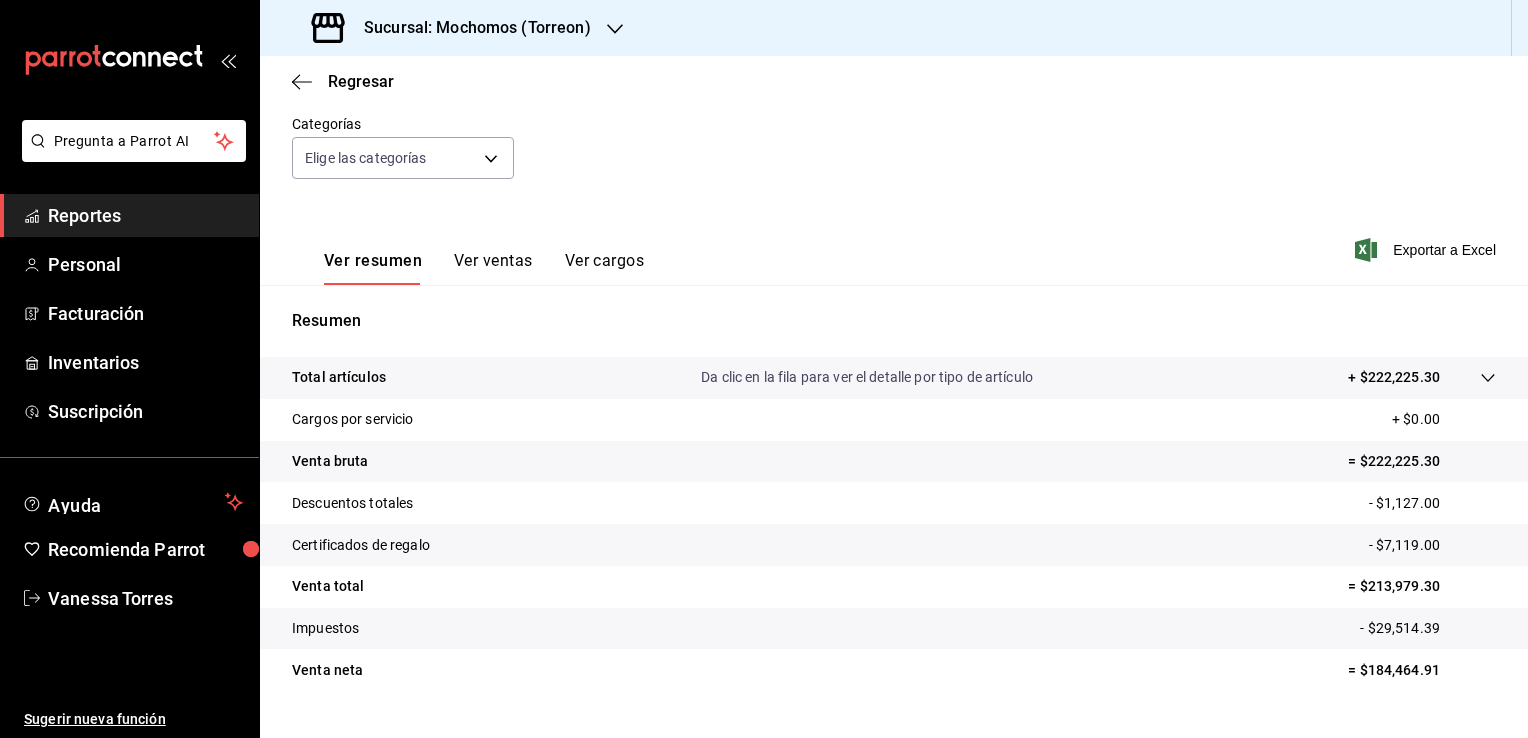 scroll, scrollTop: 192, scrollLeft: 0, axis: vertical 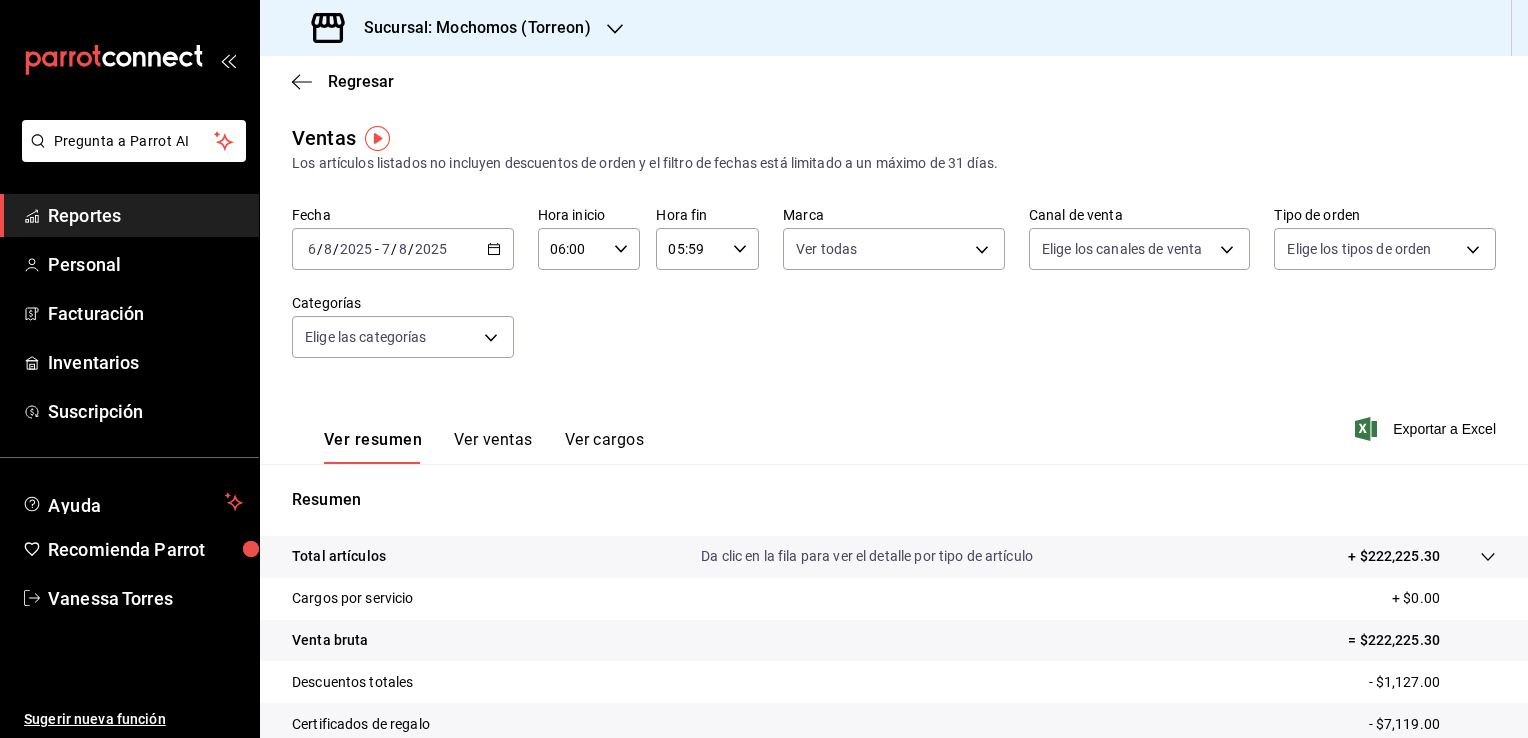 click on "Reportes" at bounding box center (145, 215) 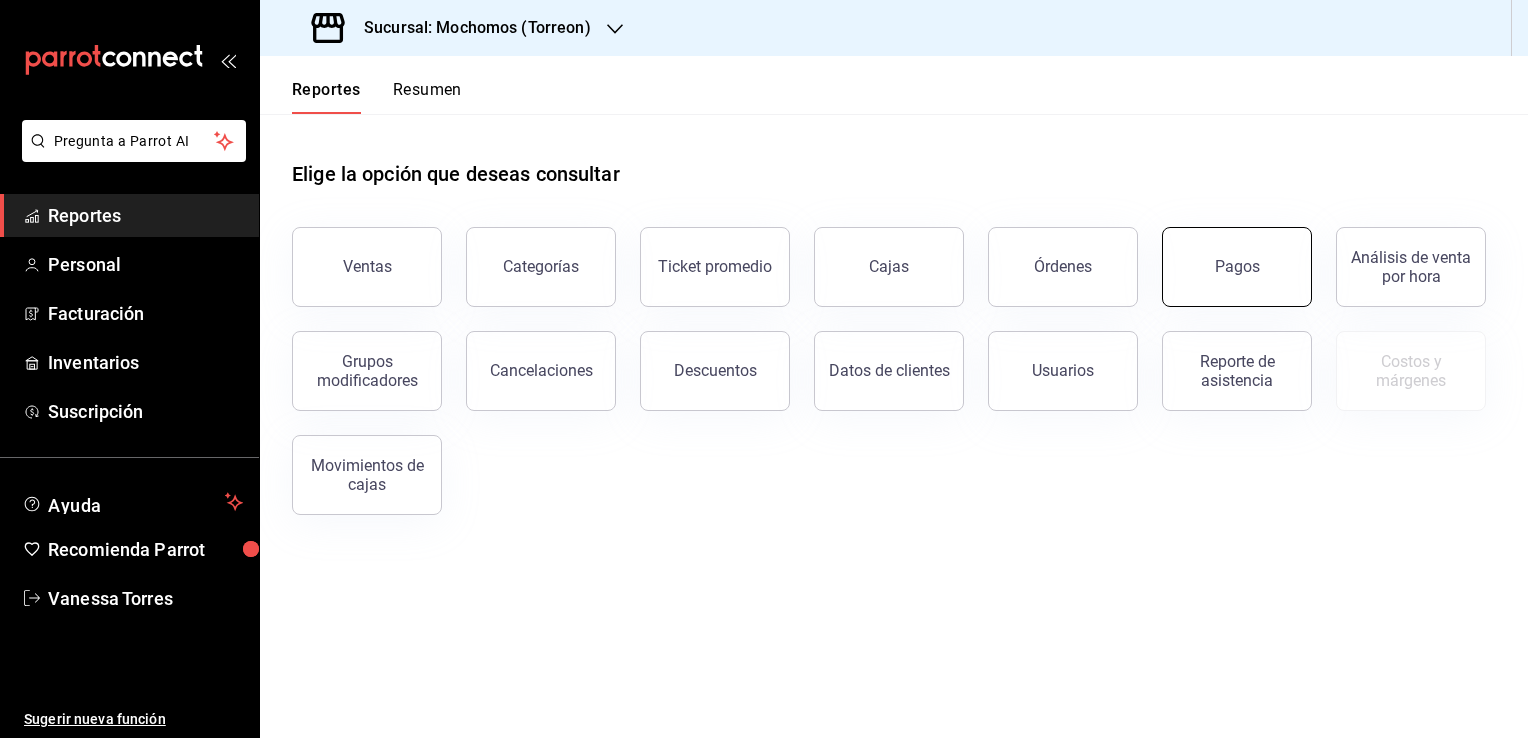 click on "Pagos" at bounding box center [1237, 267] 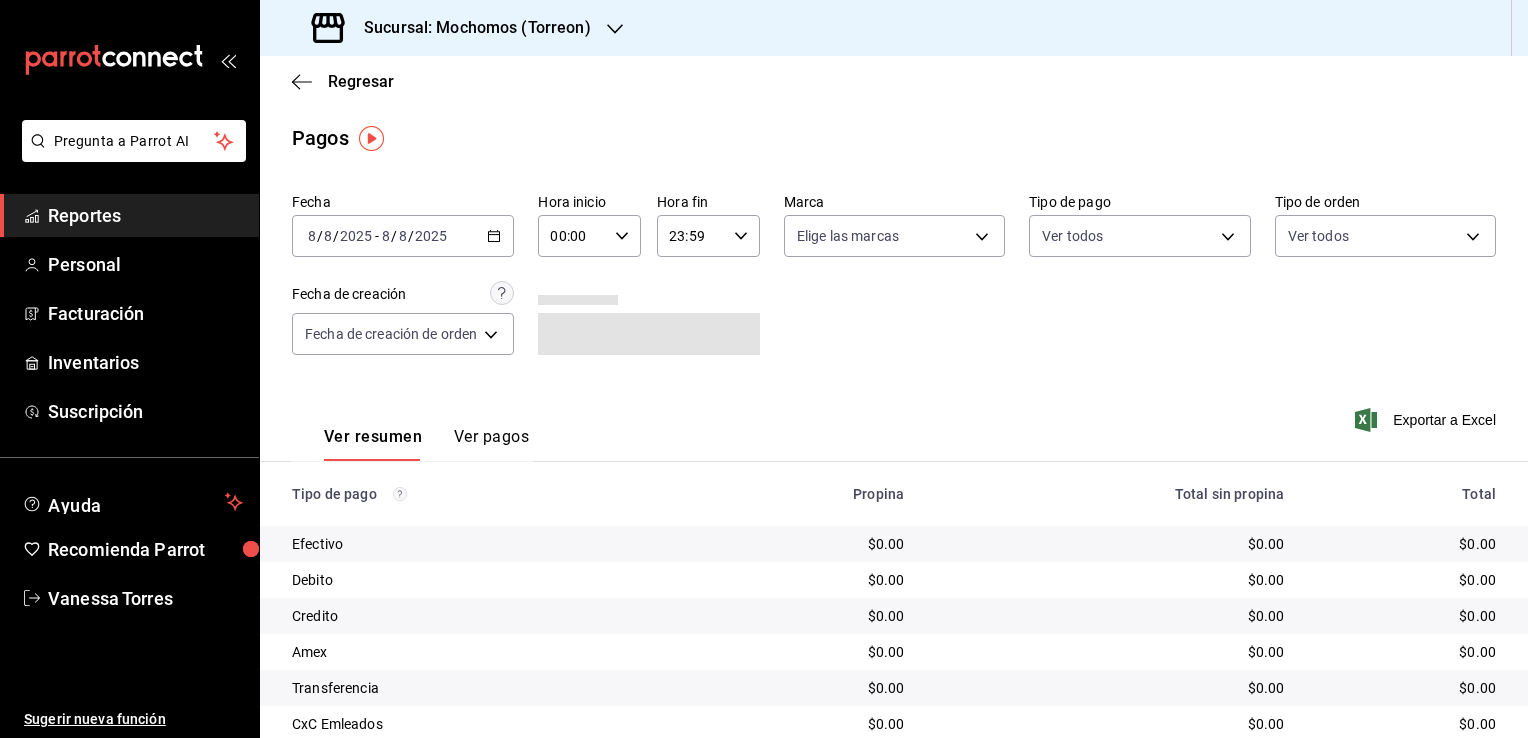 click 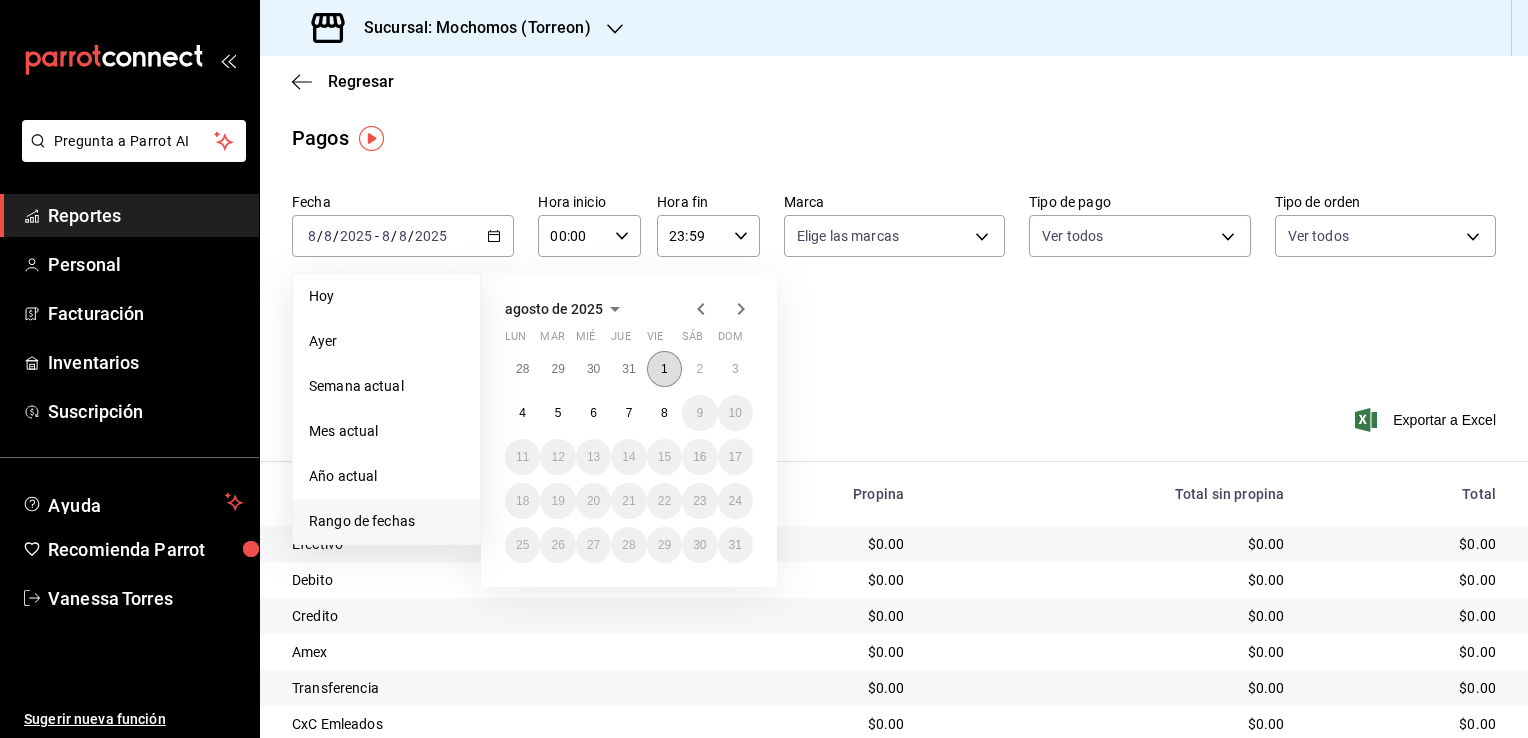 click on "1" at bounding box center [664, 369] 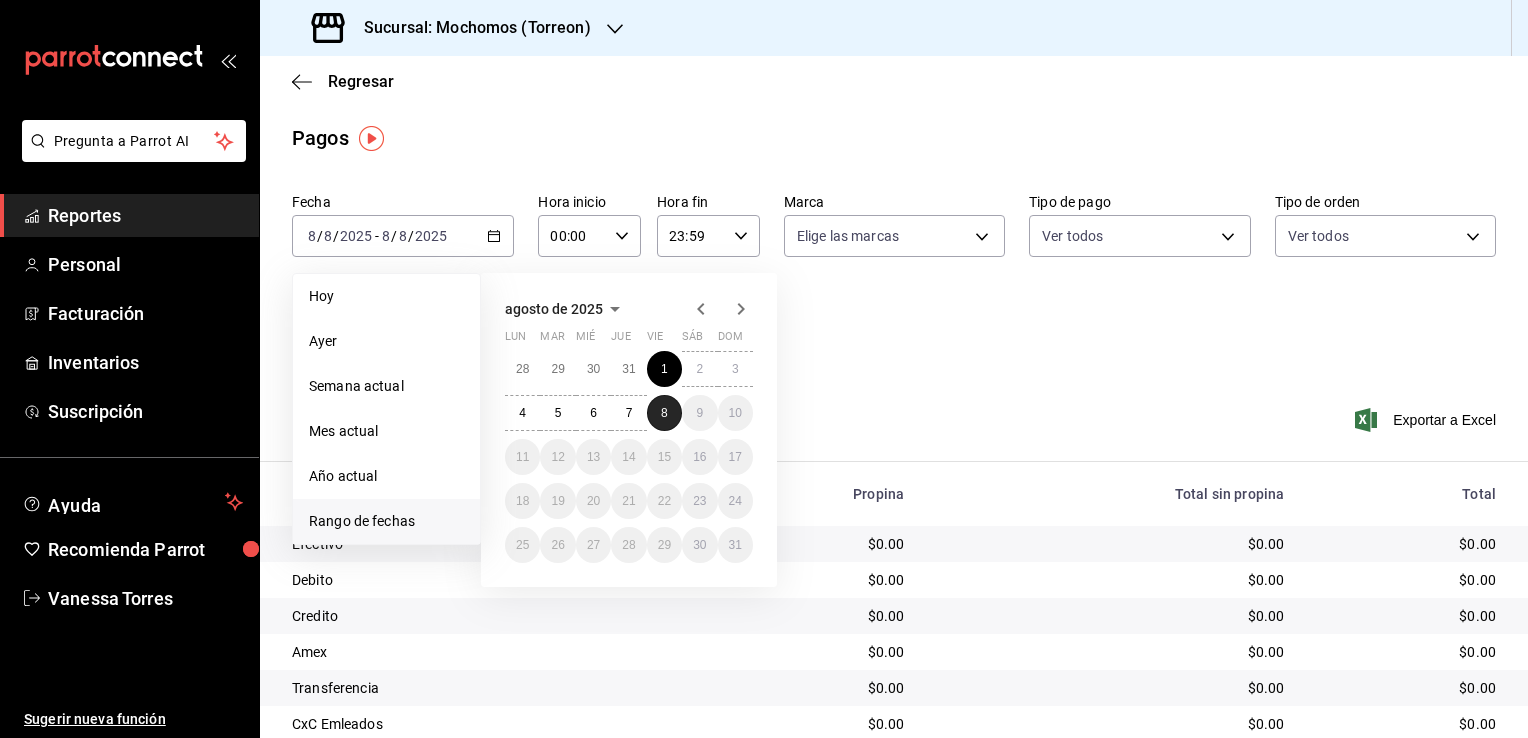 click on "8" at bounding box center [664, 413] 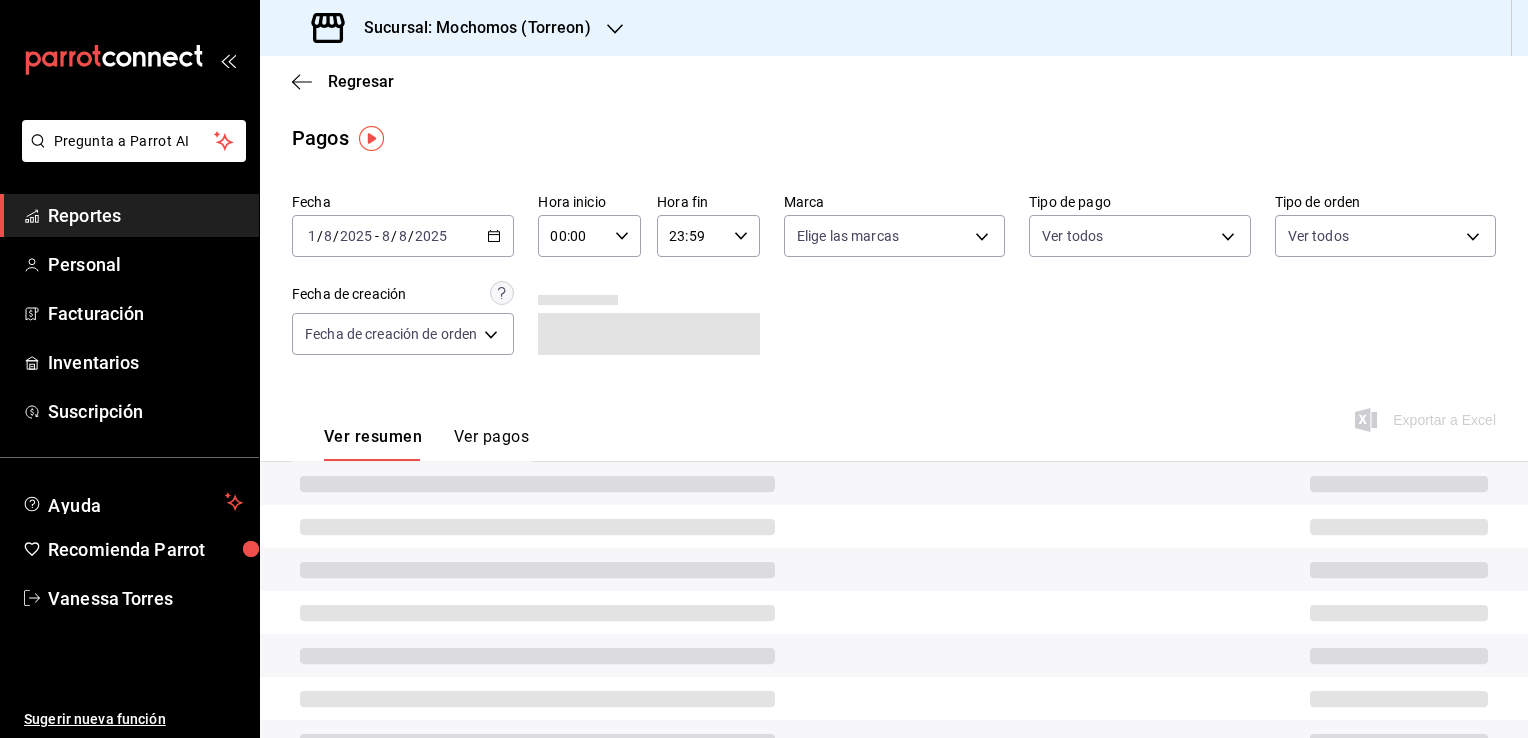 click 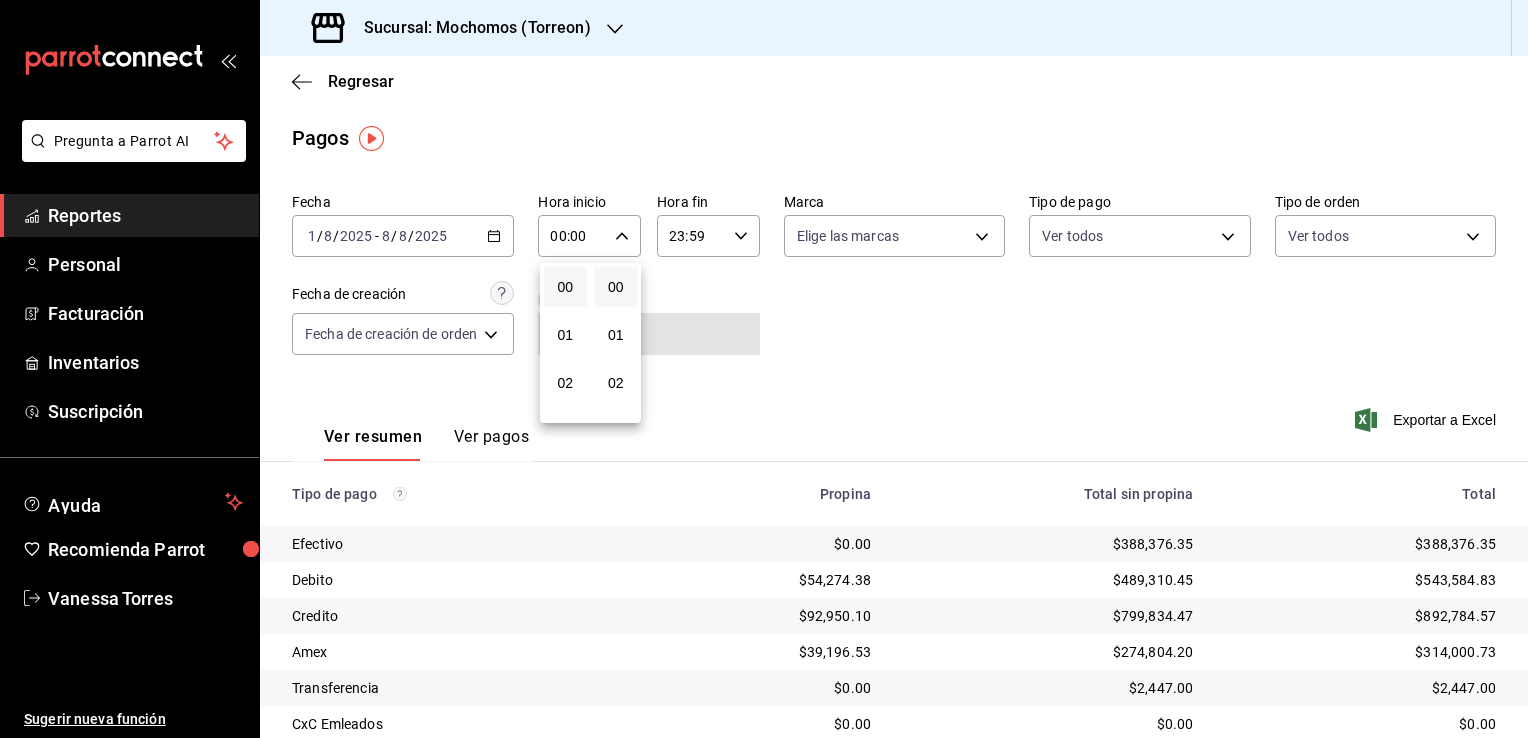click on "02" at bounding box center (565, 383) 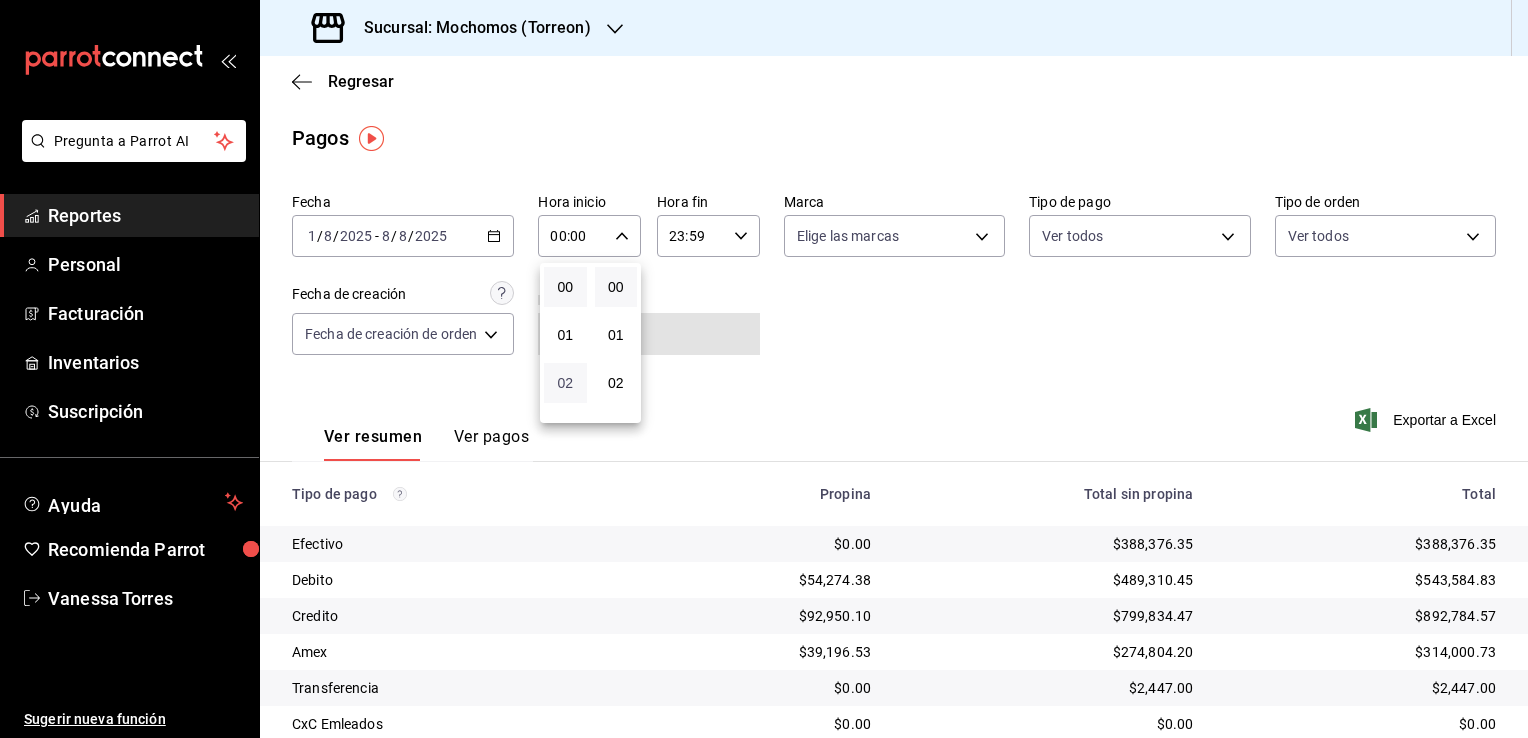 click on "02" at bounding box center (565, 383) 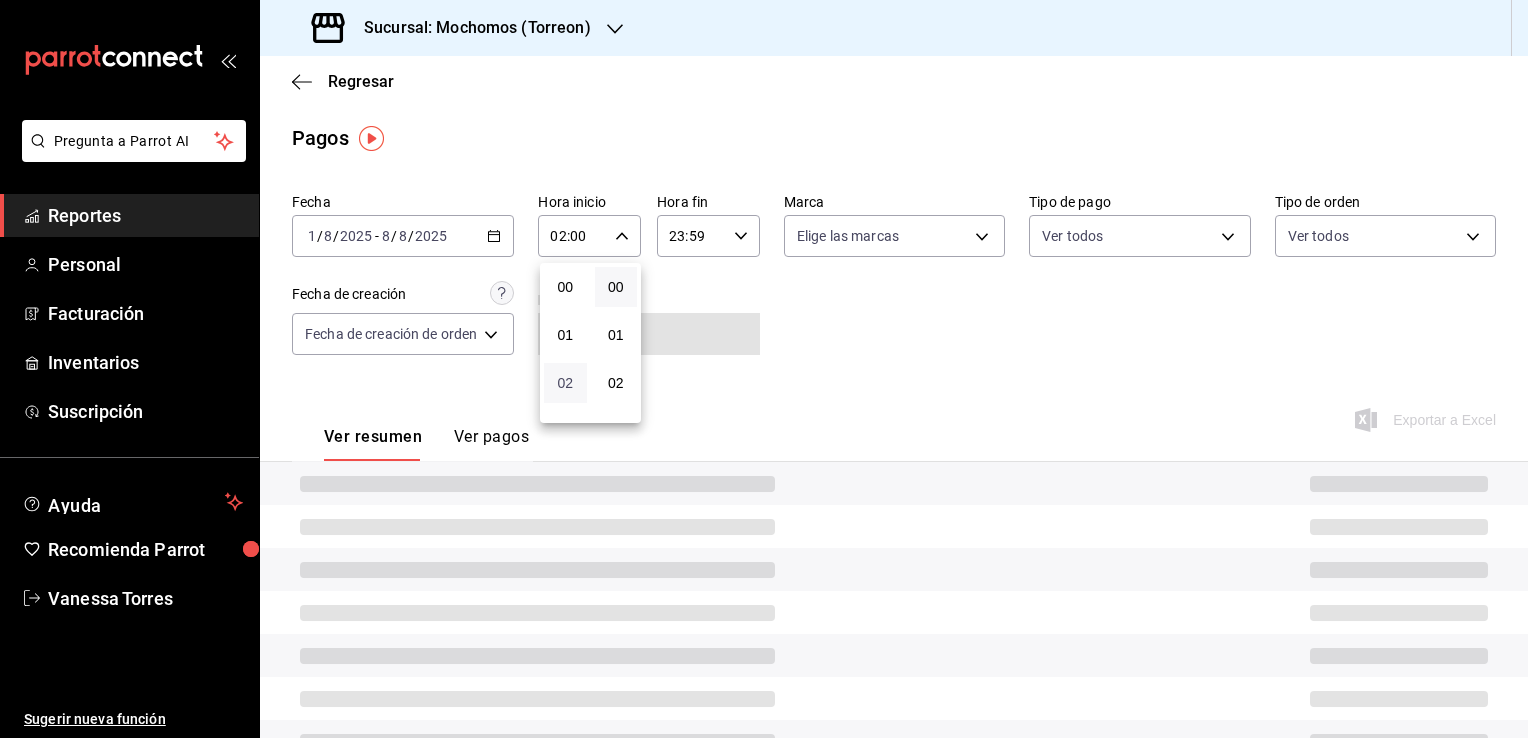 type 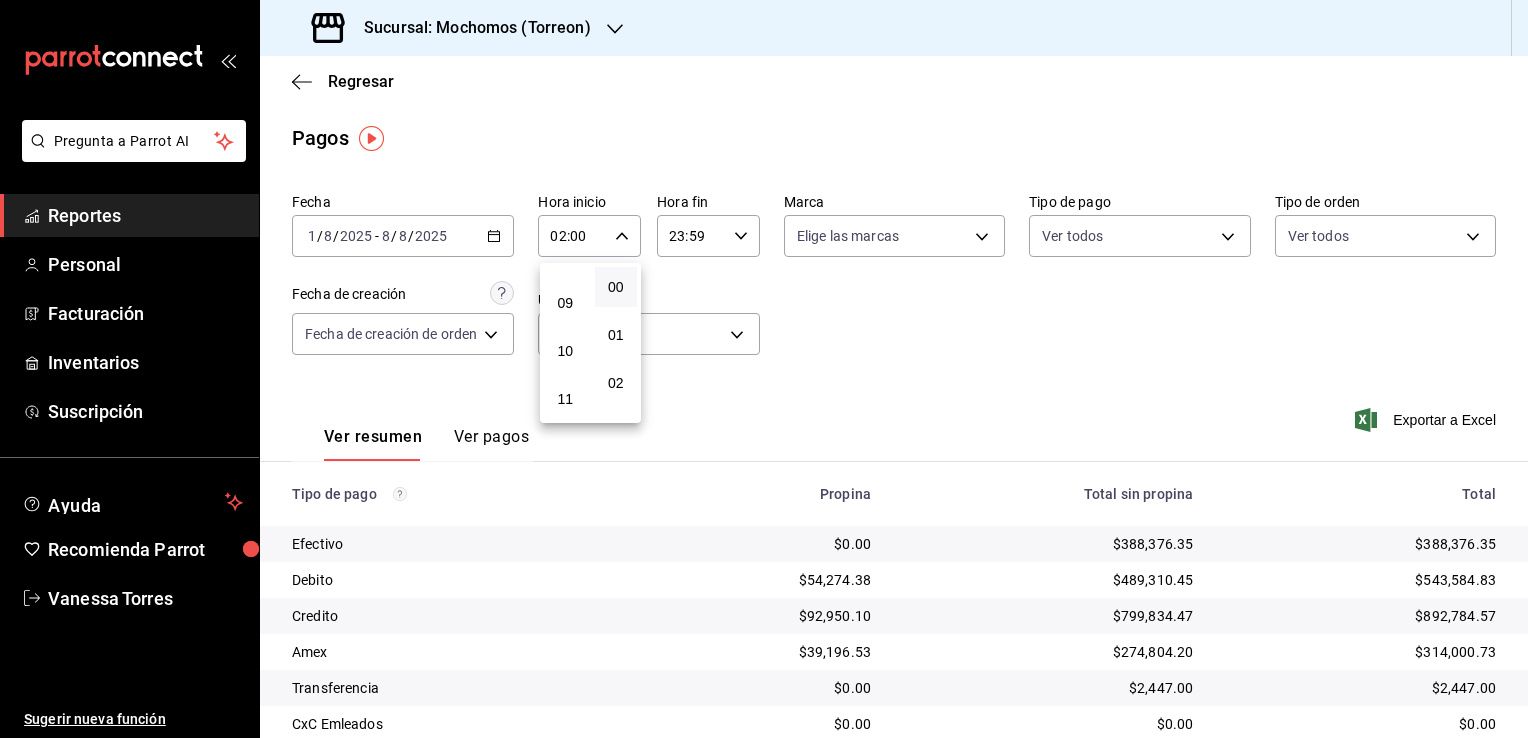 scroll, scrollTop: 420, scrollLeft: 0, axis: vertical 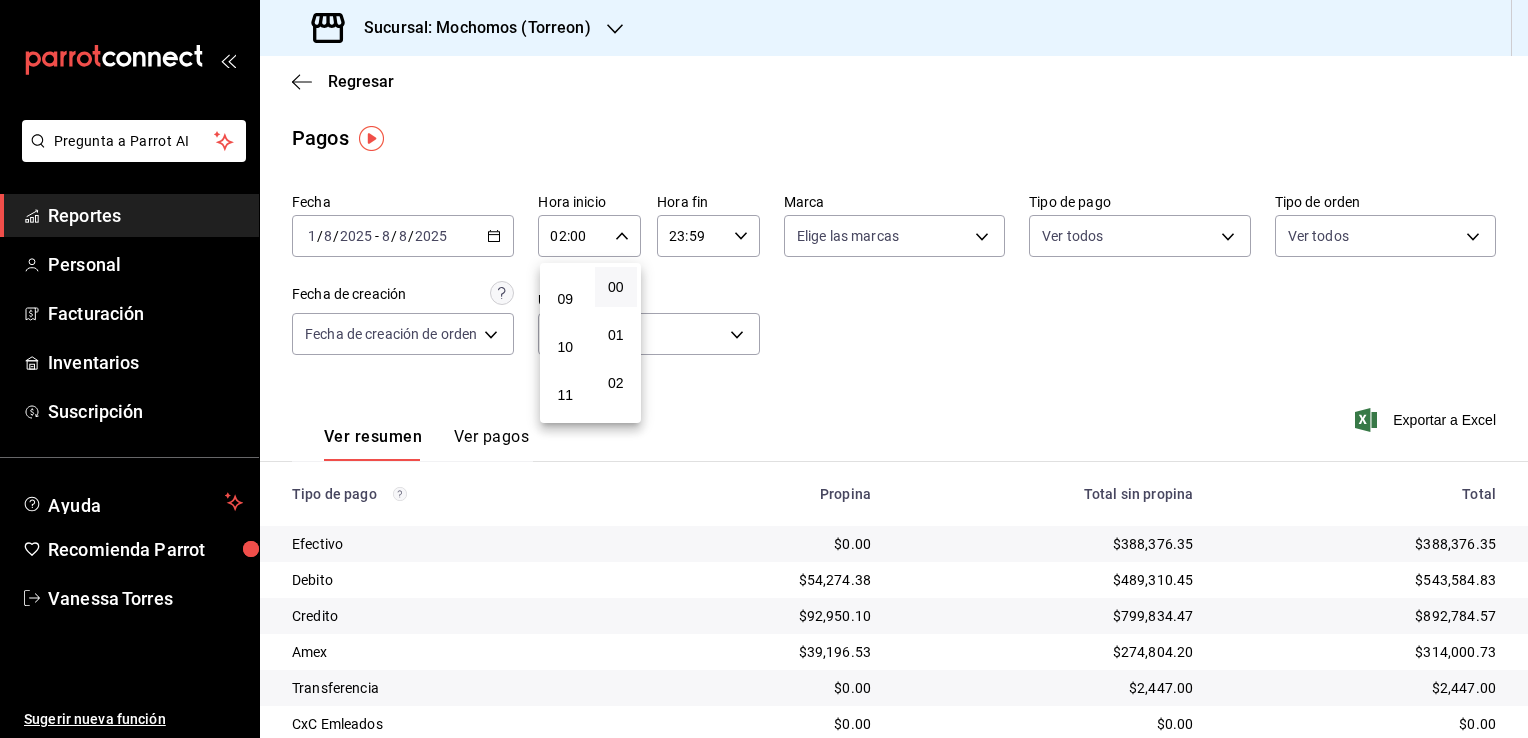 click on "11" at bounding box center [565, 395] 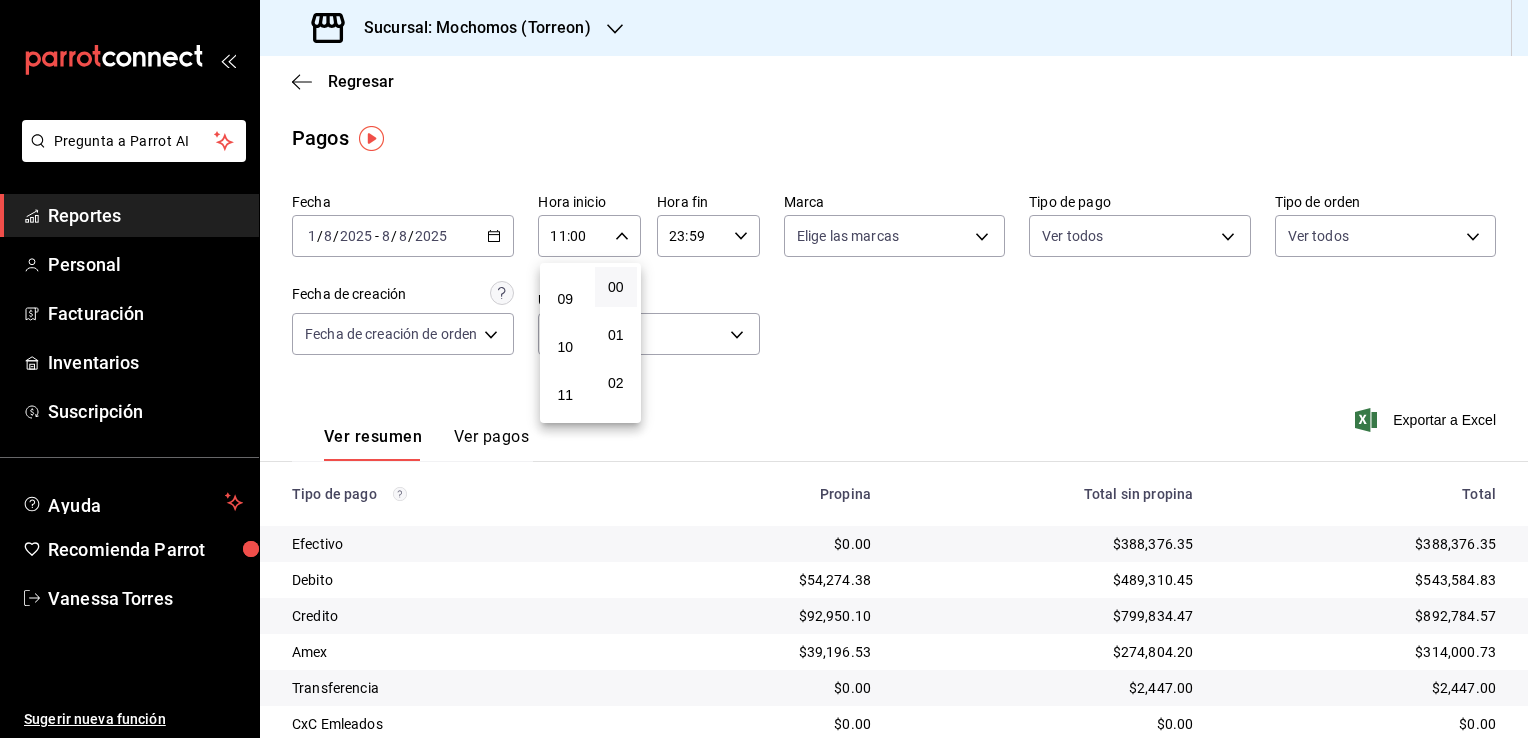 type 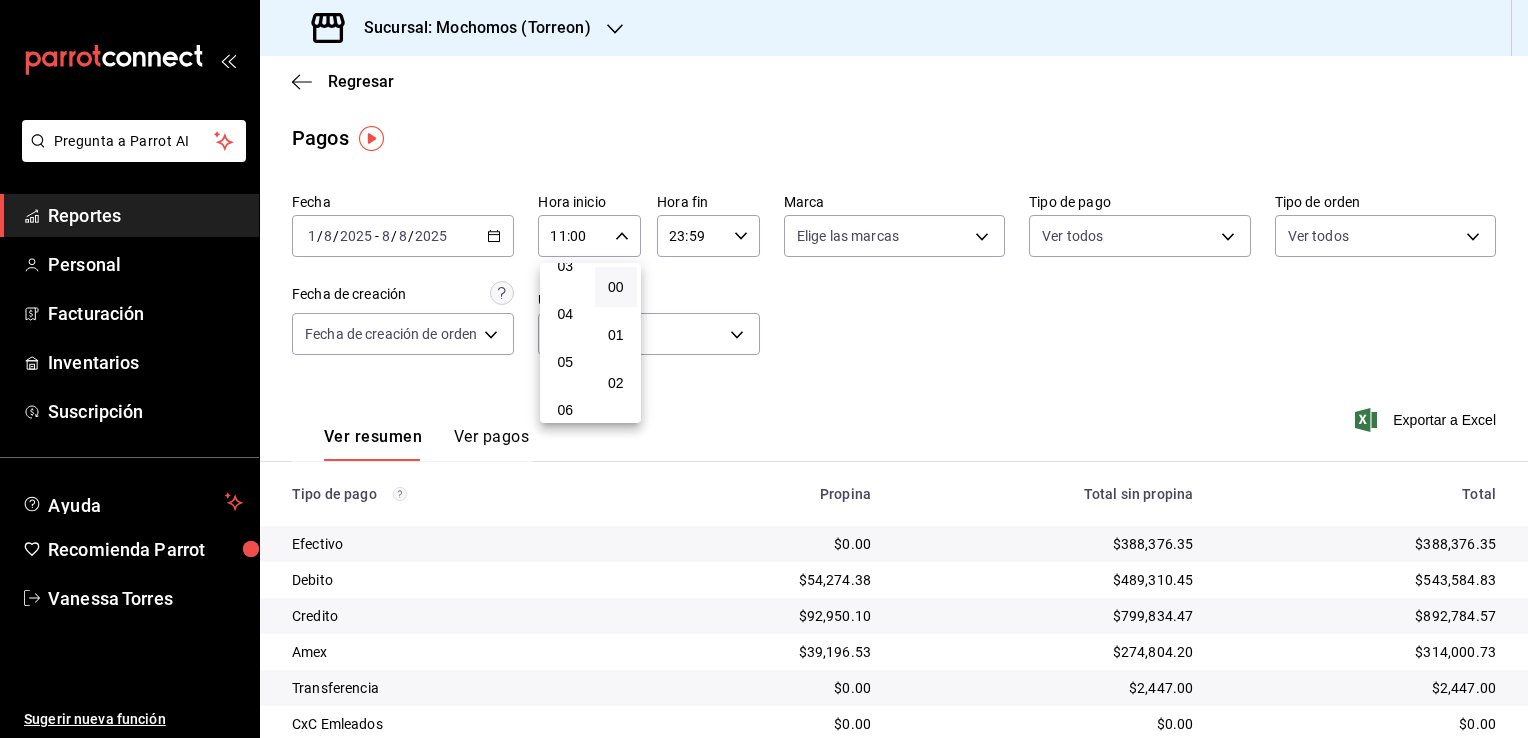 scroll, scrollTop: 280, scrollLeft: 0, axis: vertical 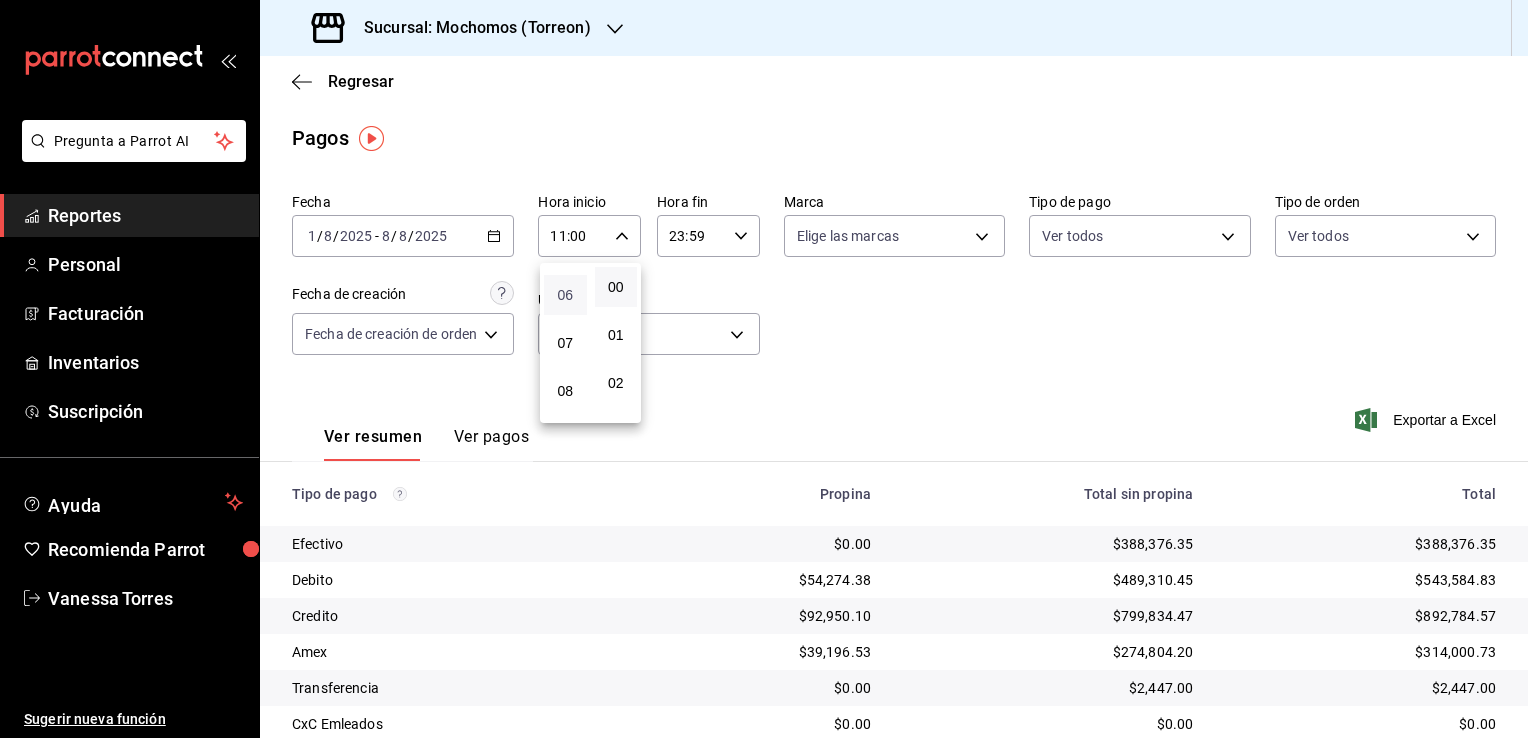 click on "06" at bounding box center [565, 295] 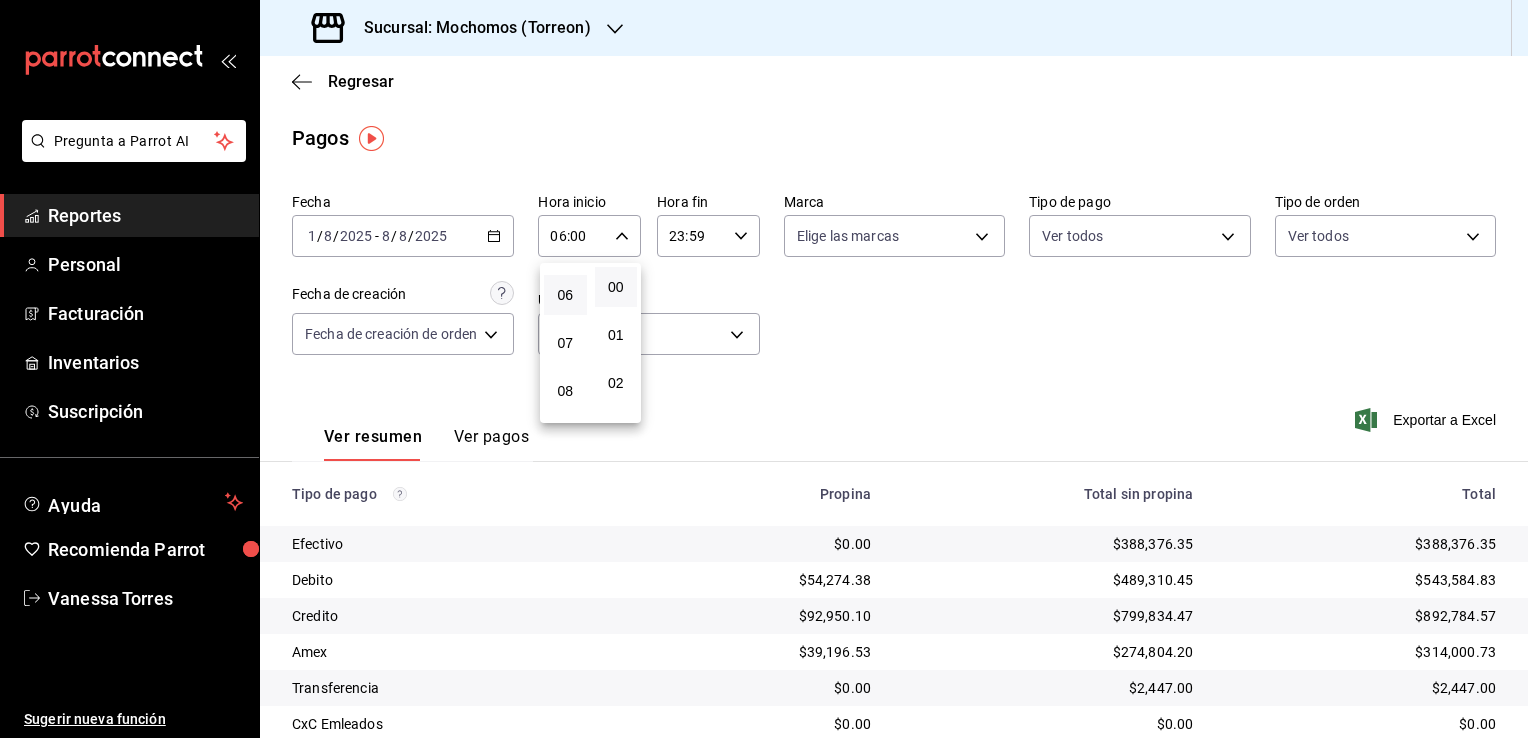 type 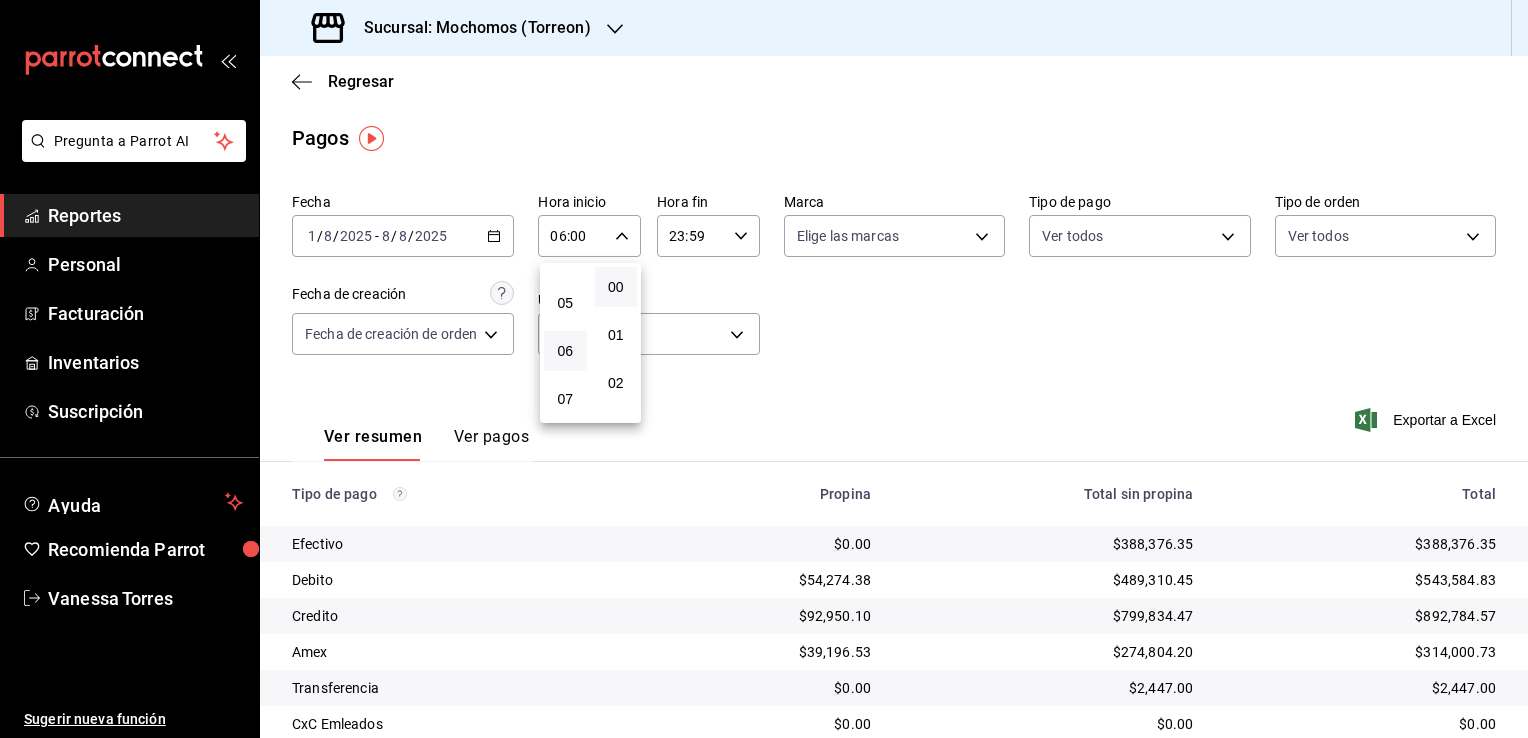 scroll, scrollTop: 200, scrollLeft: 0, axis: vertical 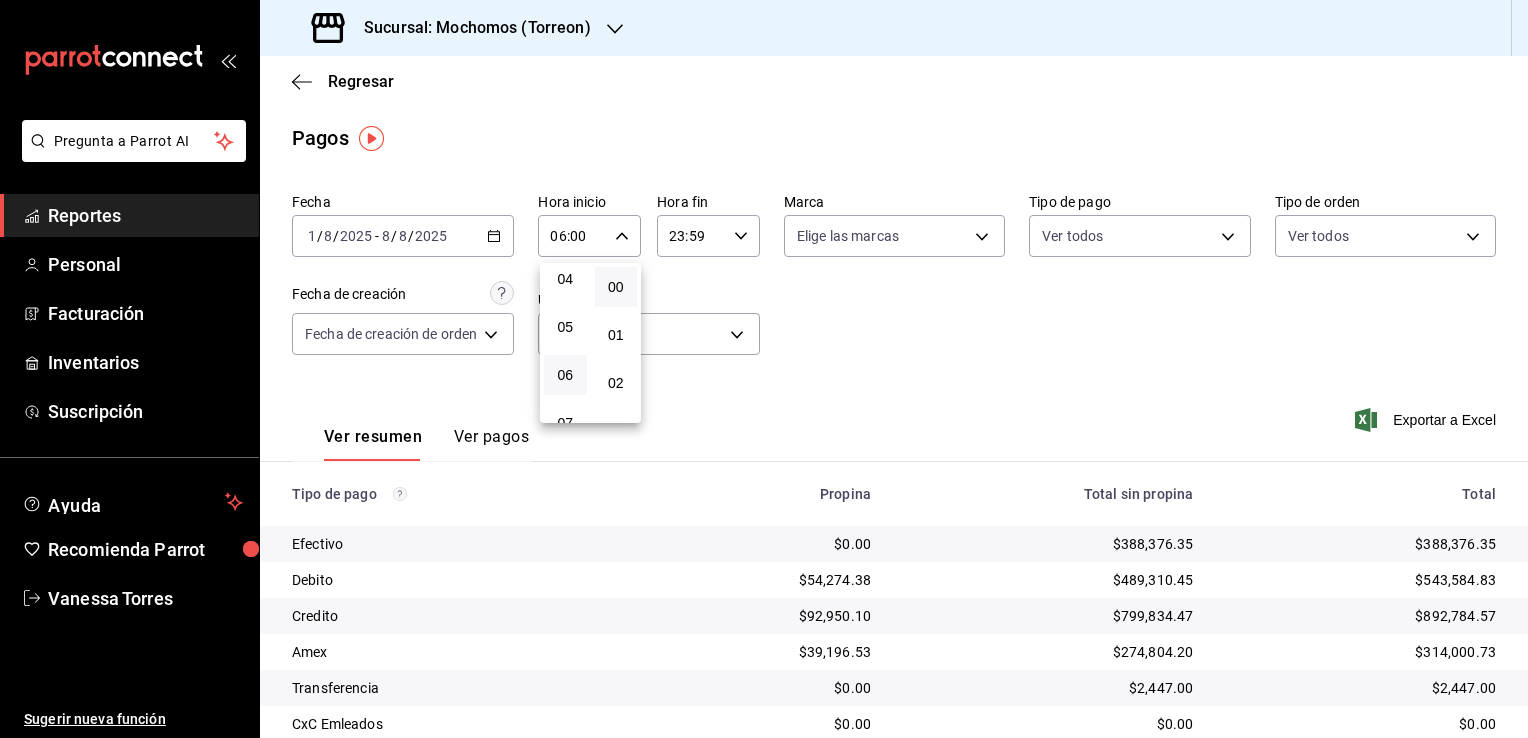 click at bounding box center (764, 369) 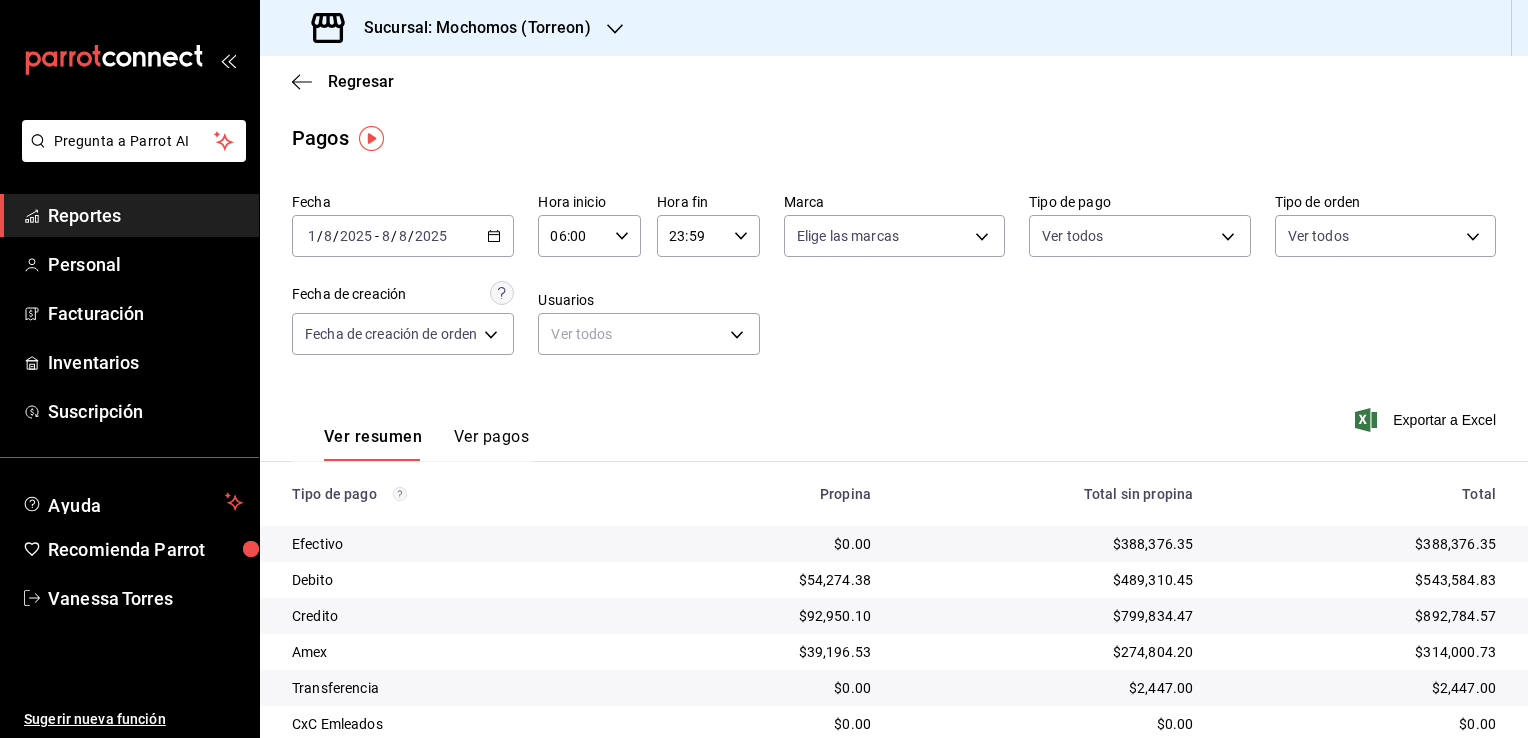 click 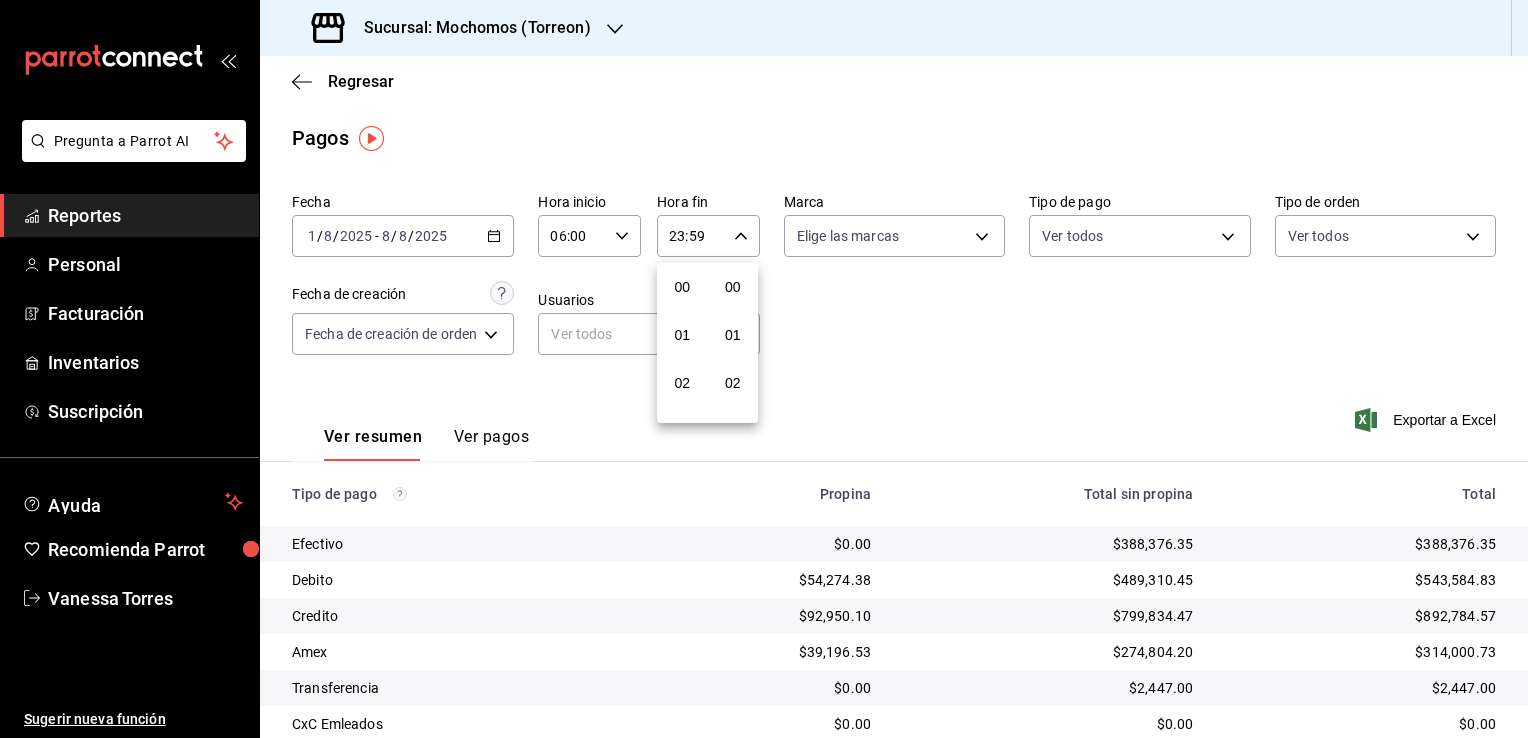 scroll, scrollTop: 1011, scrollLeft: 0, axis: vertical 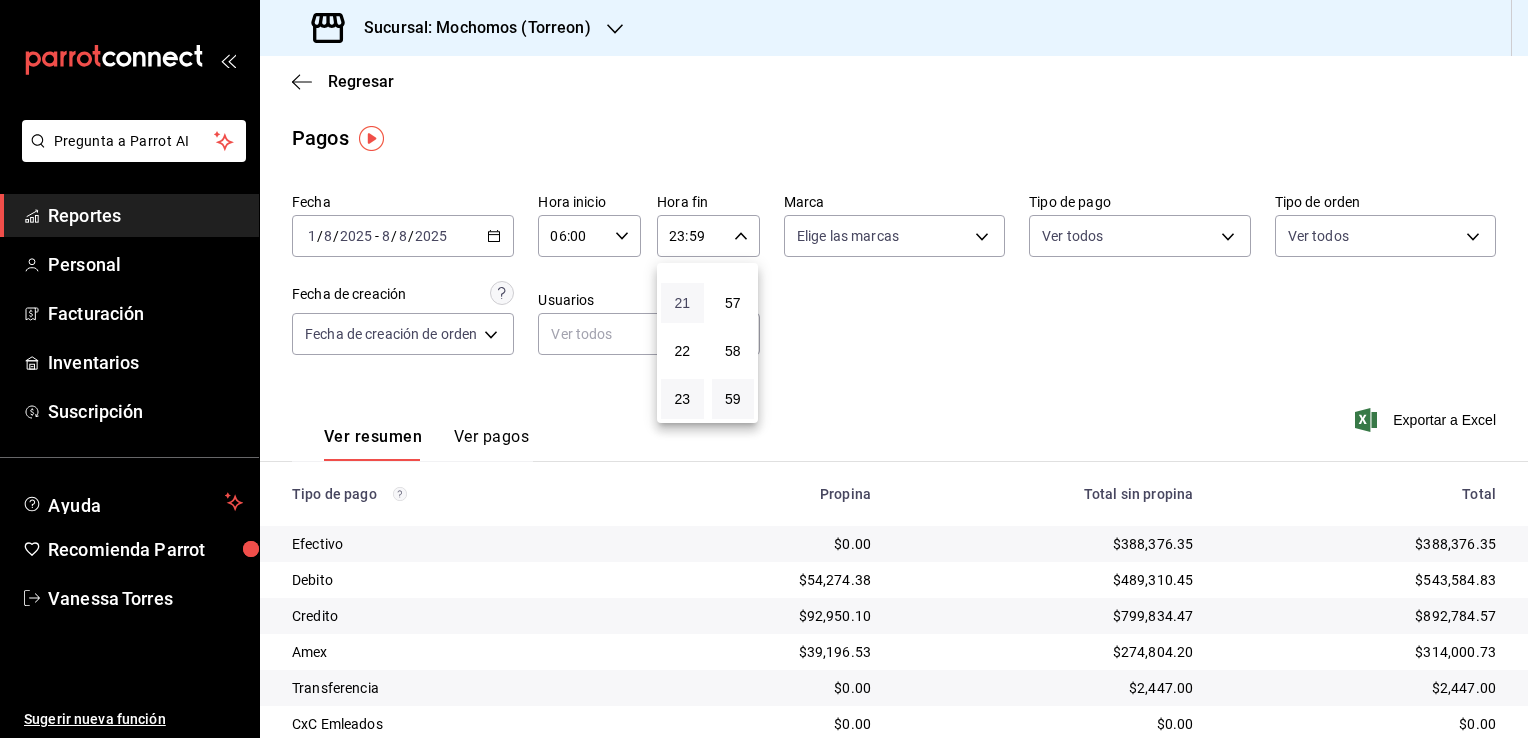 click on "21" at bounding box center (682, 303) 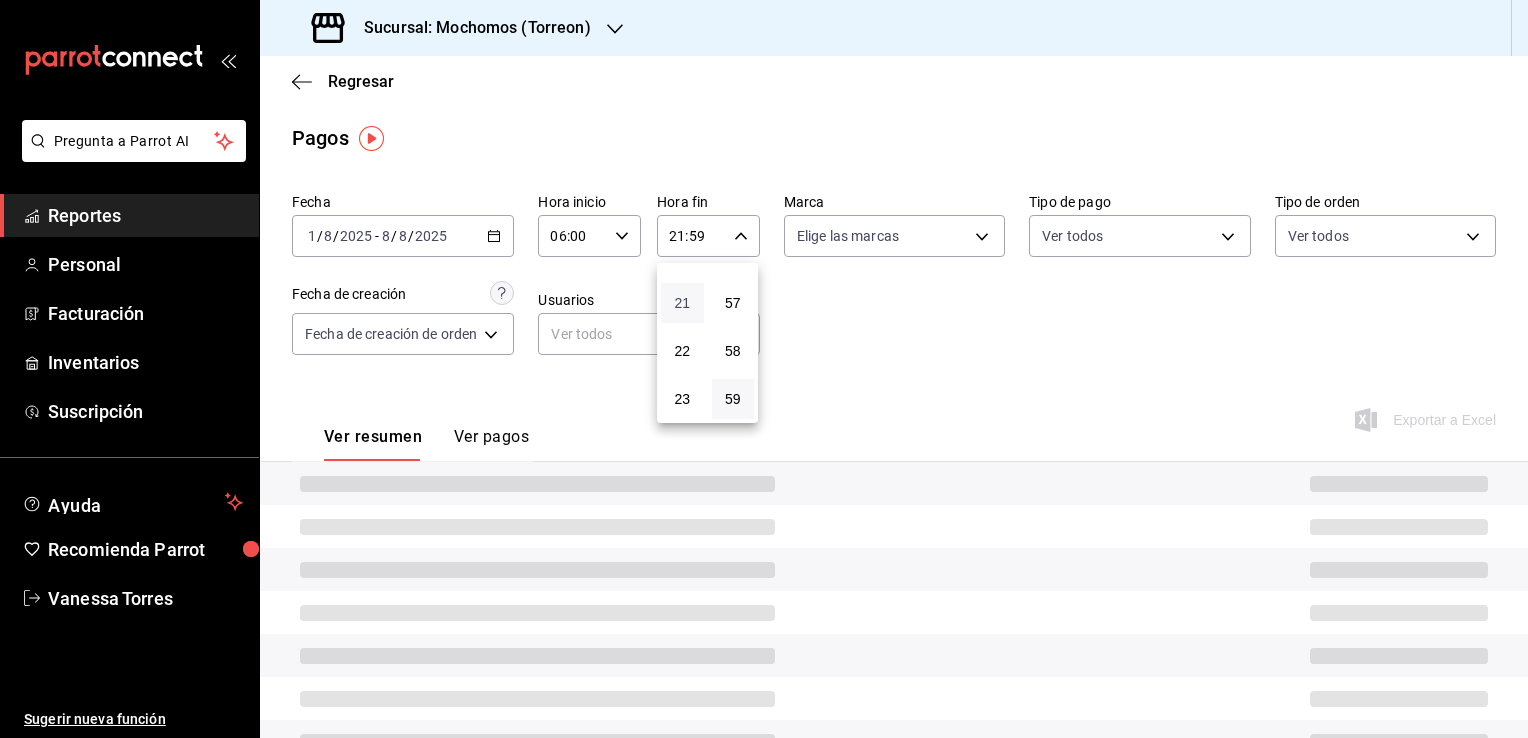 type 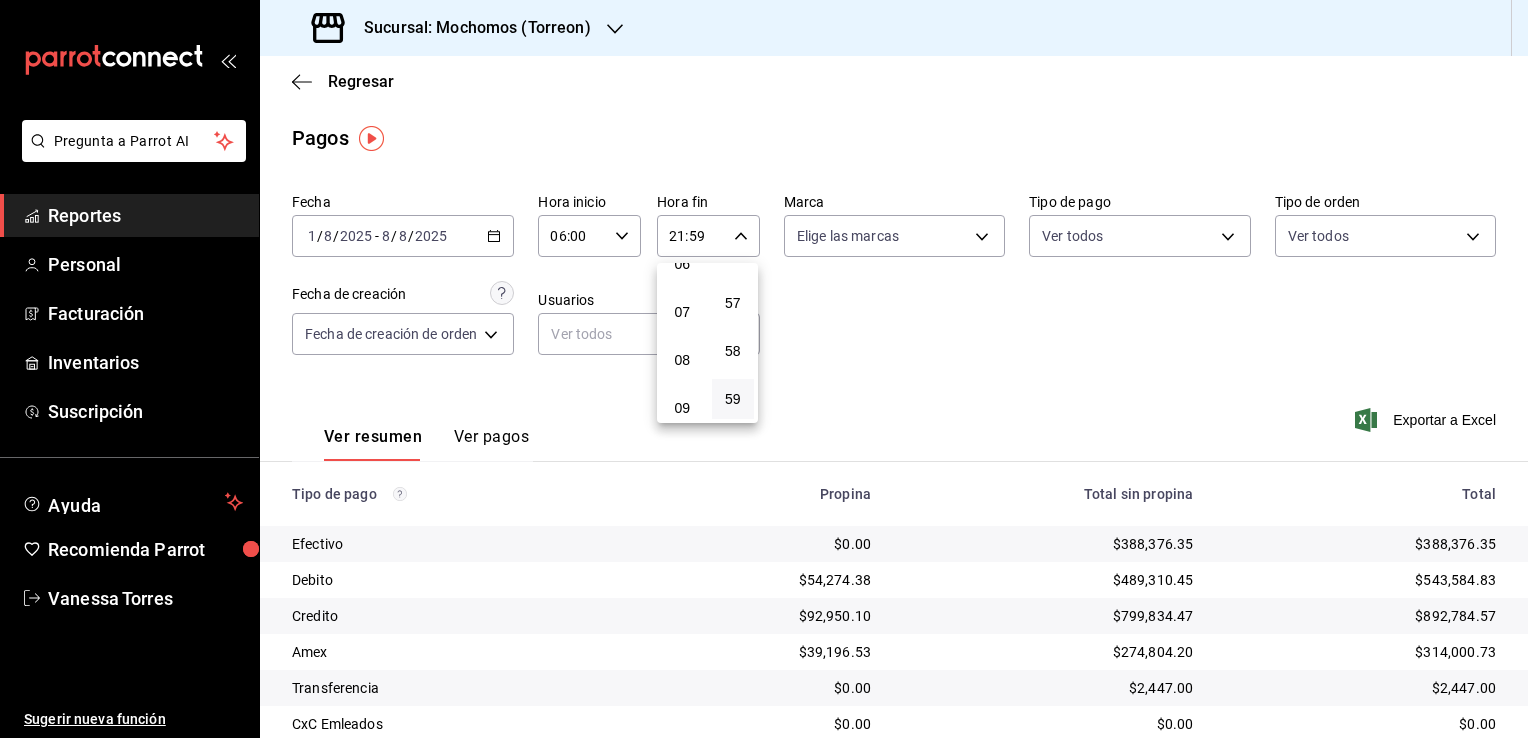 scroll, scrollTop: 171, scrollLeft: 0, axis: vertical 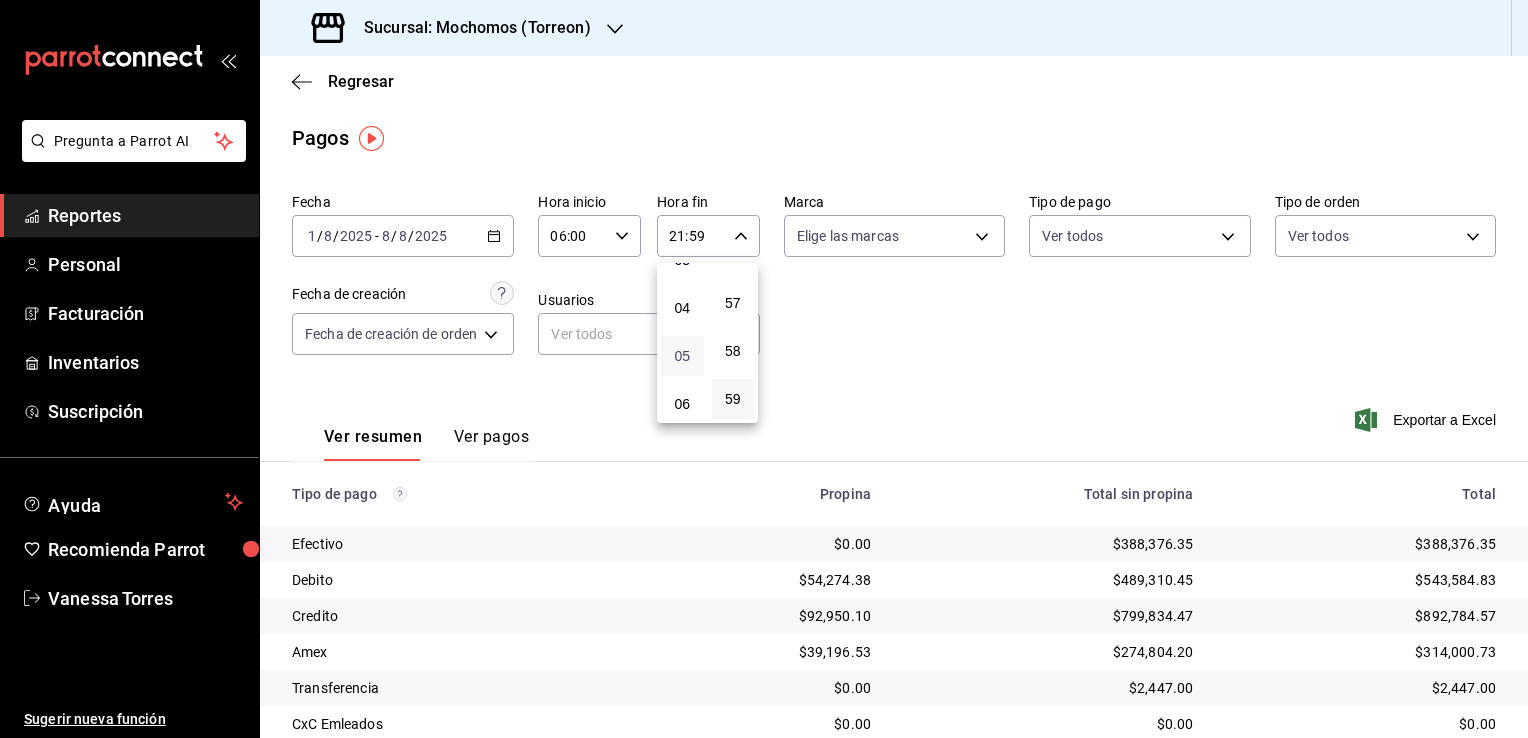 click on "05" at bounding box center (682, 356) 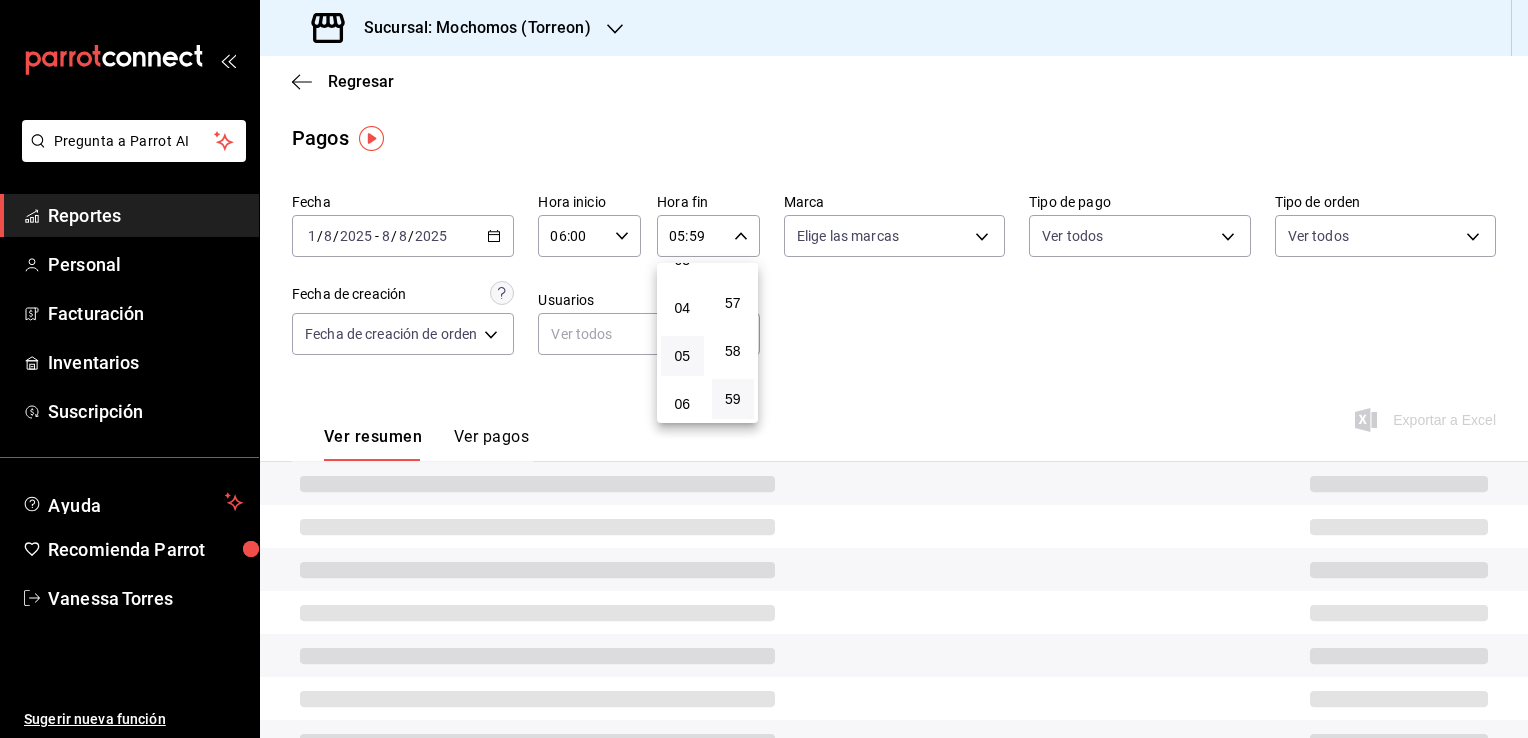 click at bounding box center (764, 369) 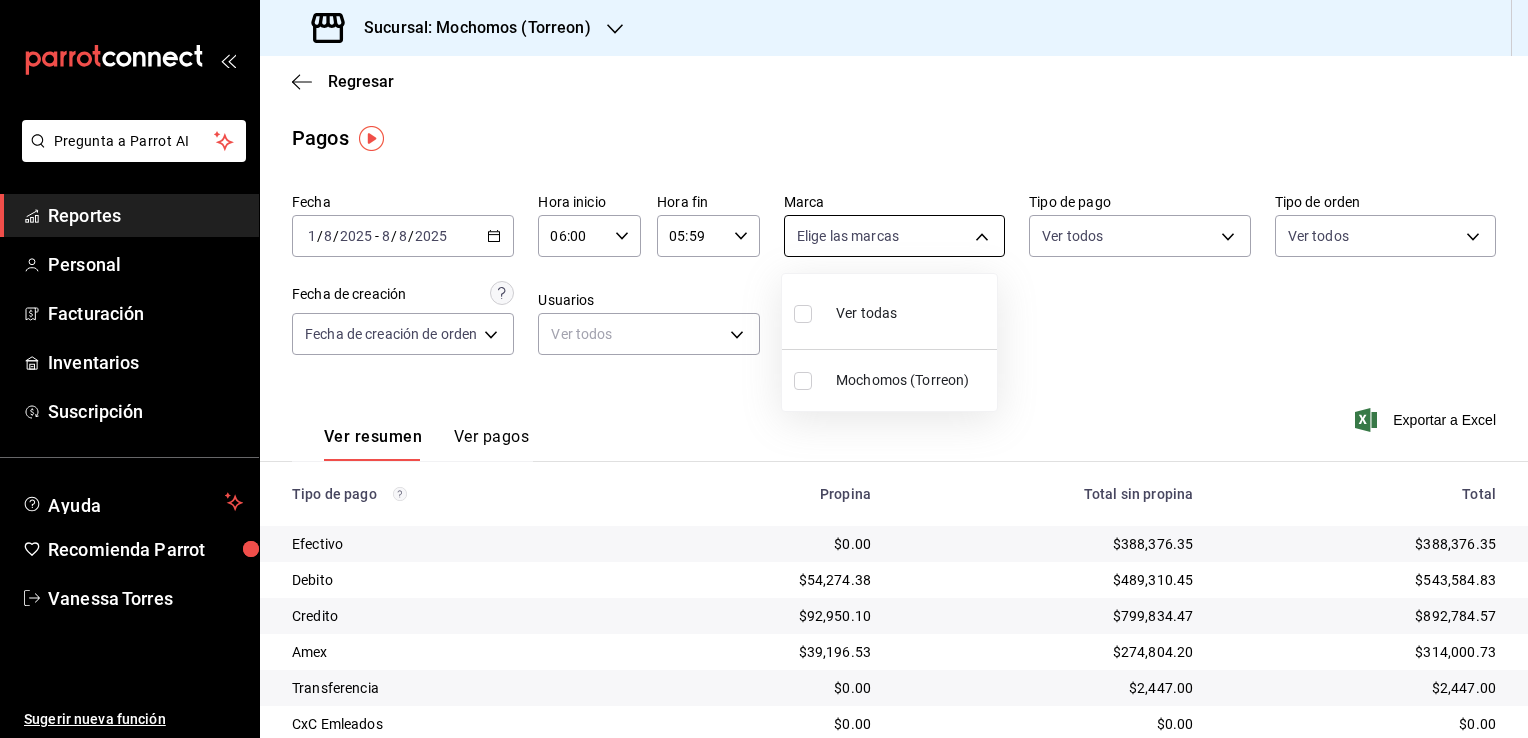 click on "Pregunta a Parrot AI Reportes   Personal   Facturación   Inventarios   Suscripción   Ayuda Recomienda Parrot   Vanessa Torres   Sugerir nueva función   Sucursal: Mochomos ([CITY]) Regresar Pagos Fecha [DATE] [DATE] - [DATE] [DATE] Hora inicio [TIME] Hora inicio Hora fin [TIME] Hora fin Marca Elige las marcas Tipo de pago Ver todos Tipo de orden Ver todos Fecha de creación   Fecha de creación de orden ORDER Usuarios Ver todos null Ver resumen Ver pagos Exportar a Excel Tipo de pago   Propina Total sin propina Total Efectivo $0.00 $388,376.35 $388,376.35 Debito $54,274.38 $489,310.45 $543,584.83 Credito $92,950.10 $799,834.47 $892,784.57 Amex $39,196.53 $274,804.20 $314,000.73 Transferencia $0.00 $2,447.00 $2,447.00 CxC Emleados $0.00 $0.00 $0.00 CxC Clientes $0.00 $0.00 $0.00 Total $186,421.01 $1,954,772.47 $2,141,193.48 GANA 1 MES GRATIS EN TU SUSCRIPCIÓN AQUÍ Ver video tutorial Ir a video Pregunta a Parrot AI Reportes   Personal   Facturación   Inventarios   Suscripción   Ayuda" at bounding box center (764, 369) 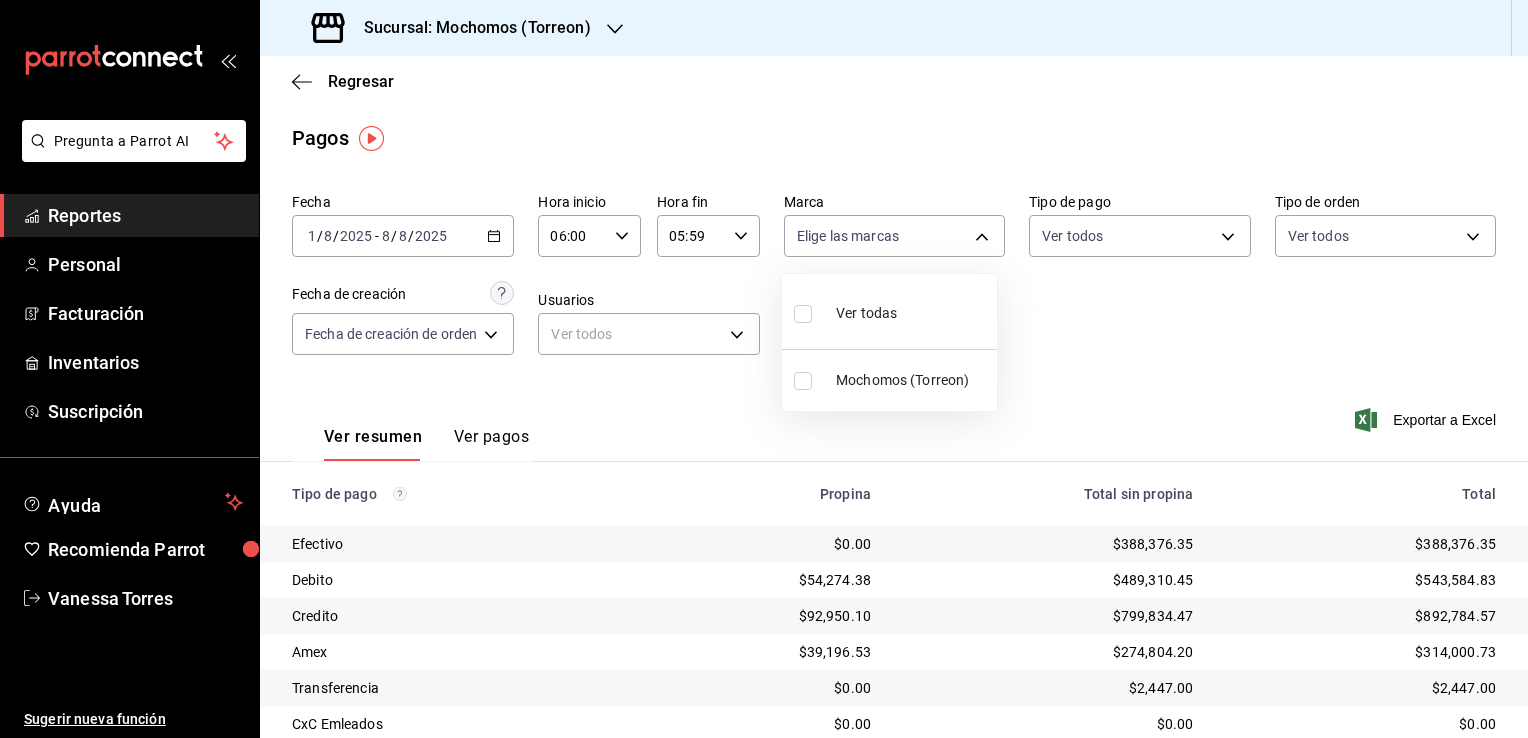 click on "Ver todas" at bounding box center (866, 313) 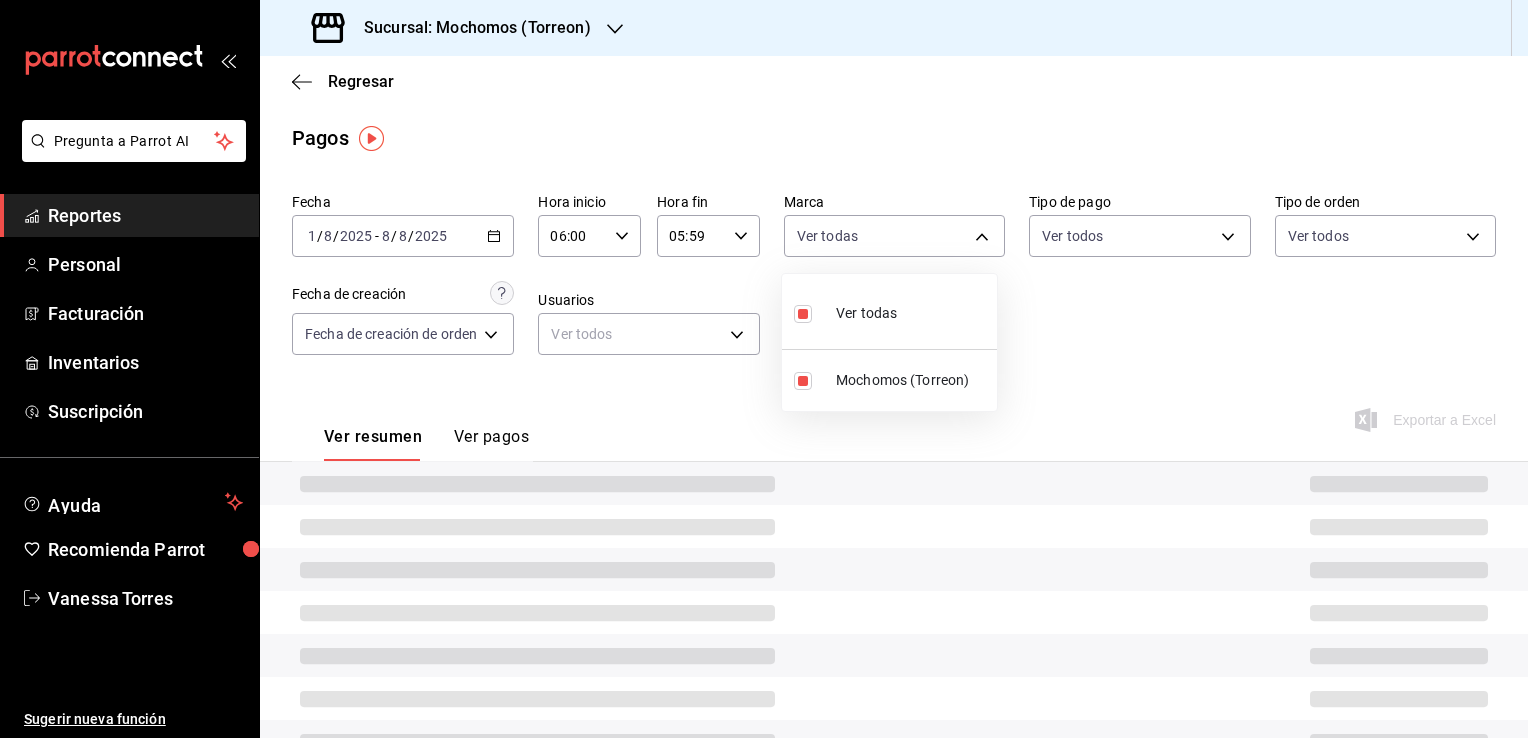 click at bounding box center (764, 369) 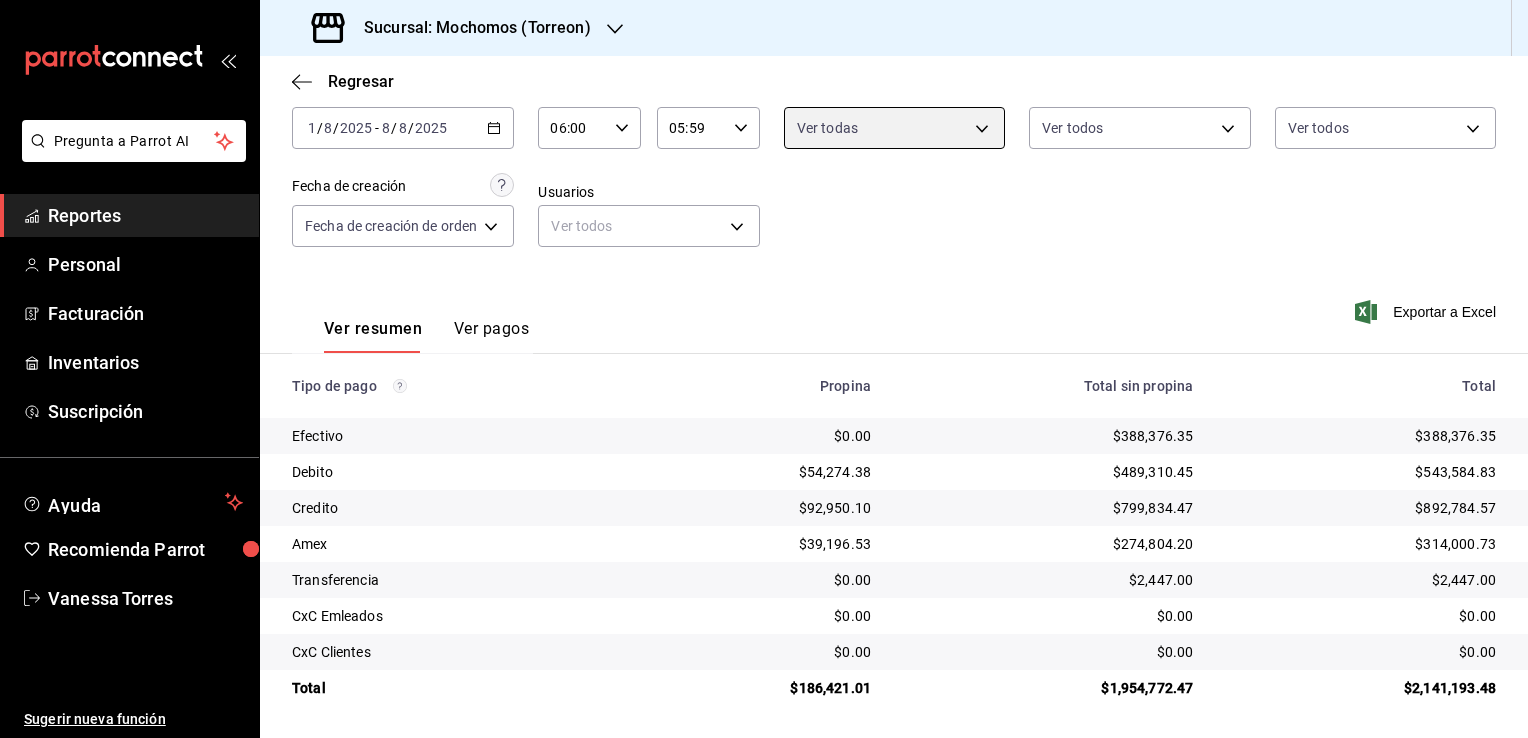 scroll, scrollTop: 0, scrollLeft: 0, axis: both 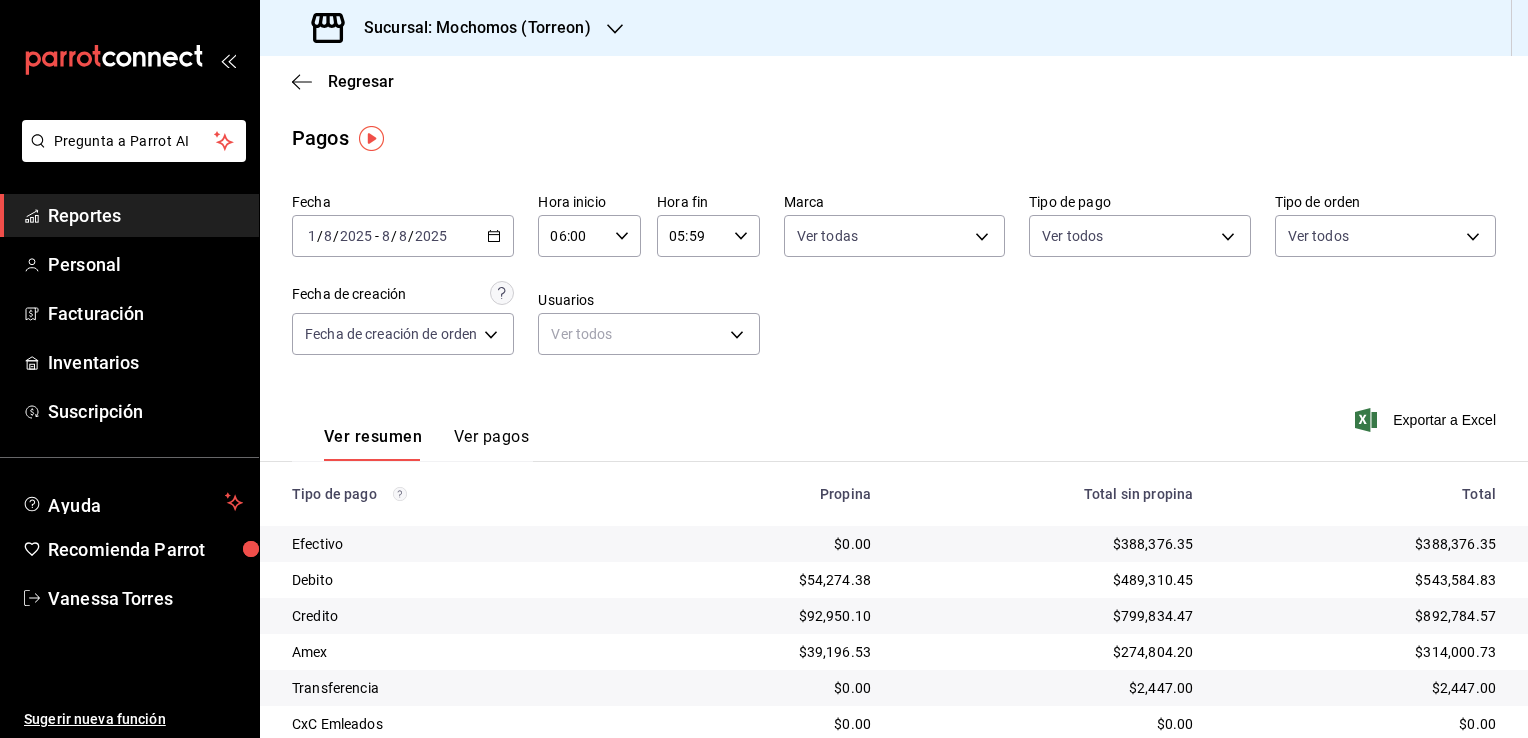 click on "2025-08-01 1 / 8 / 2025 - 2025-08-08 8 / 8 / 2025" at bounding box center [403, 236] 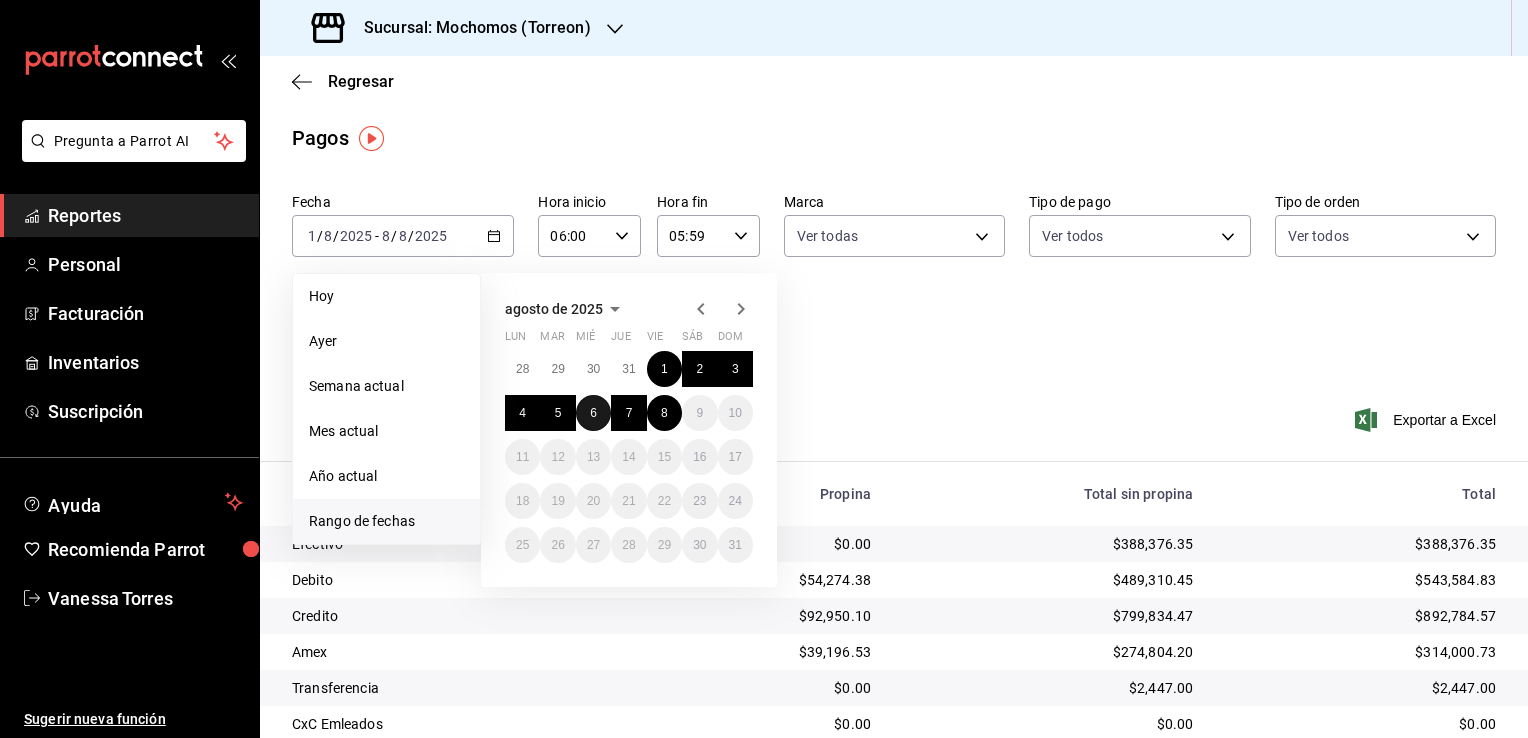 click on "6" at bounding box center [593, 413] 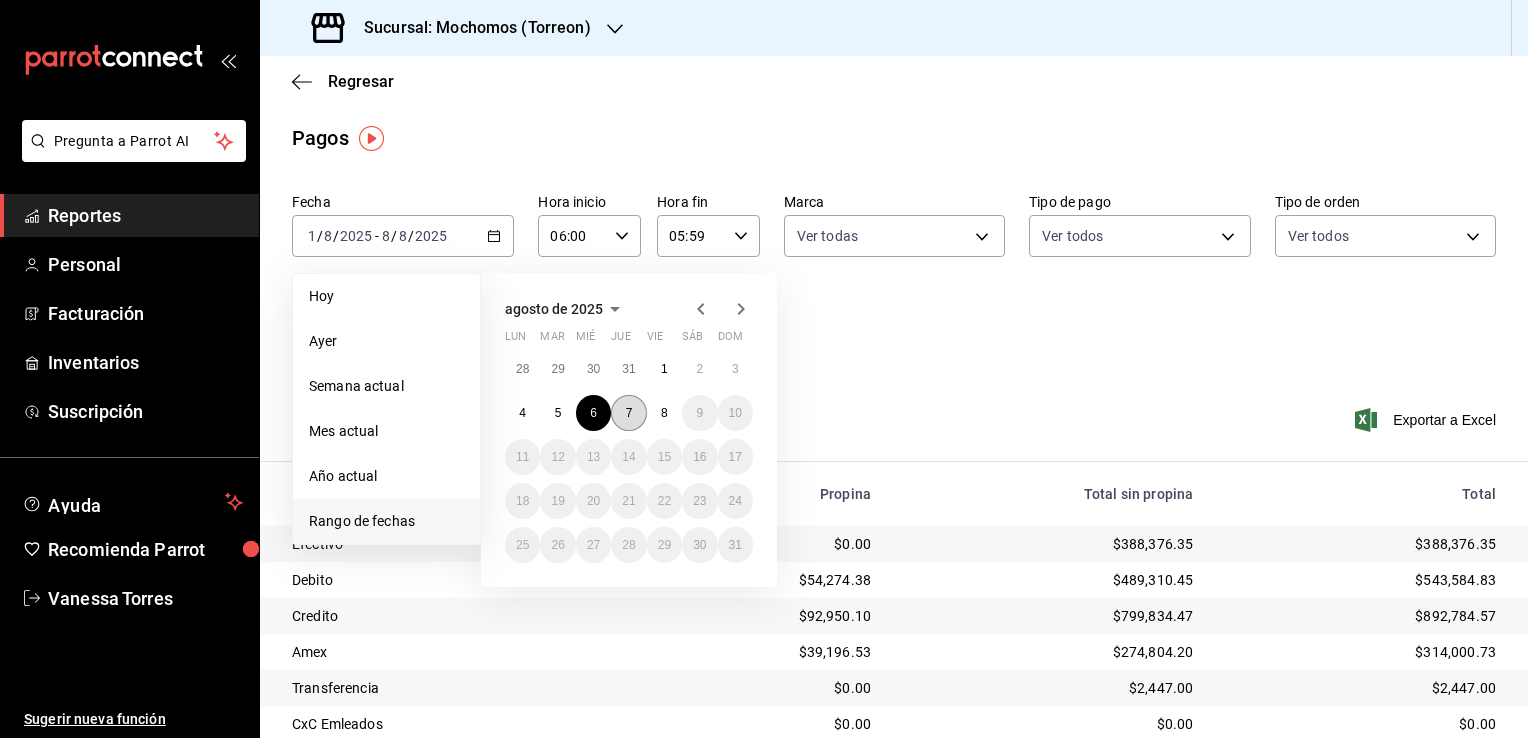 click on "7" at bounding box center [628, 413] 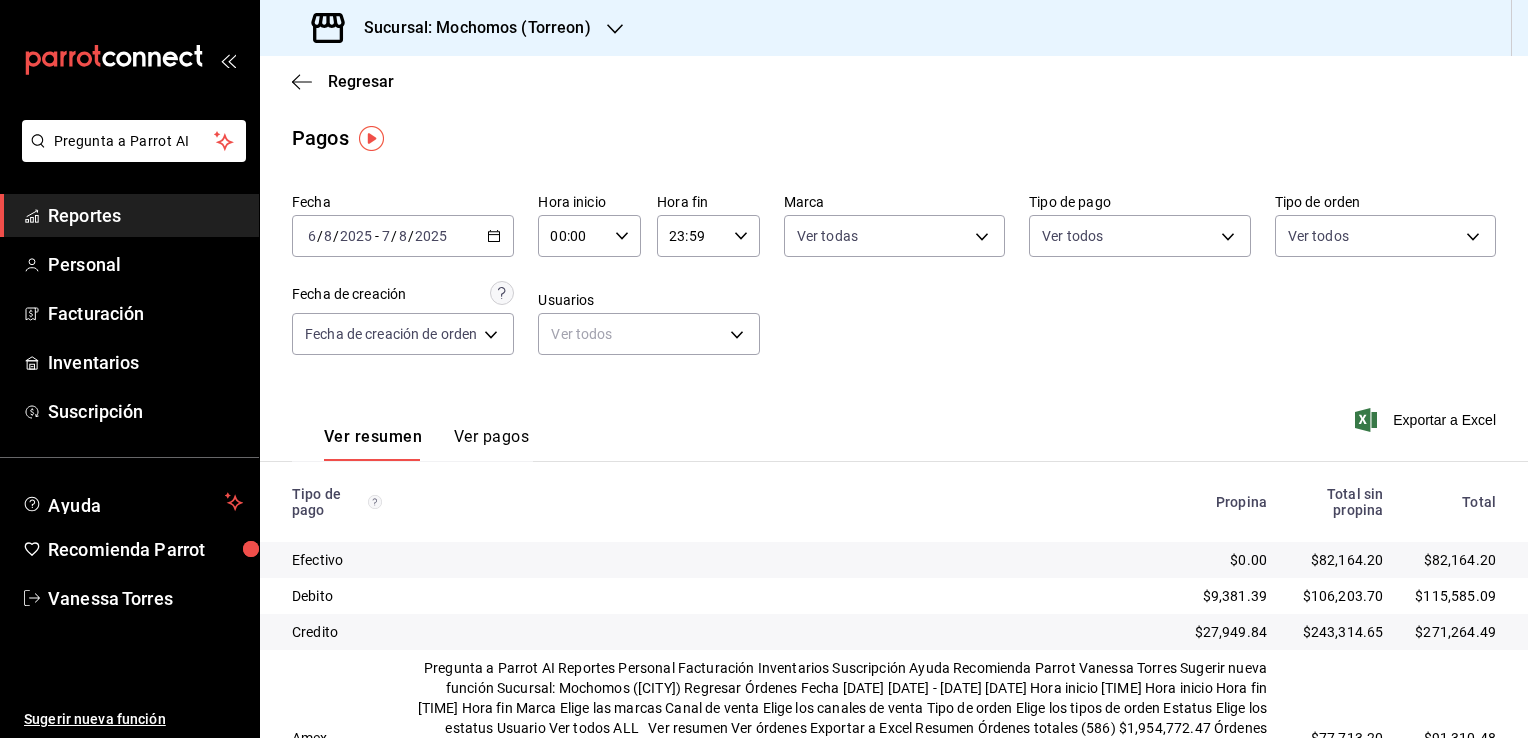 click on "00:00 Hora inicio" at bounding box center (589, 236) 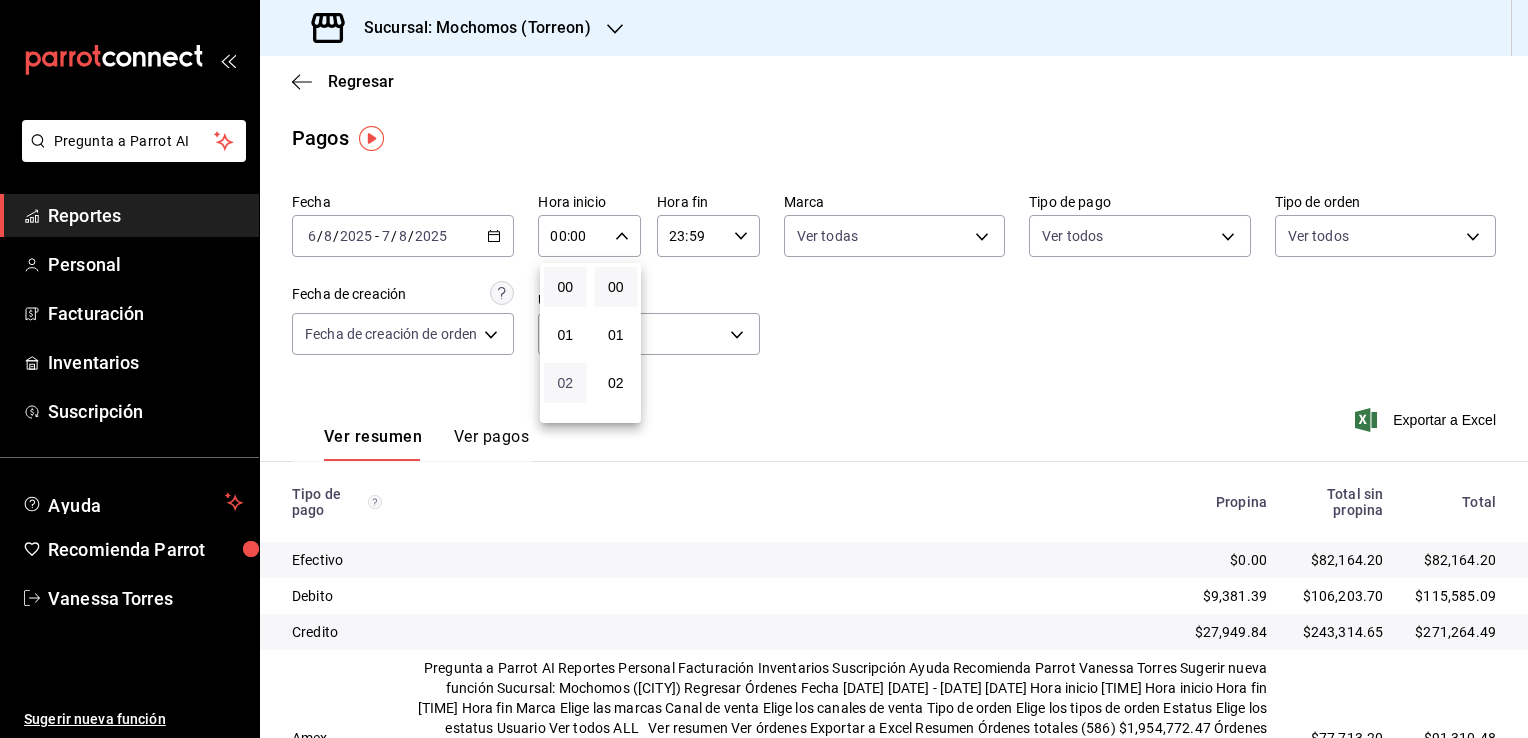 click on "02" at bounding box center [565, 383] 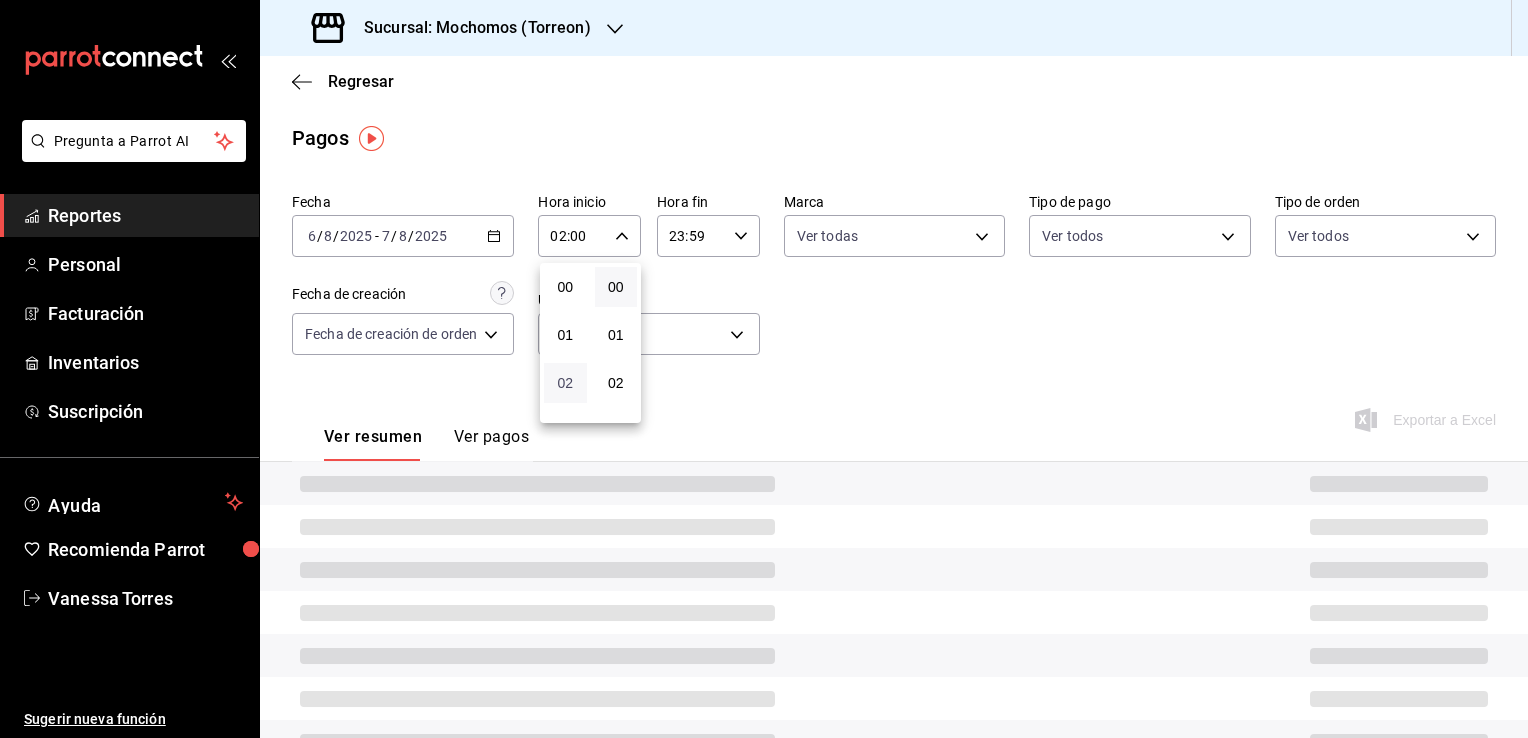 type 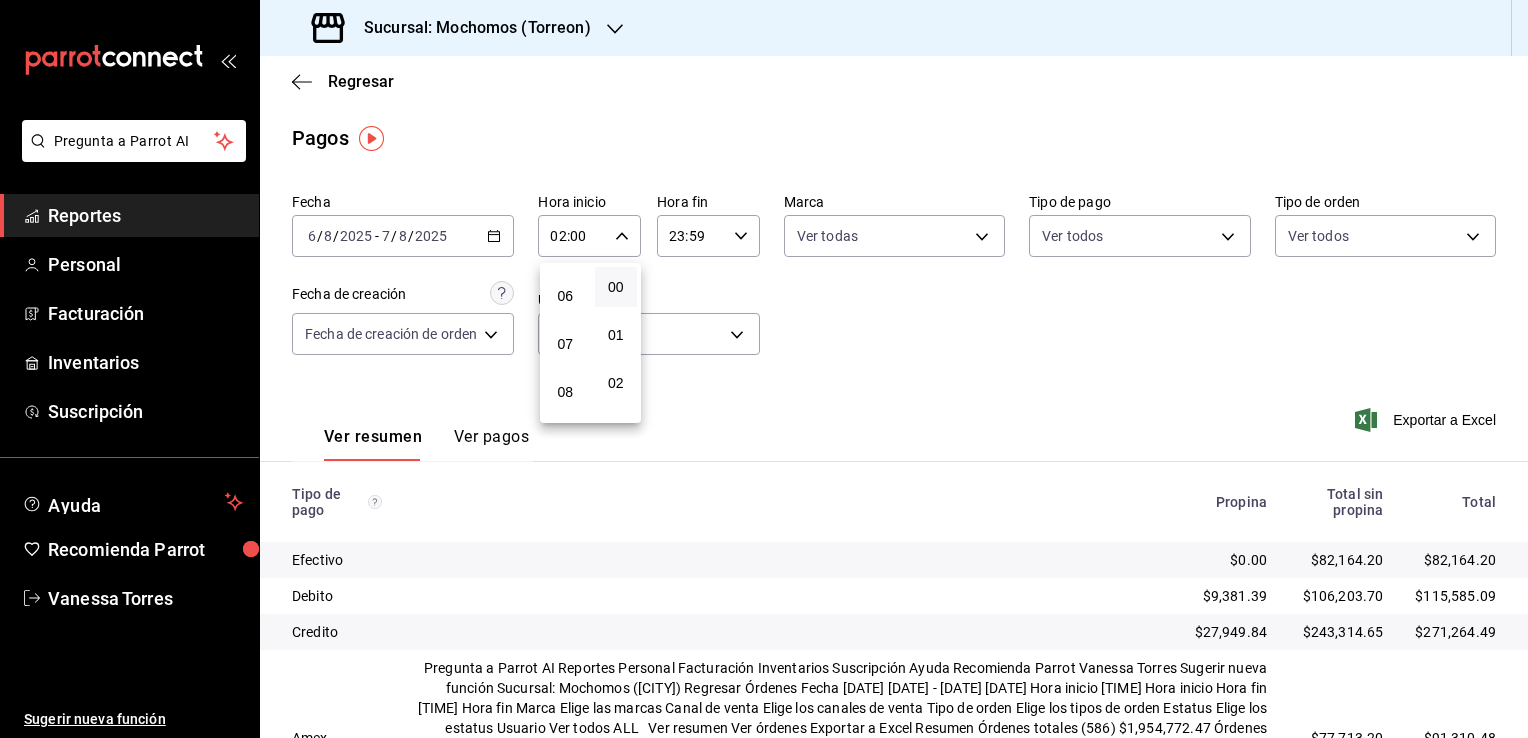scroll, scrollTop: 280, scrollLeft: 0, axis: vertical 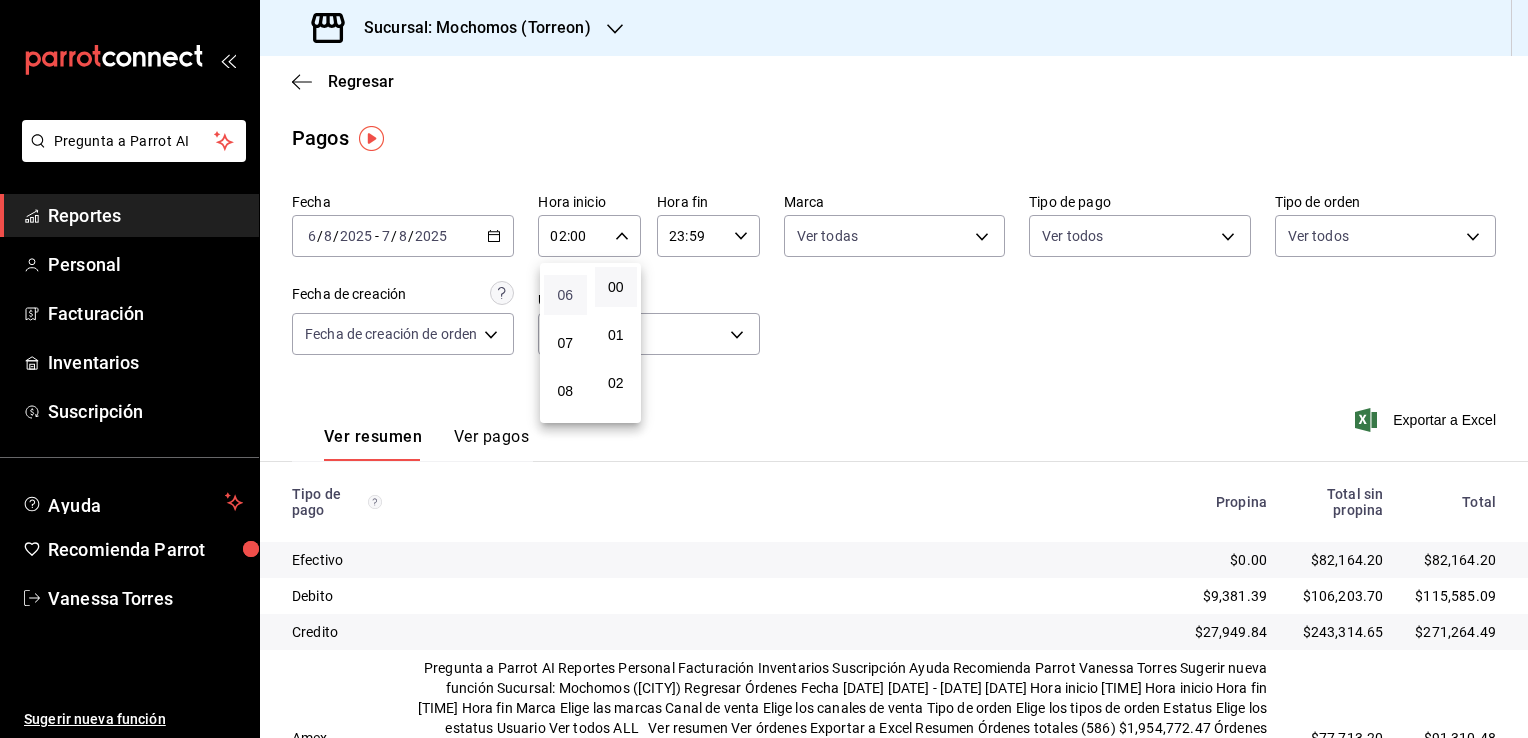 click on "06" at bounding box center [565, 295] 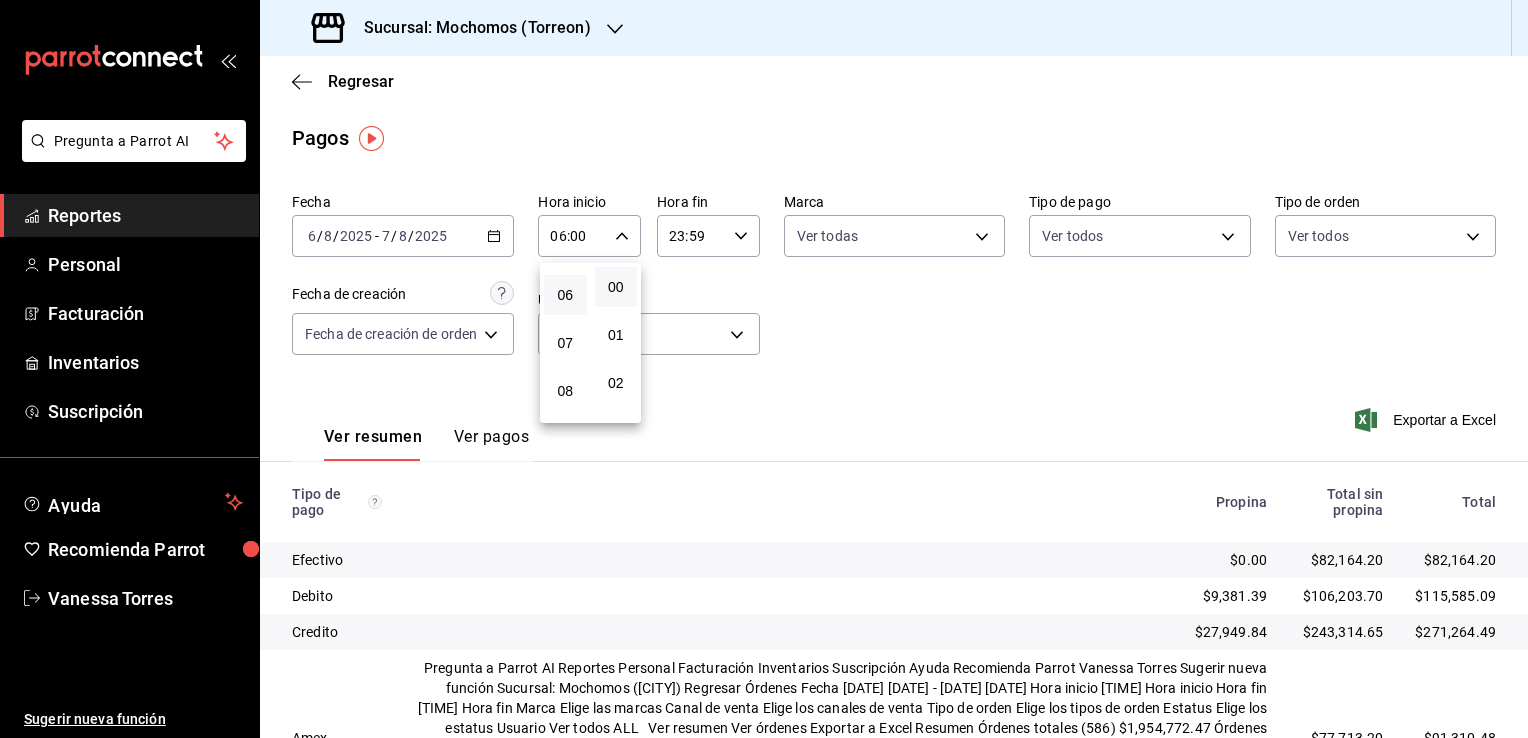 click at bounding box center (764, 369) 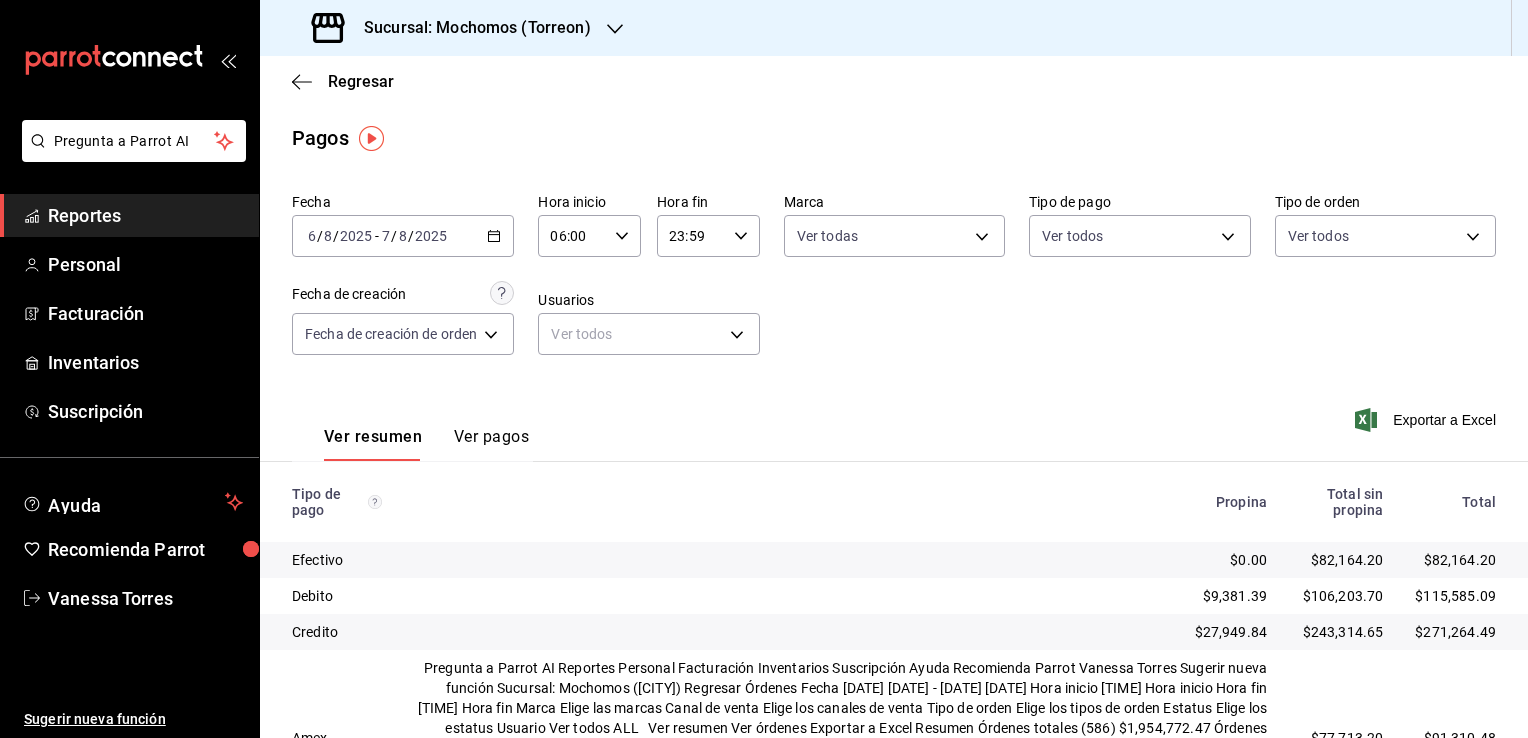 click 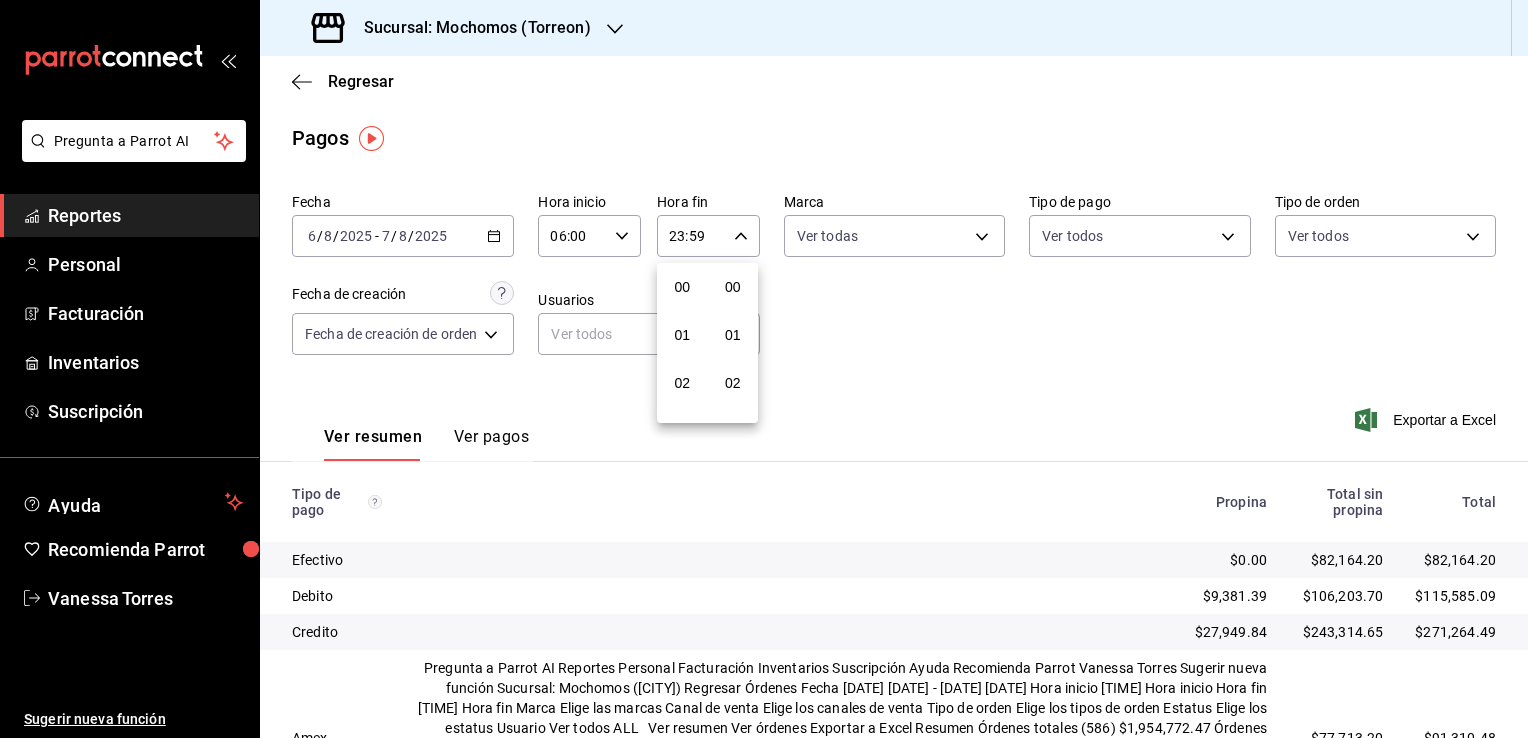 scroll, scrollTop: 1011, scrollLeft: 0, axis: vertical 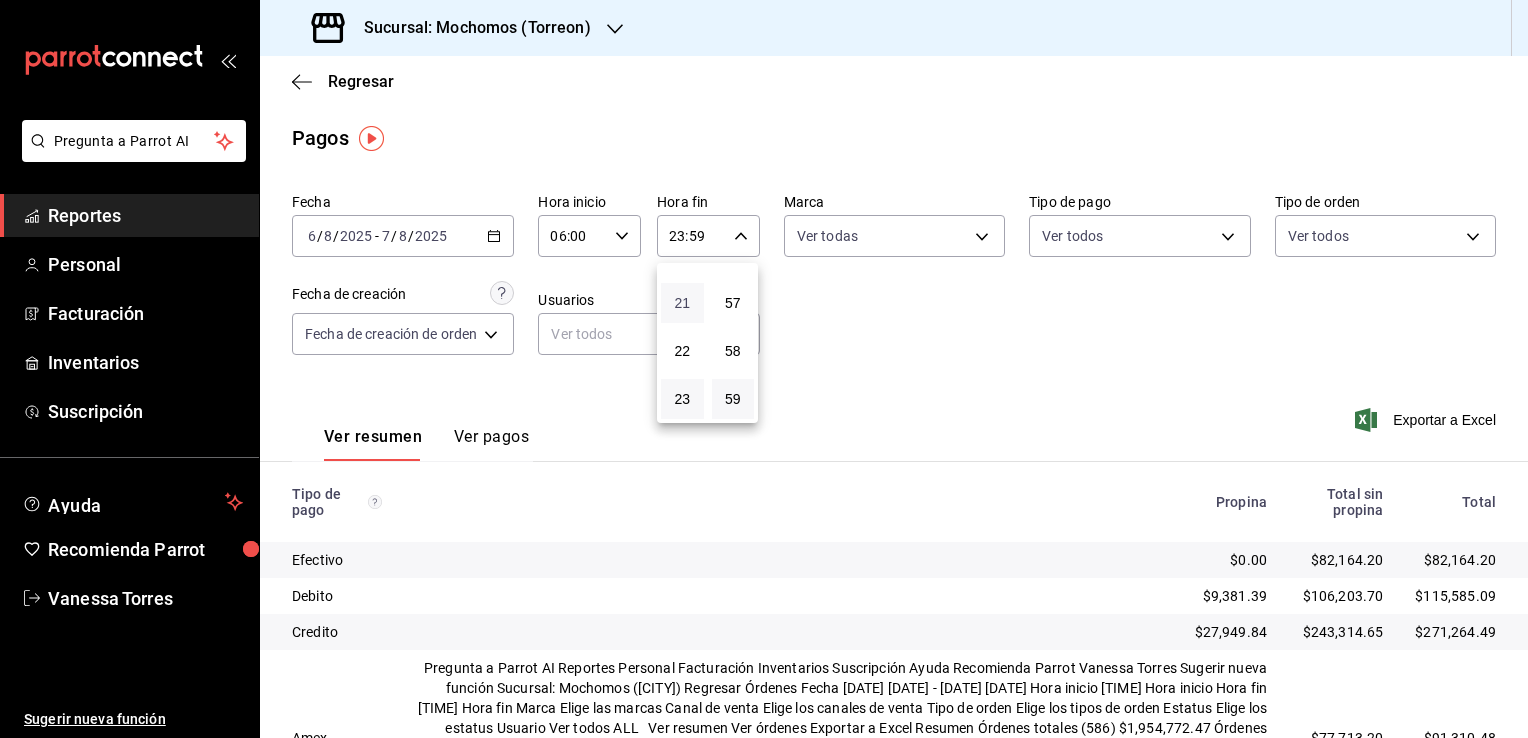 click on "21" at bounding box center [682, 303] 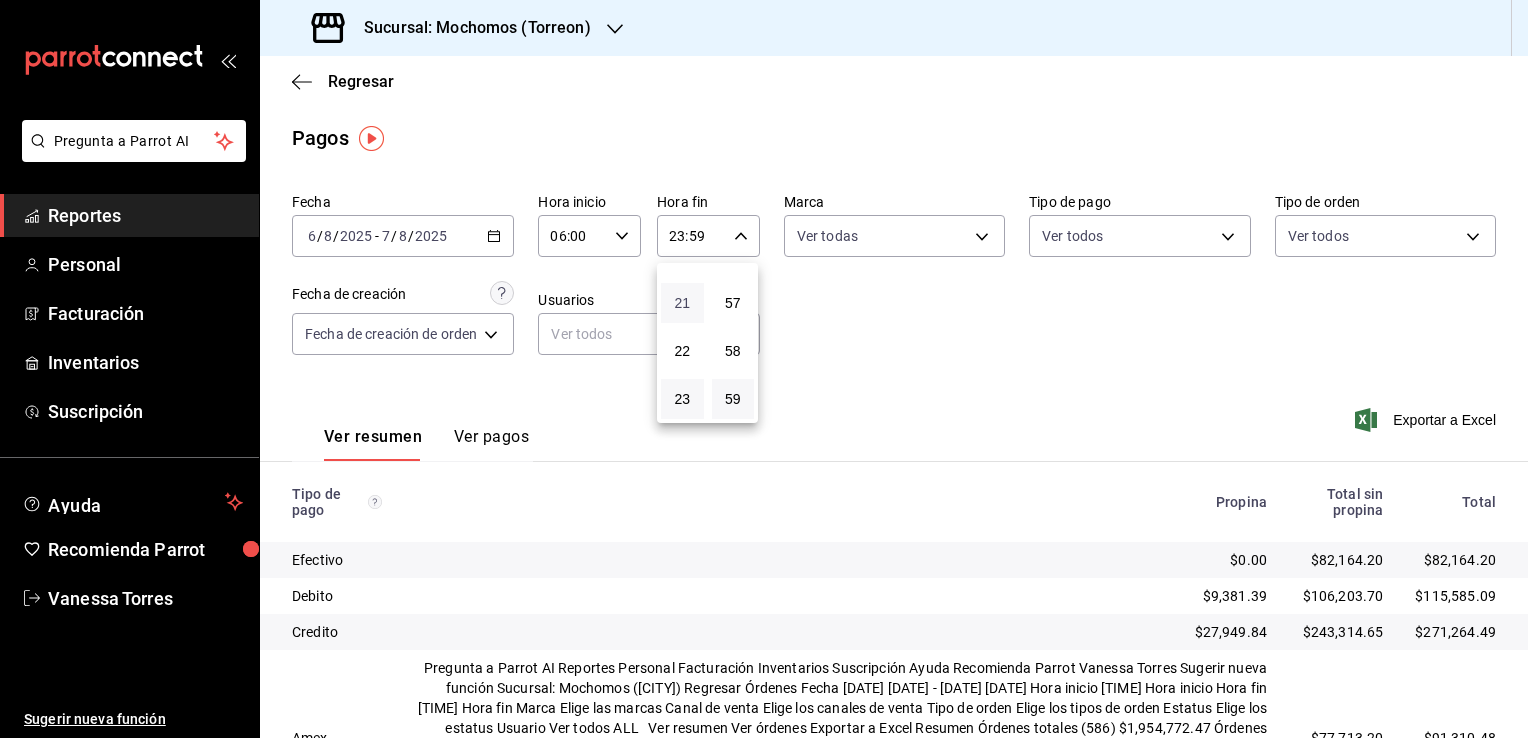 type on "21:59" 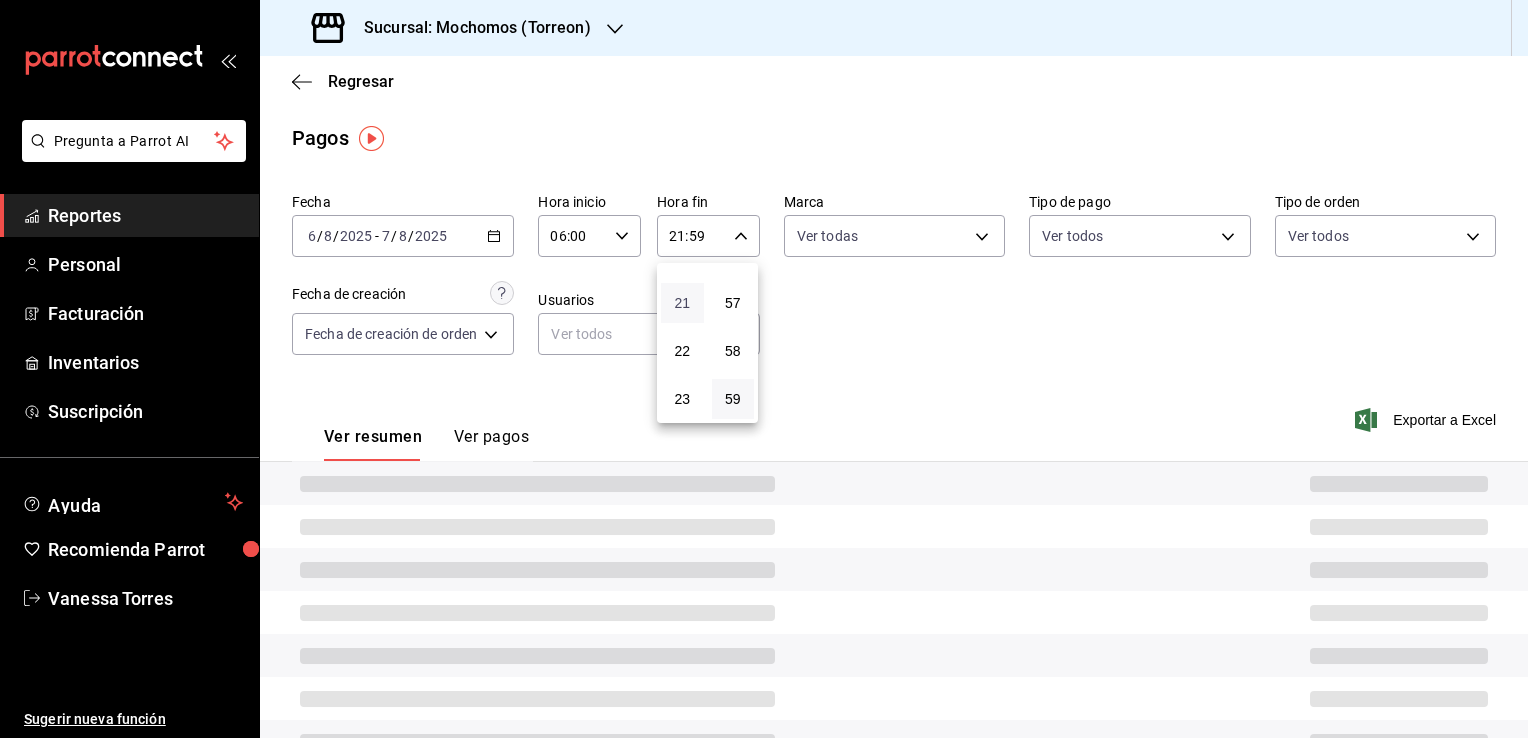 type 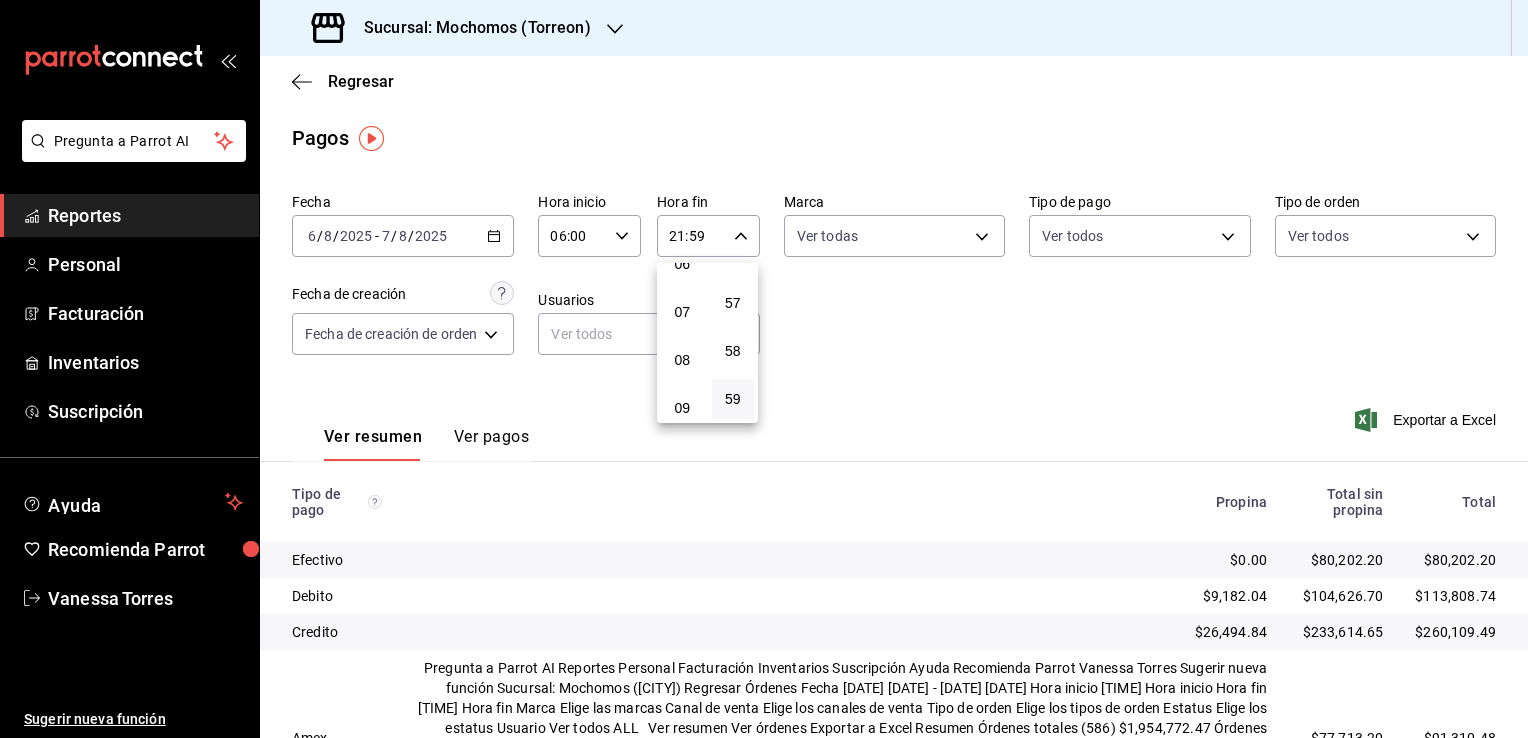 scroll, scrollTop: 171, scrollLeft: 0, axis: vertical 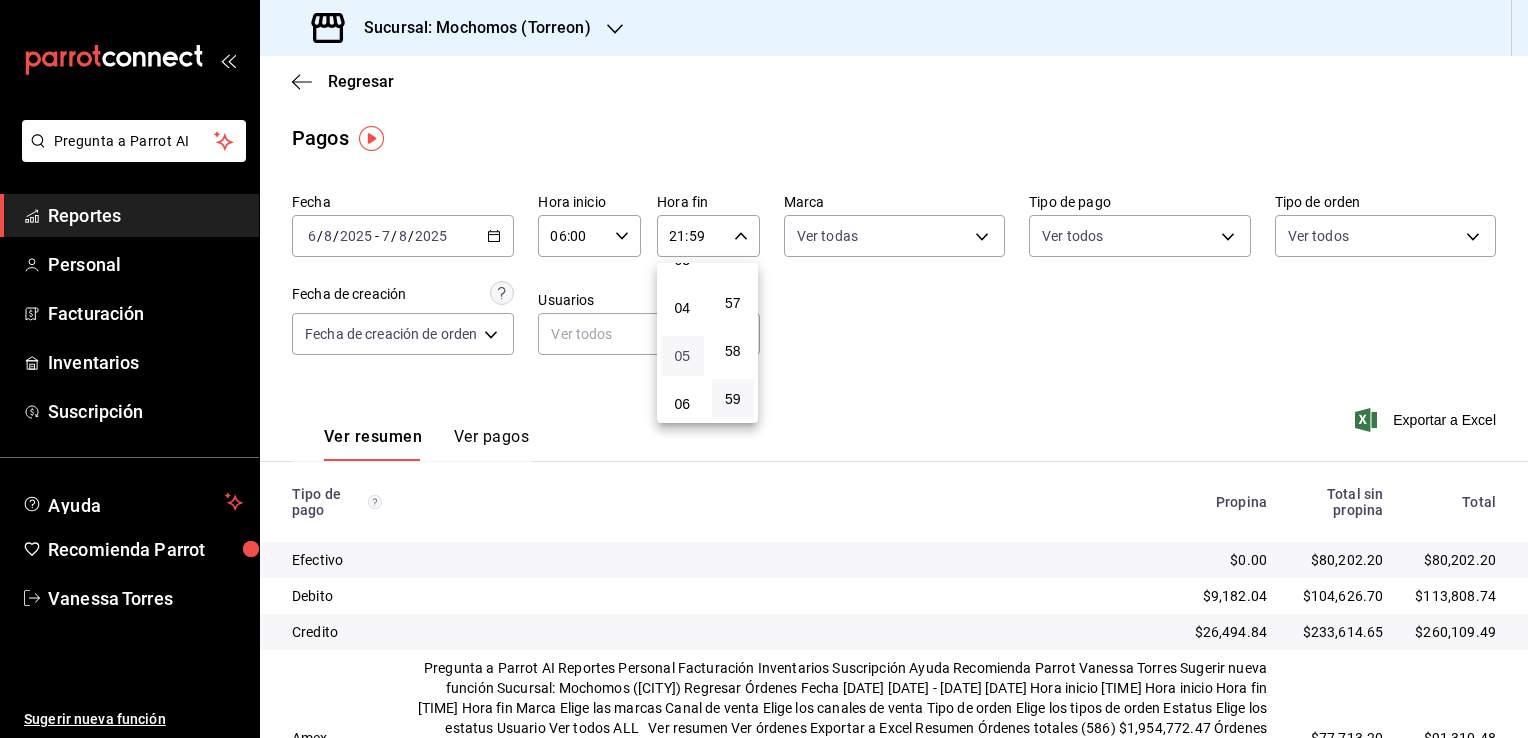 click on "05" at bounding box center [682, 356] 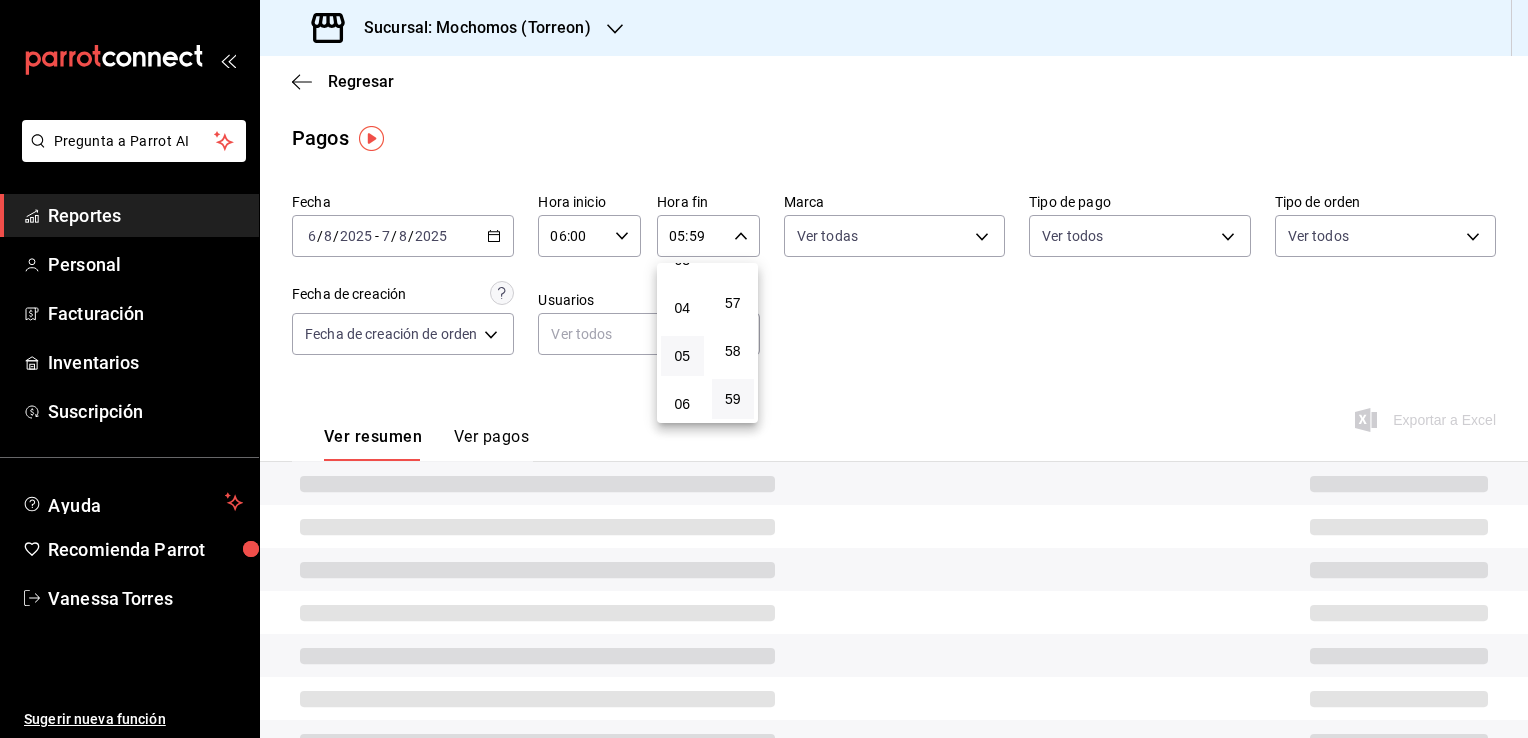 click at bounding box center (764, 369) 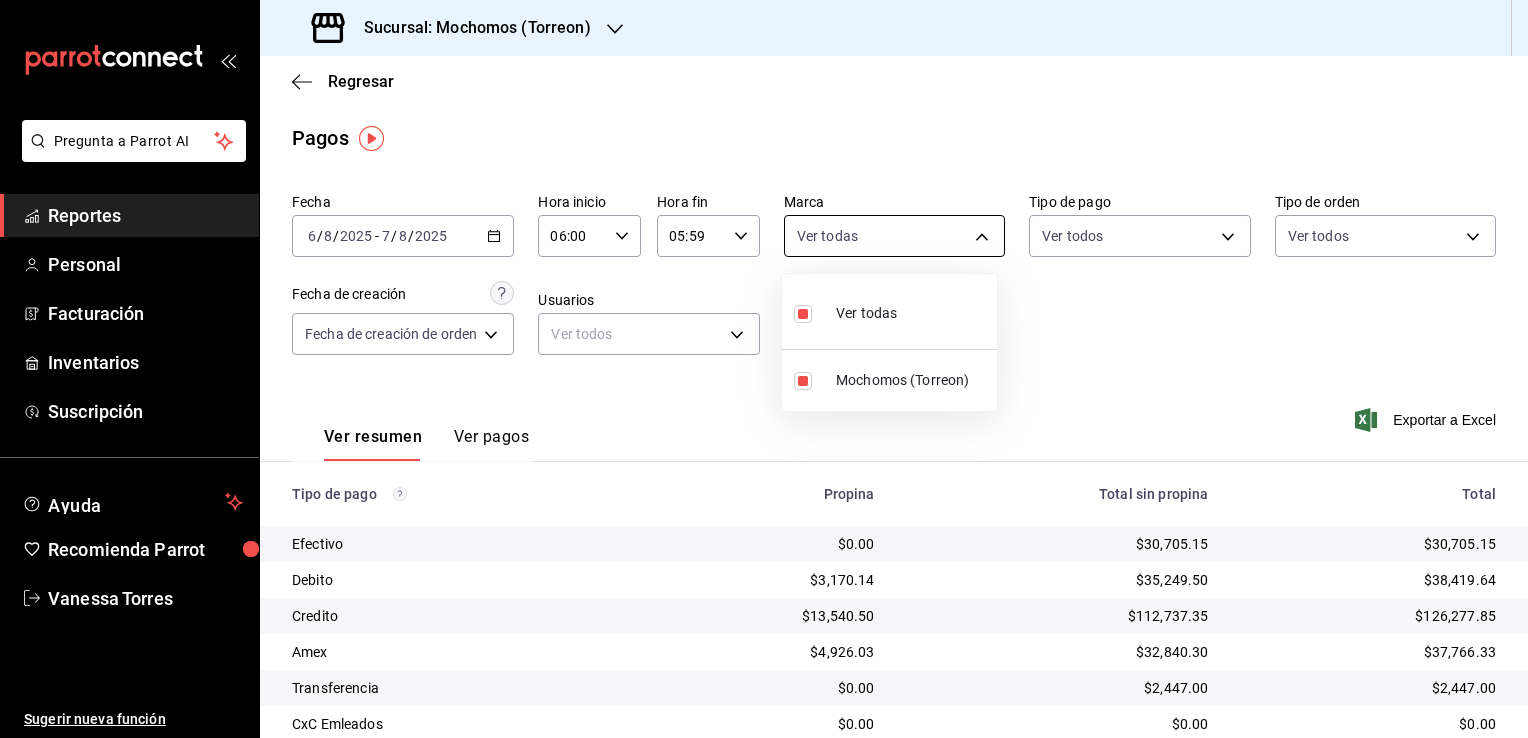 click on "Pregunta a Parrot AI Reportes   Personal   Facturación   Inventarios   Suscripción   Ayuda Recomienda Parrot   Vanessa Torres   Sugerir nueva función   Sucursal: Mochomos ([CITY]) Regresar Pagos Fecha [DATE] [DATE] - [DATE] [DATE] Hora inicio [TIME] Hora inicio Hora fin [TIME] Hora fin Marca Ver todas [UUID] Tipo de pago Ver todos Tipo de orden Ver todos Fecha de creación   Fecha de creación de orden ORDER Usuarios Ver todos null Ver resumen Ver pagos Exportar a Excel Tipo de pago   Propina Total sin propina Total Efectivo $0.00 $30,705.15 $30,705.15 Debito $3,170.14 $35,249.50 $38,419.64 Credito $13,540.50 $112,737.35 $126,277.85 Amex $4,926.03 $32,840.30 $37,766.33 Transferencia $0.00 $2,447.00 $2,447.00 CxC Emleados $0.00 $0.00 $0.00 CxC Clientes $0.00 $0.00 $0.00 Total $21,636.67 $213,979.30 $235,615.97 GANA 1 MES GRATIS EN TU SUSCRIPCIÓN AQUÍ Ver video tutorial Ir a video Pregunta a Parrot AI Reportes   Personal   Facturación   Inventarios" at bounding box center [764, 369] 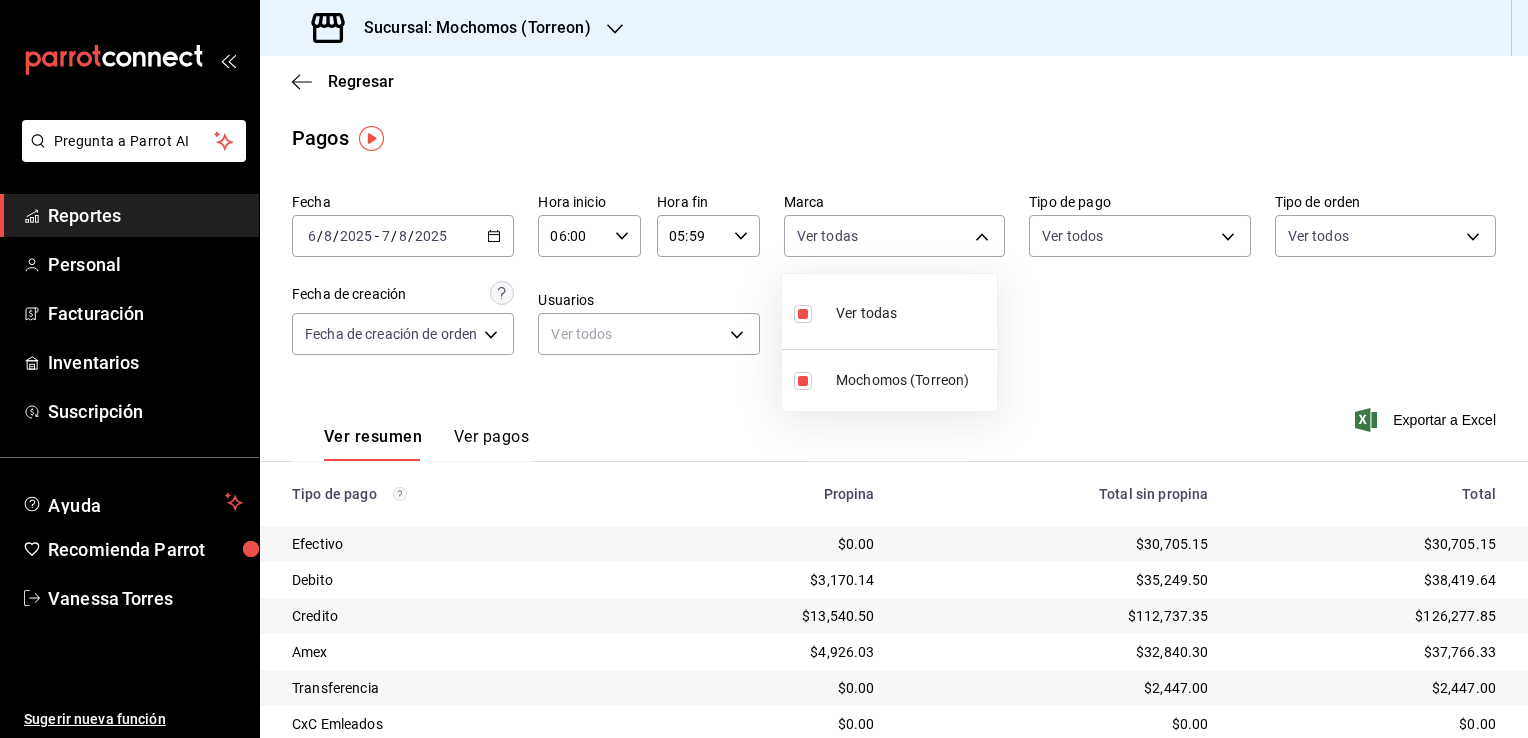 click at bounding box center (764, 369) 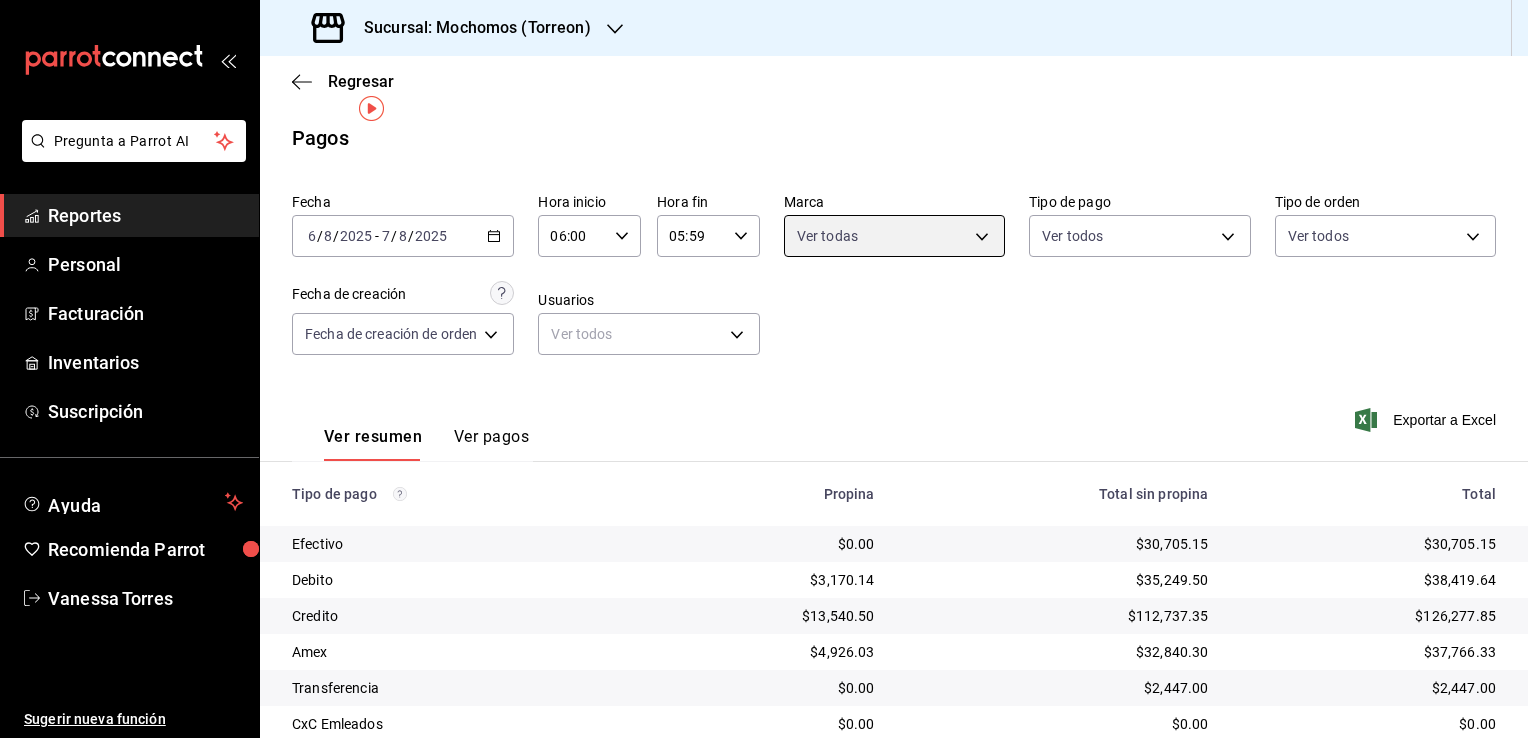 scroll, scrollTop: 108, scrollLeft: 0, axis: vertical 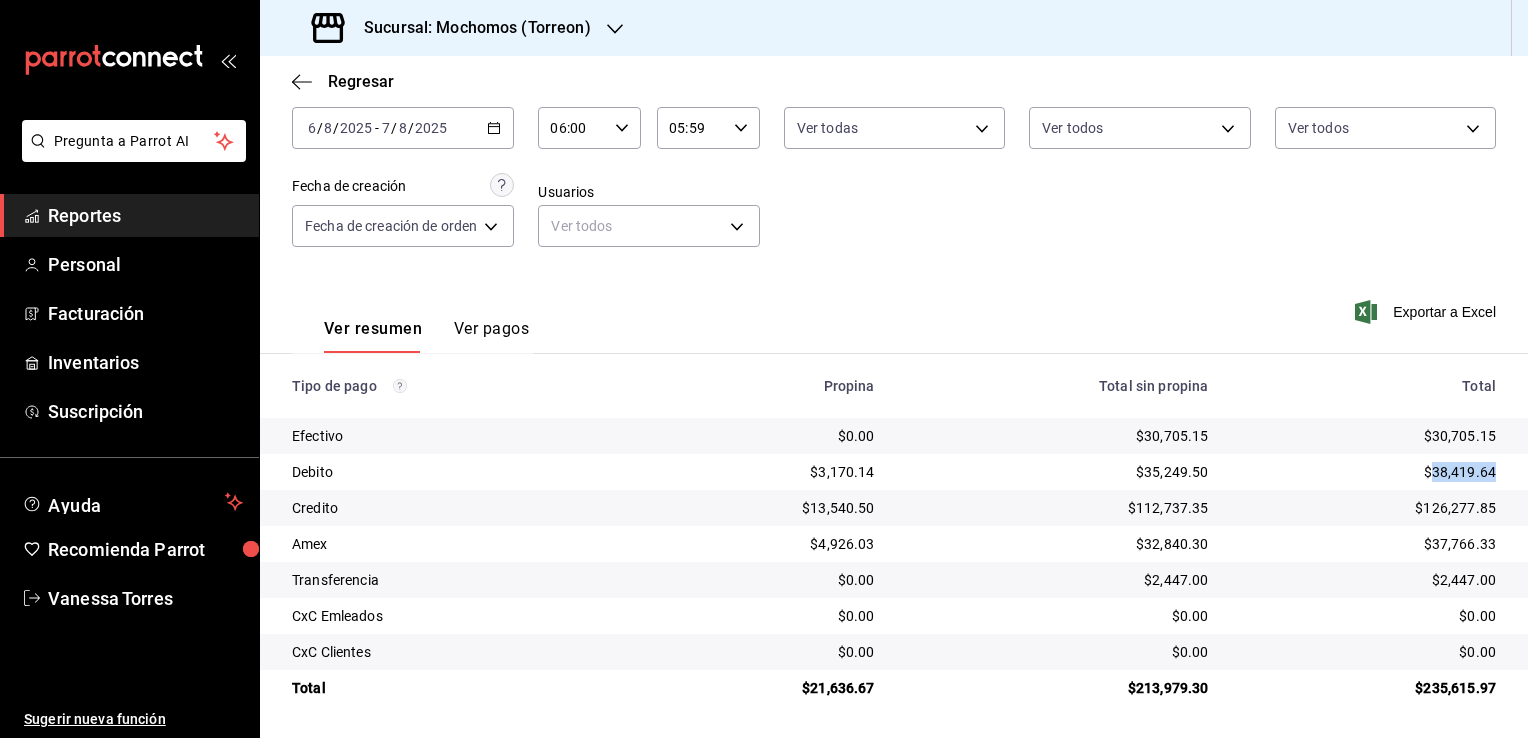 drag, startPoint x: 1417, startPoint y: 466, endPoint x: 1480, endPoint y: 470, distance: 63.126858 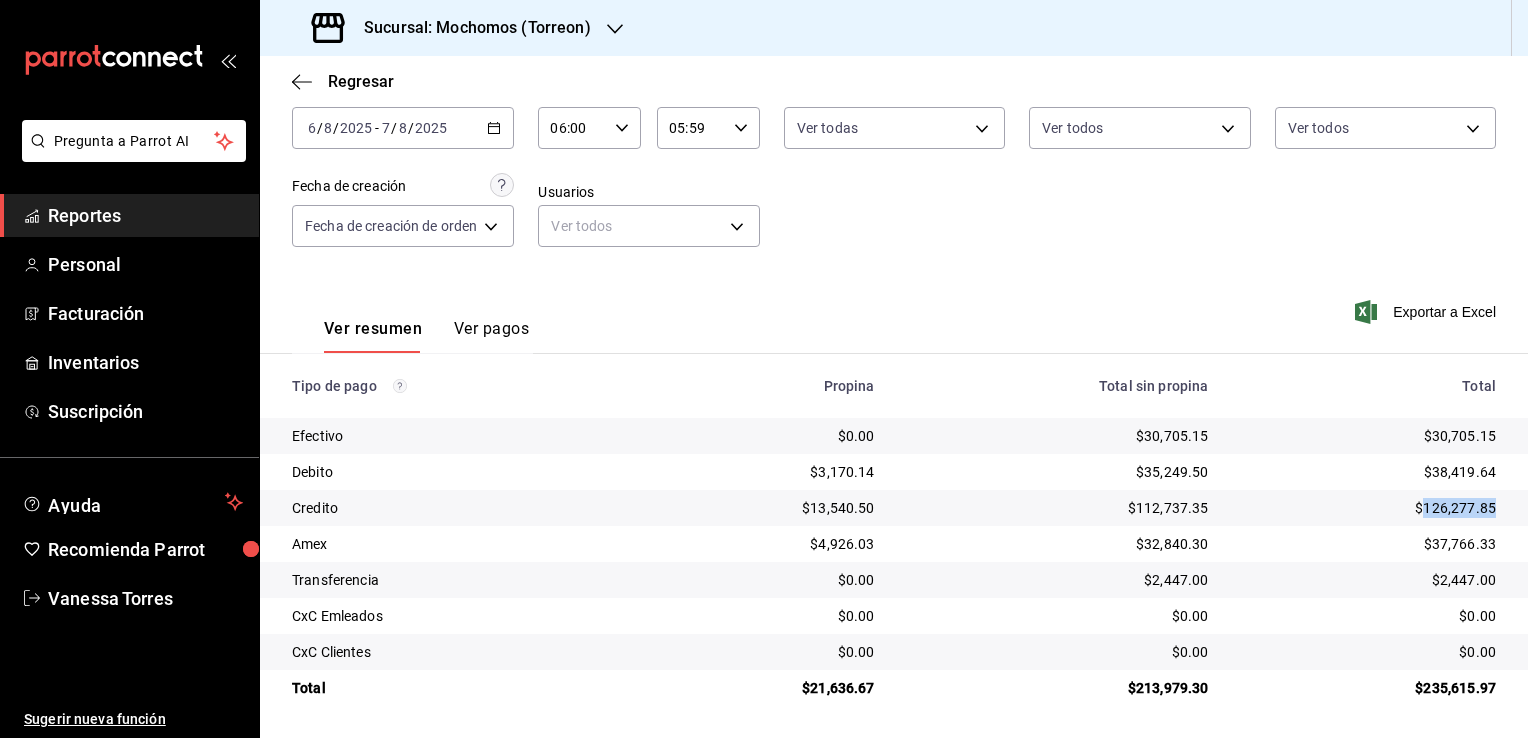 drag, startPoint x: 1411, startPoint y: 507, endPoint x: 1483, endPoint y: 507, distance: 72 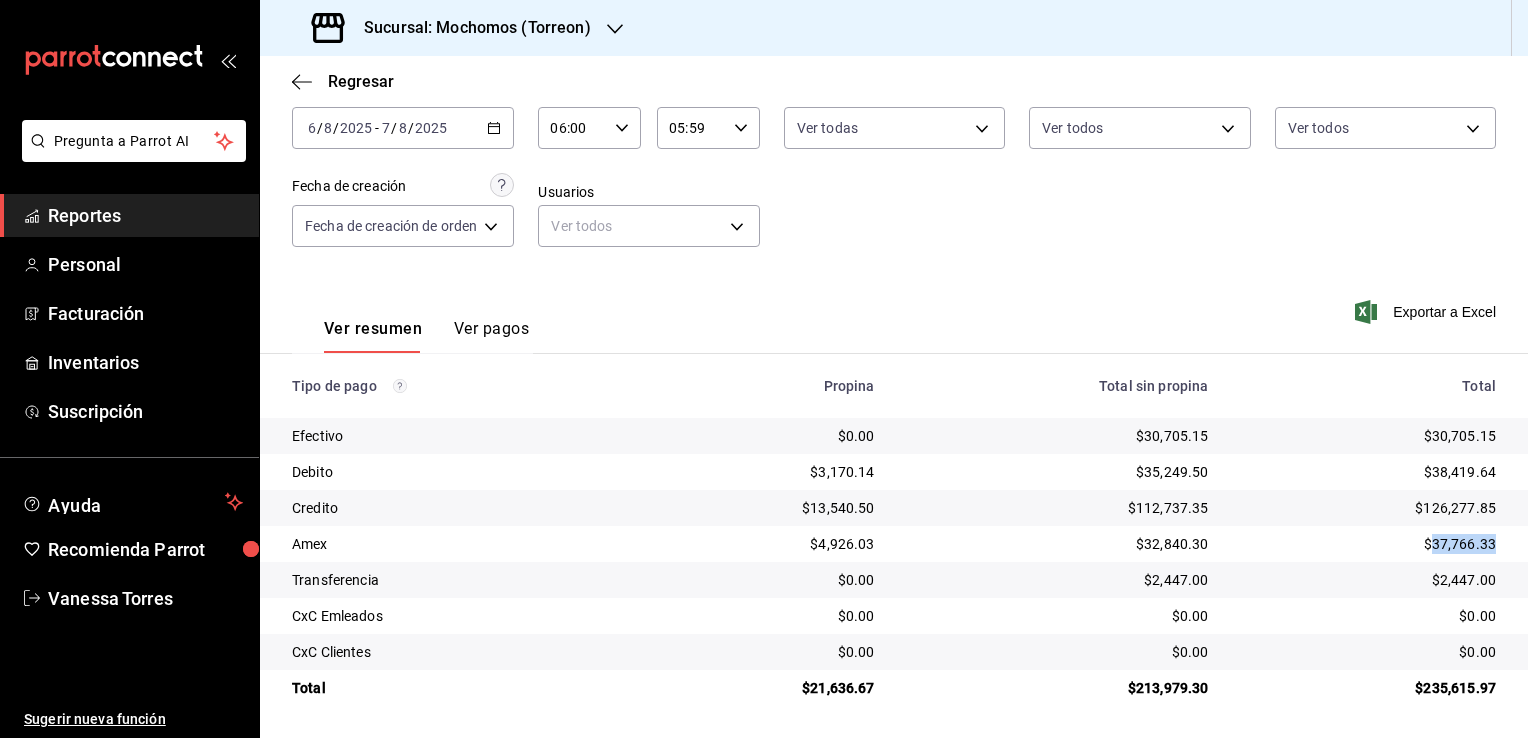 drag, startPoint x: 1417, startPoint y: 548, endPoint x: 1486, endPoint y: 554, distance: 69.260376 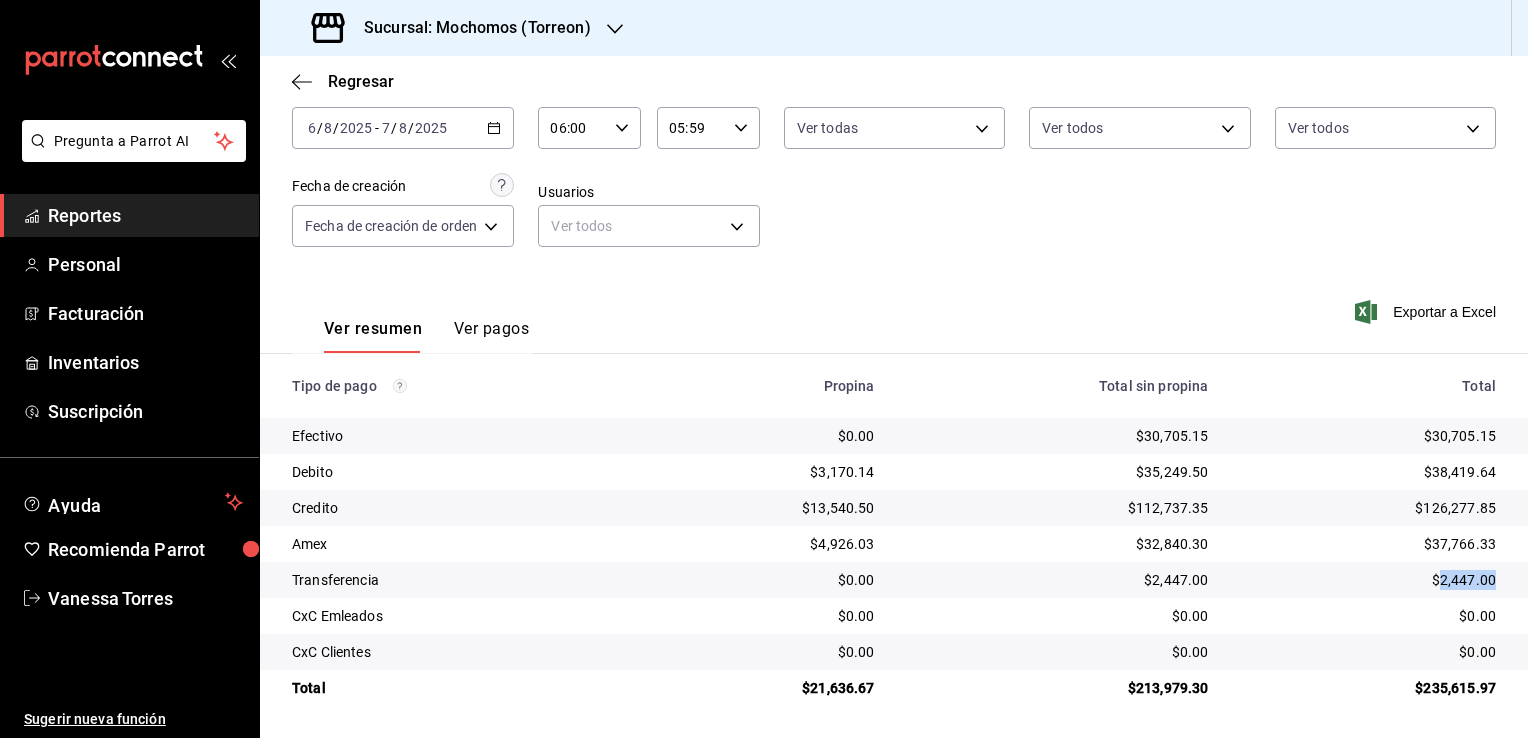 drag, startPoint x: 1424, startPoint y: 583, endPoint x: 1486, endPoint y: 582, distance: 62.008064 